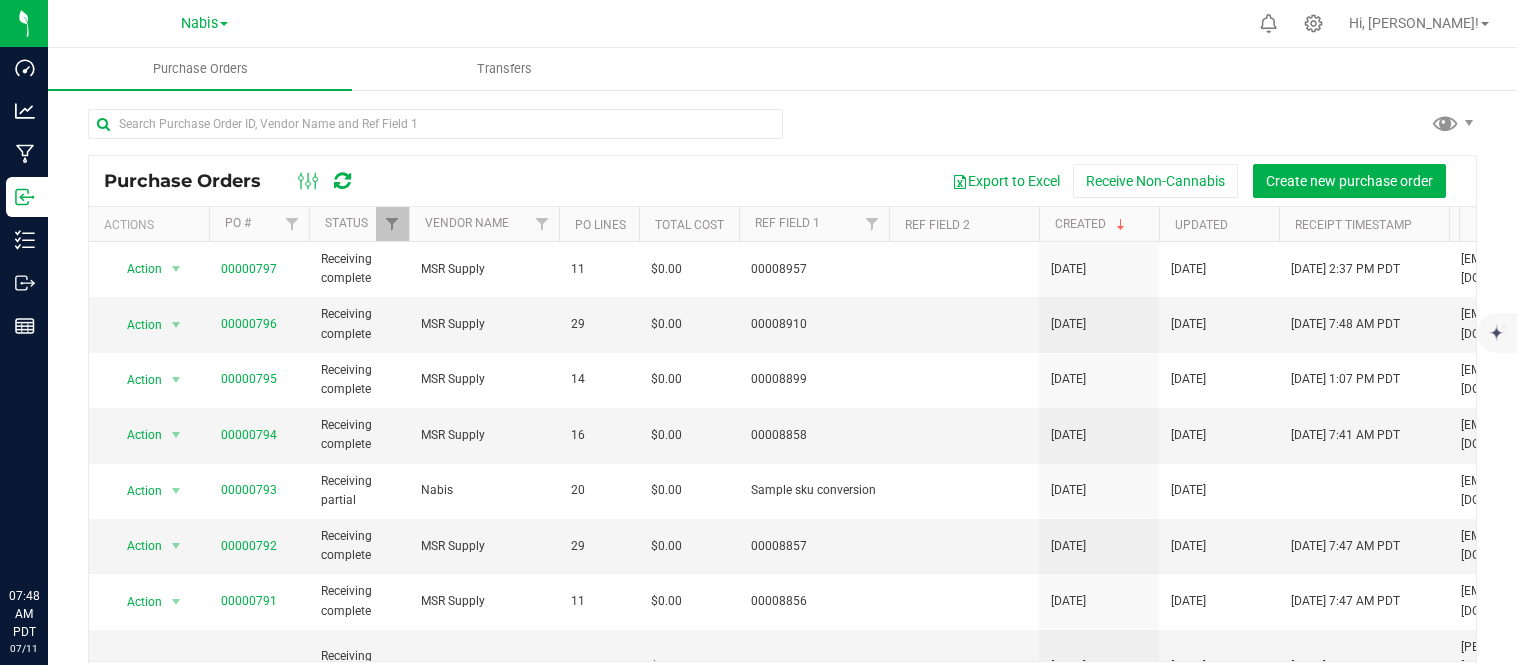 scroll, scrollTop: 0, scrollLeft: 0, axis: both 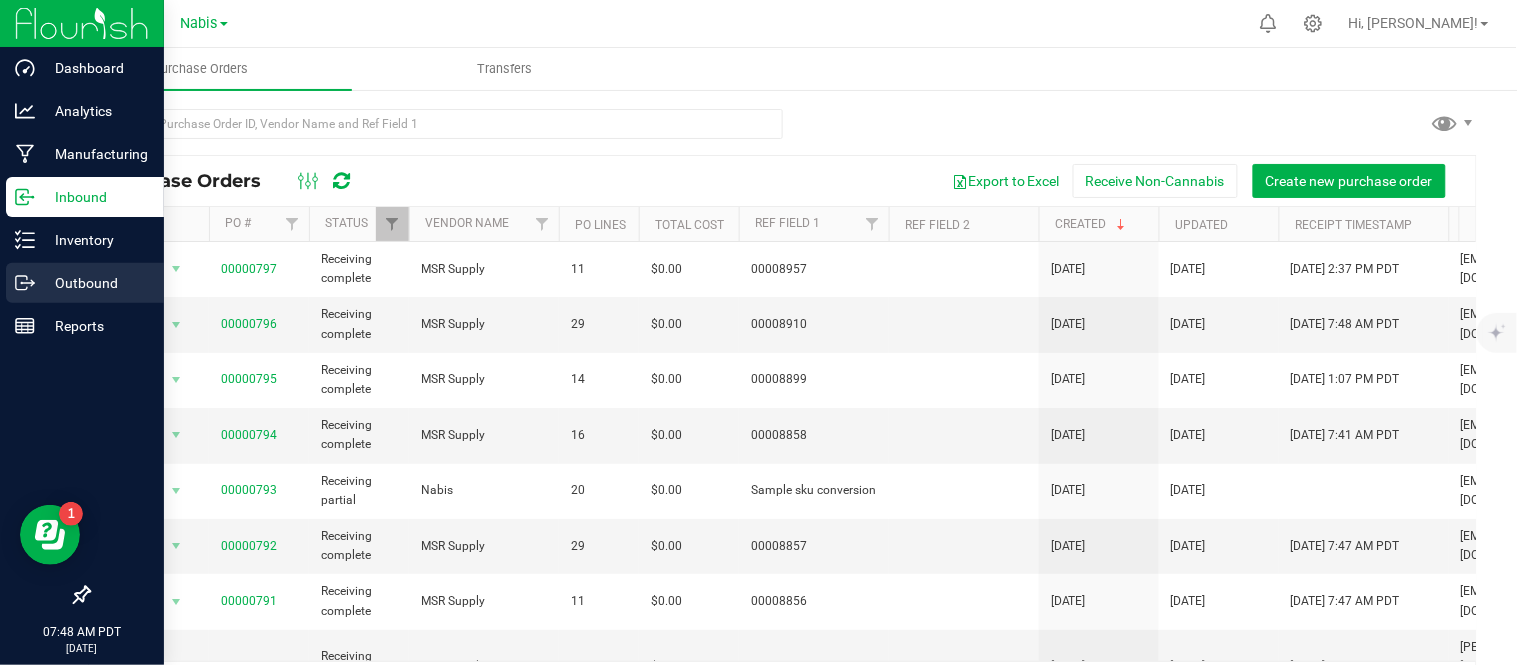 click on "Outbound" at bounding box center [95, 283] 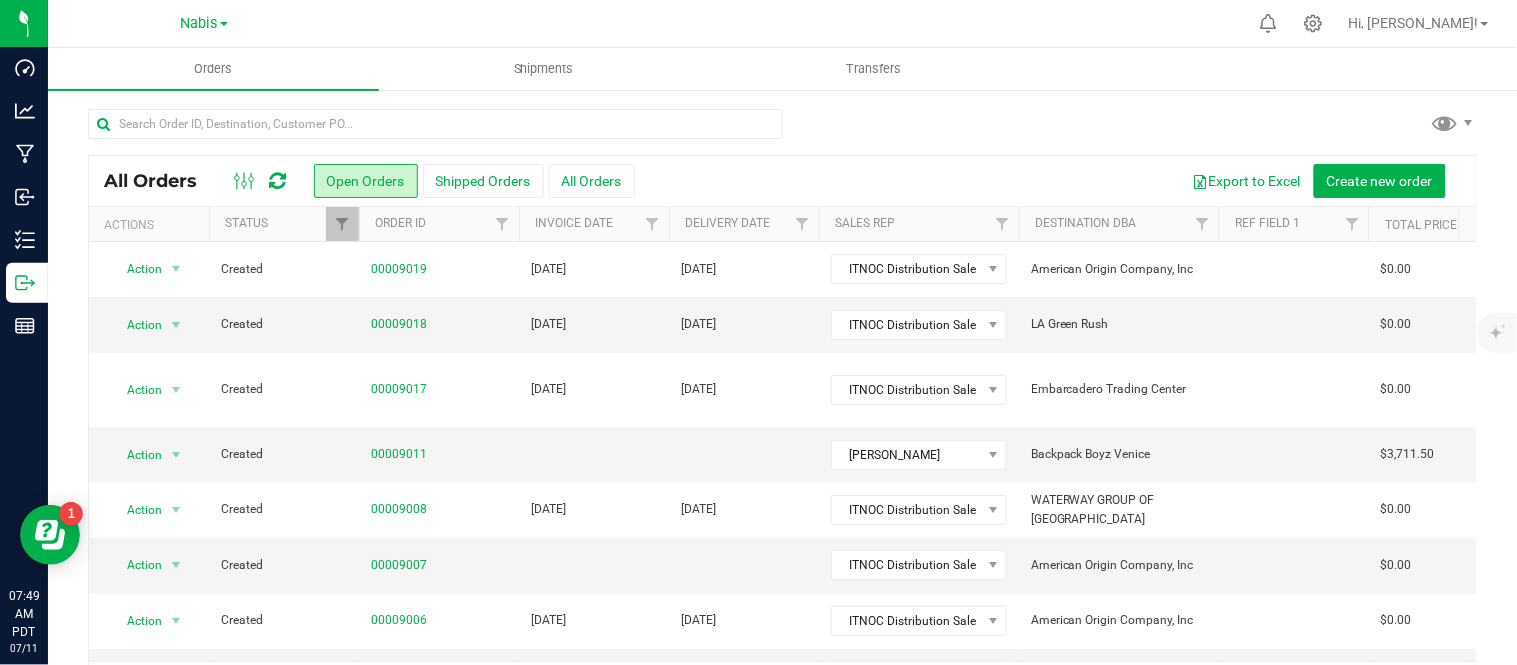 click on "Orders
Shipments
Transfers" at bounding box center [806, 69] 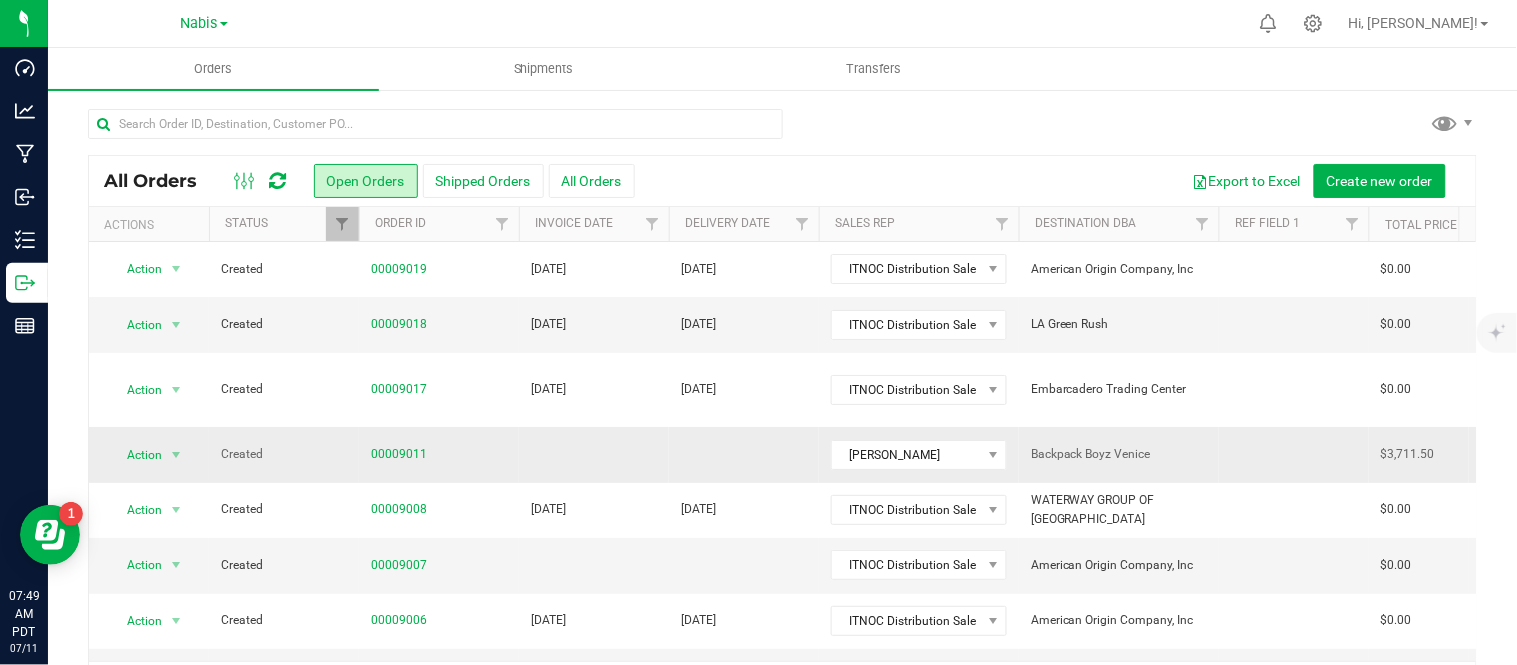 click on "00009011" at bounding box center [439, 454] 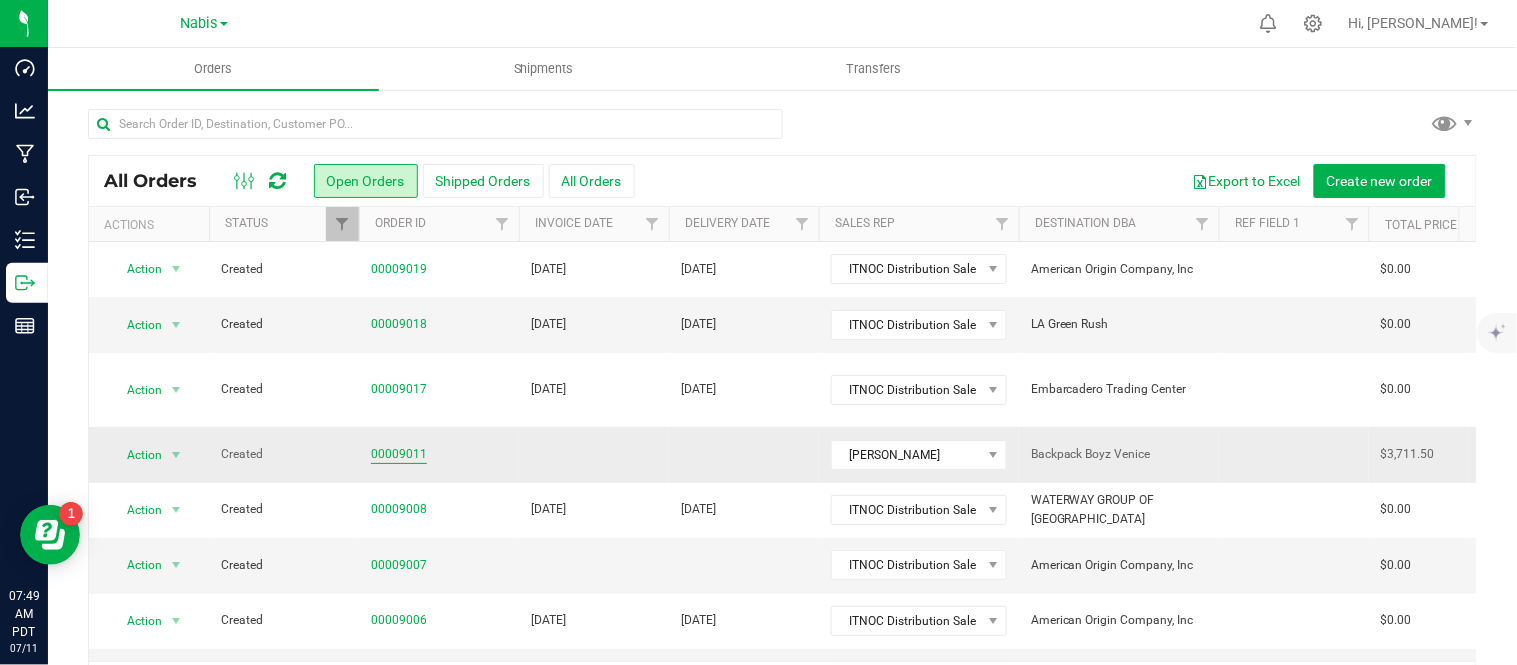click on "00009011" at bounding box center [399, 454] 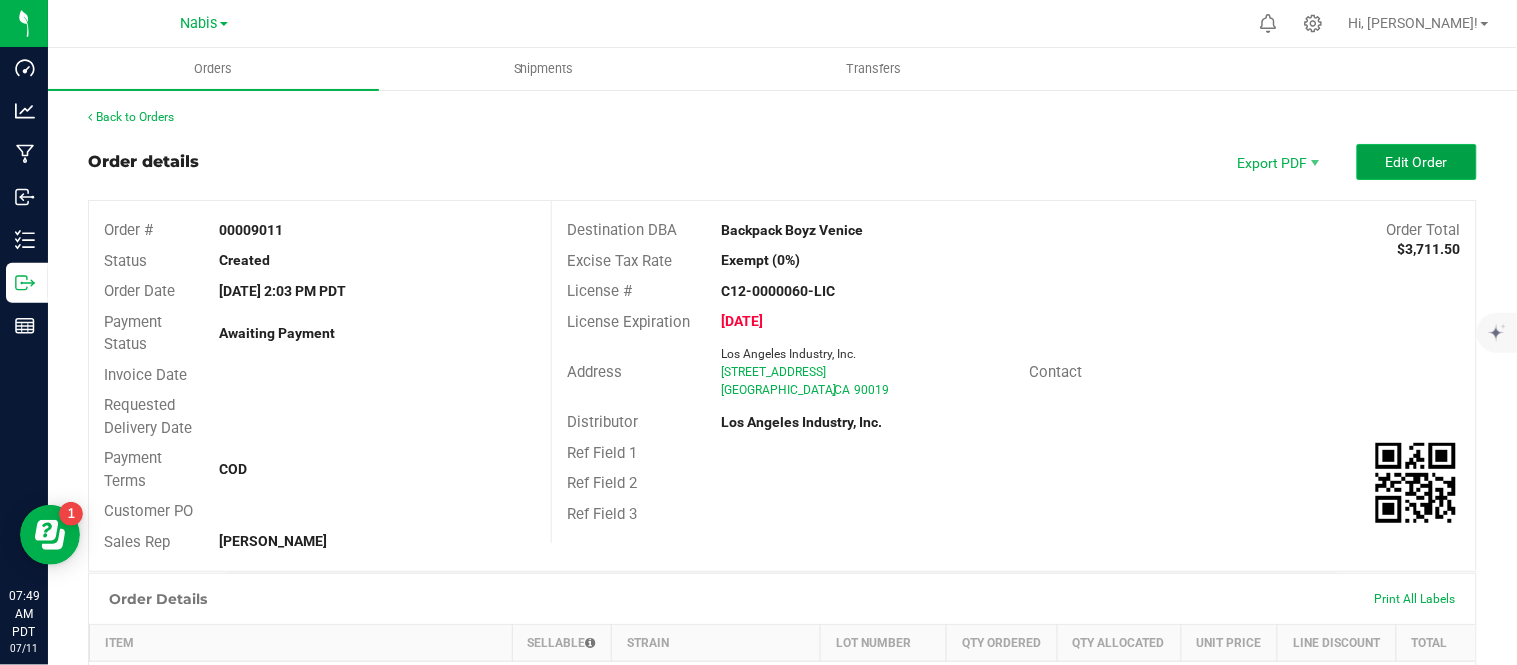 click on "Edit Order" at bounding box center (1417, 162) 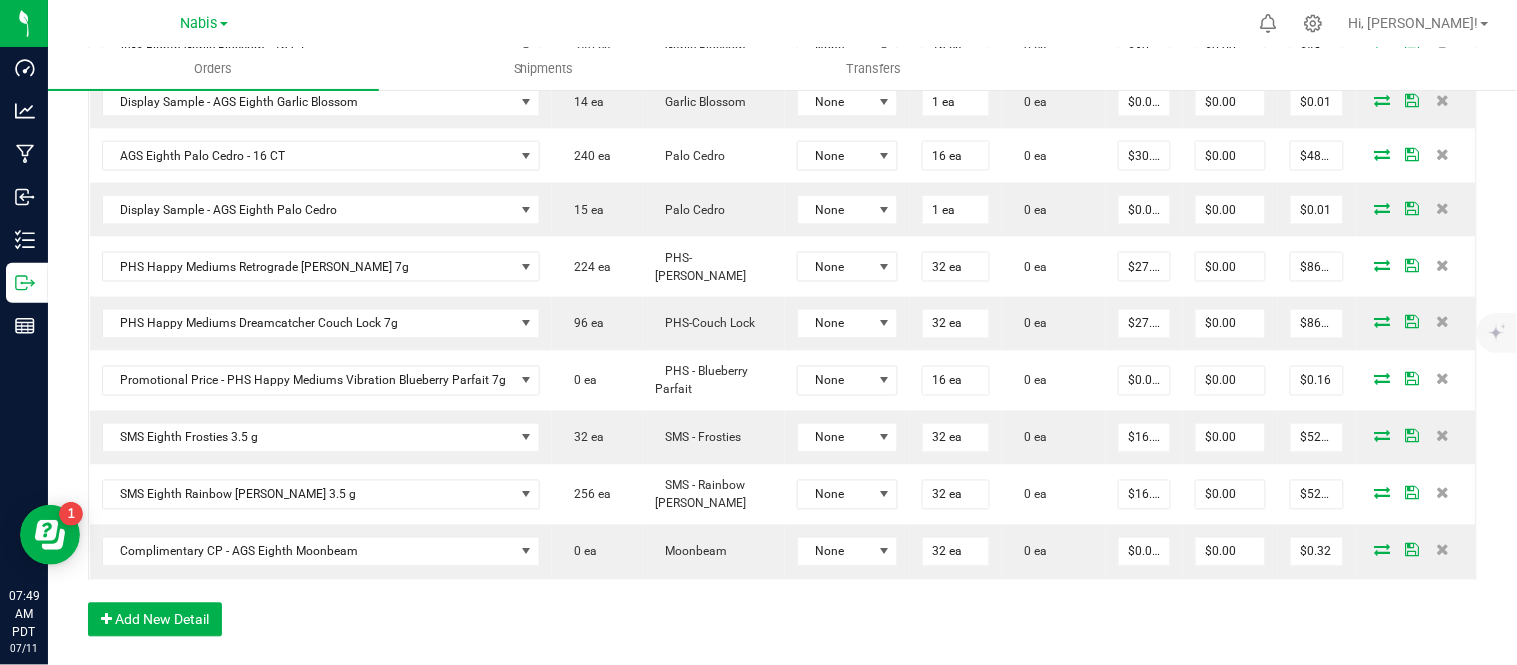 scroll, scrollTop: 700, scrollLeft: 0, axis: vertical 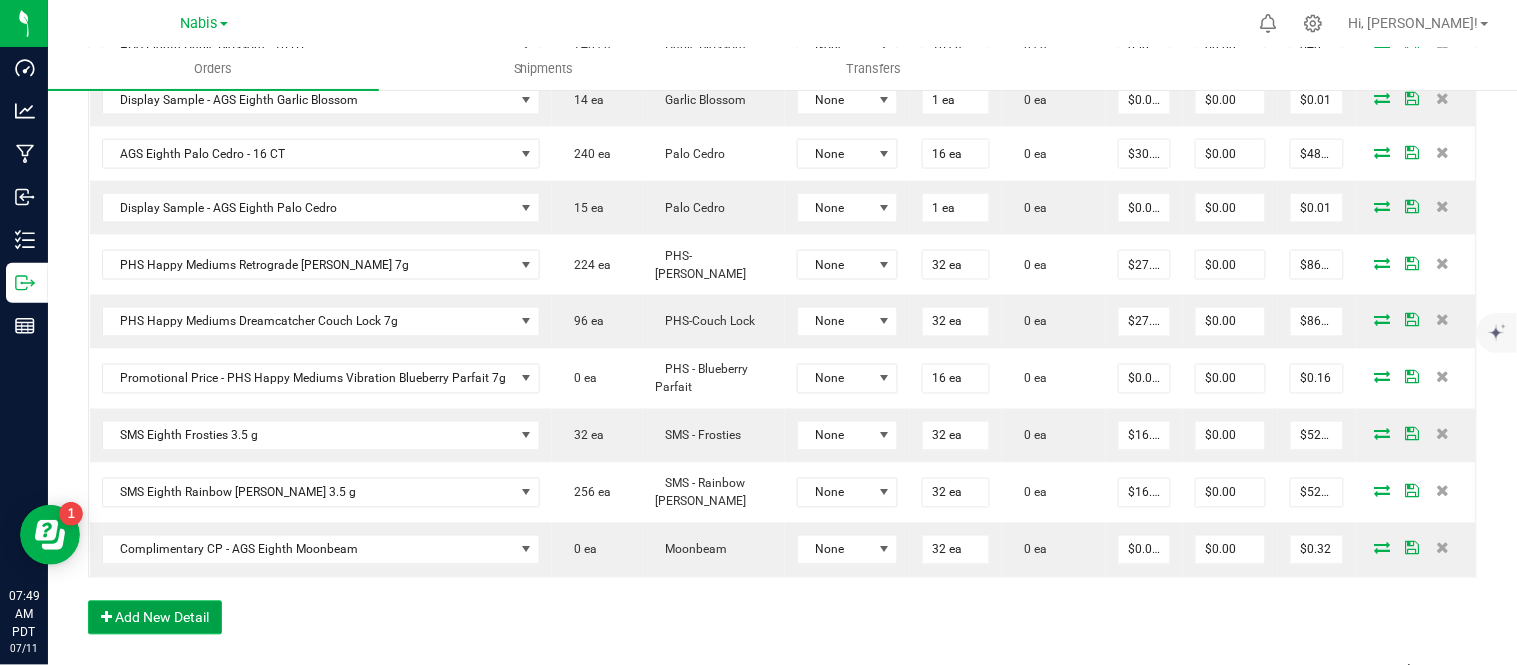 click on "Add New Detail" at bounding box center (155, 618) 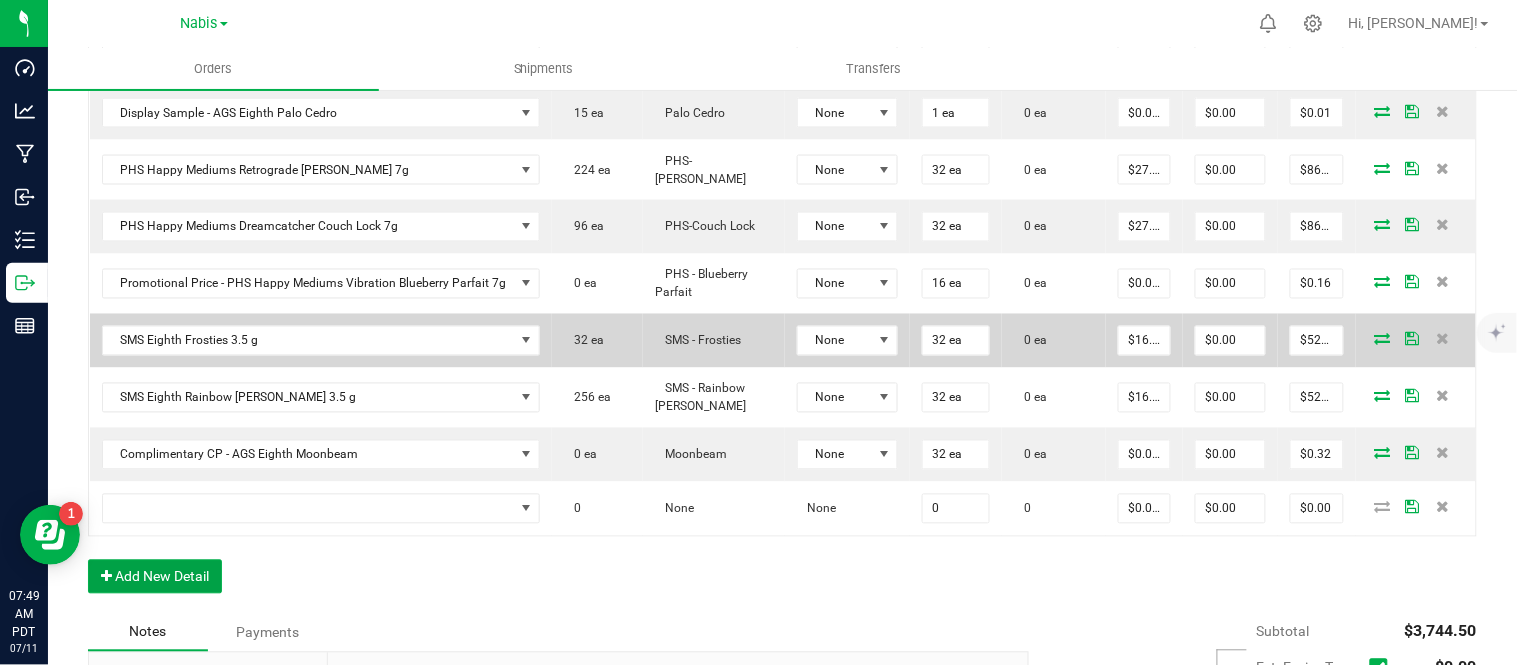 scroll, scrollTop: 796, scrollLeft: 0, axis: vertical 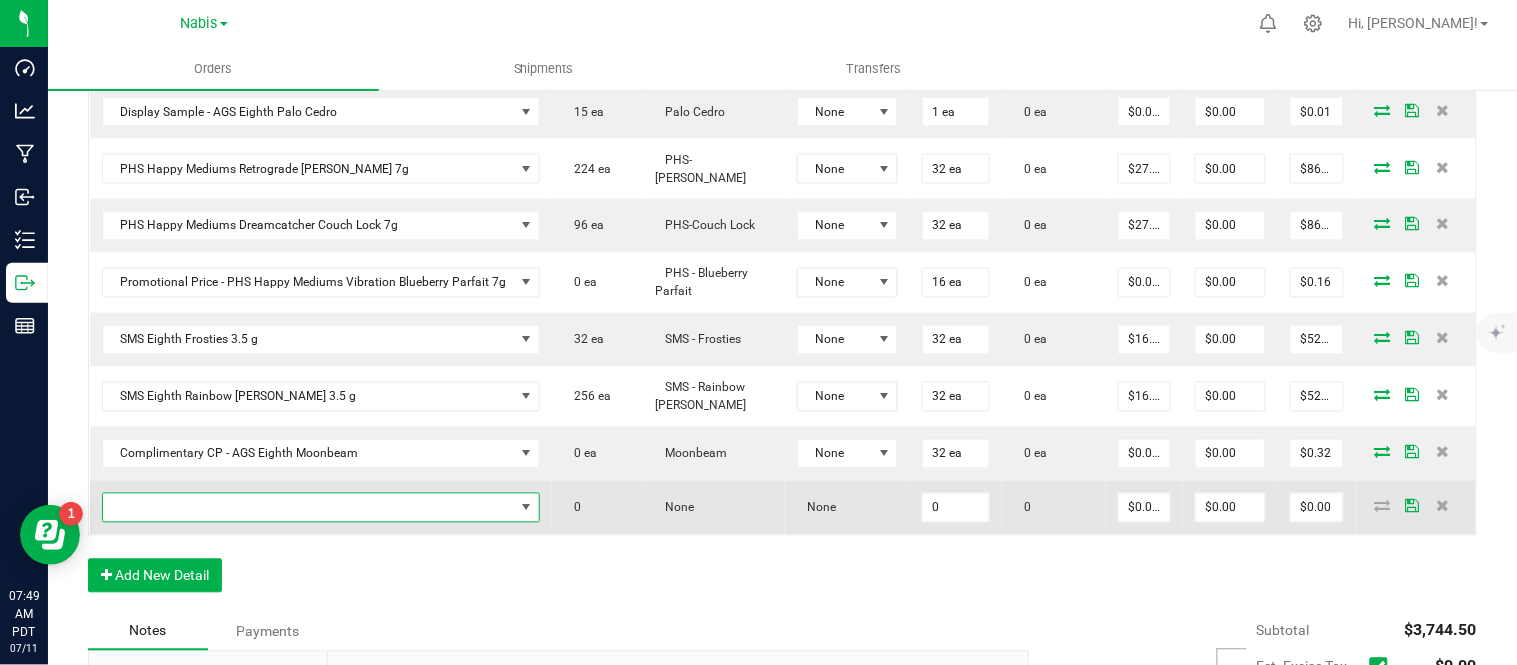 click at bounding box center [309, 508] 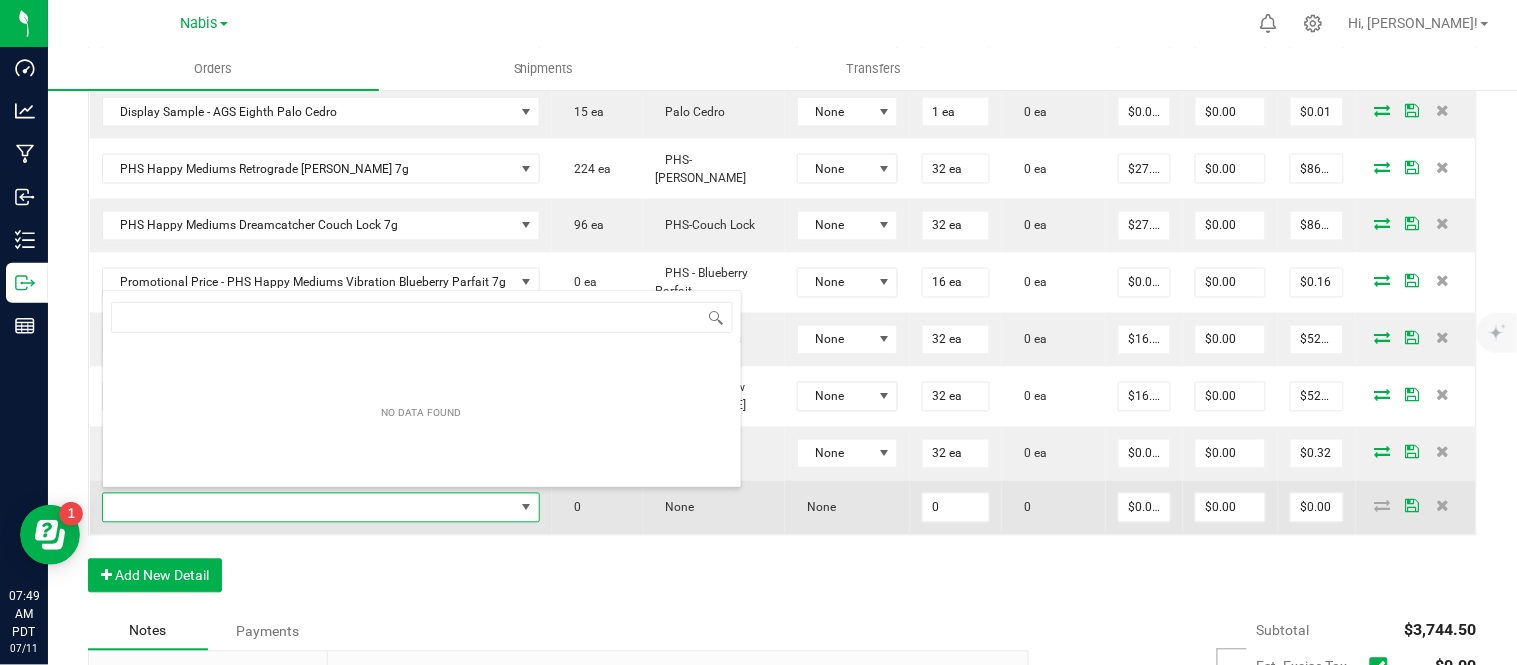 scroll, scrollTop: 99970, scrollLeft: 99570, axis: both 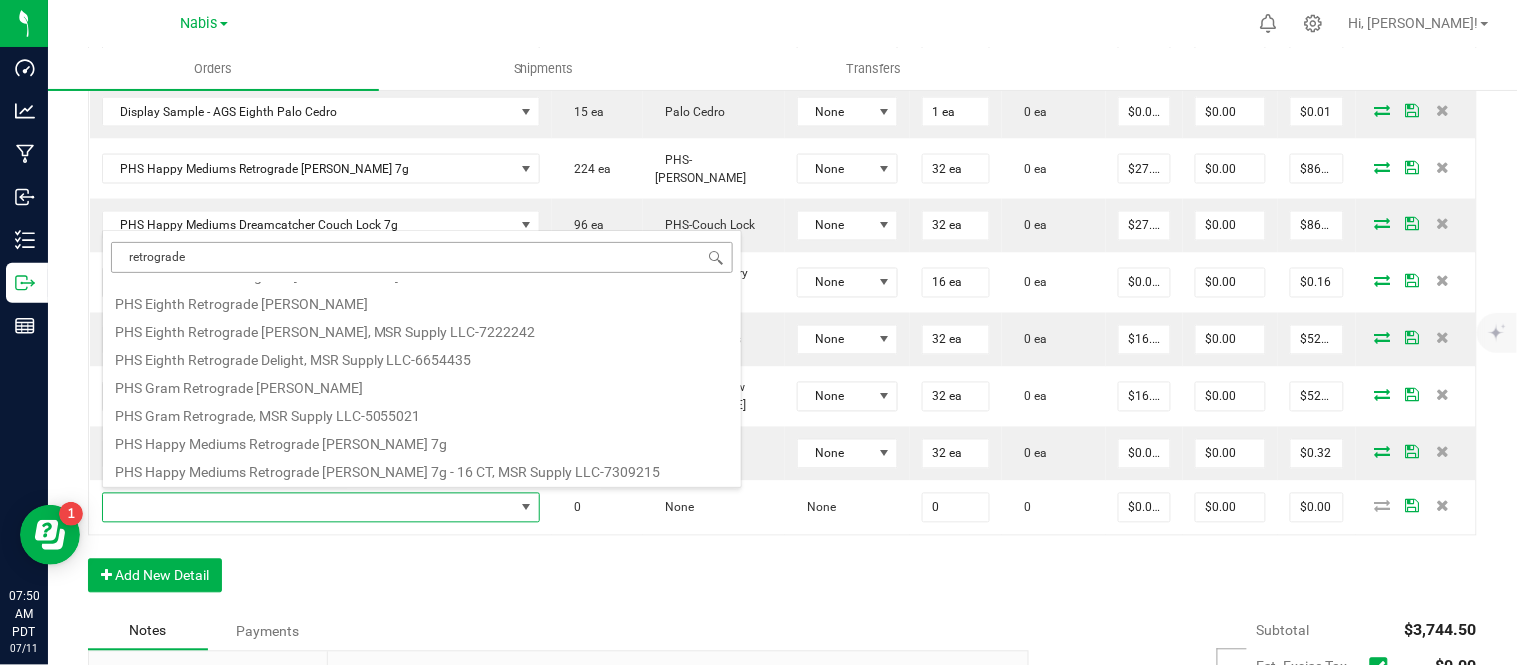 click on "retrograde" at bounding box center (422, 257) 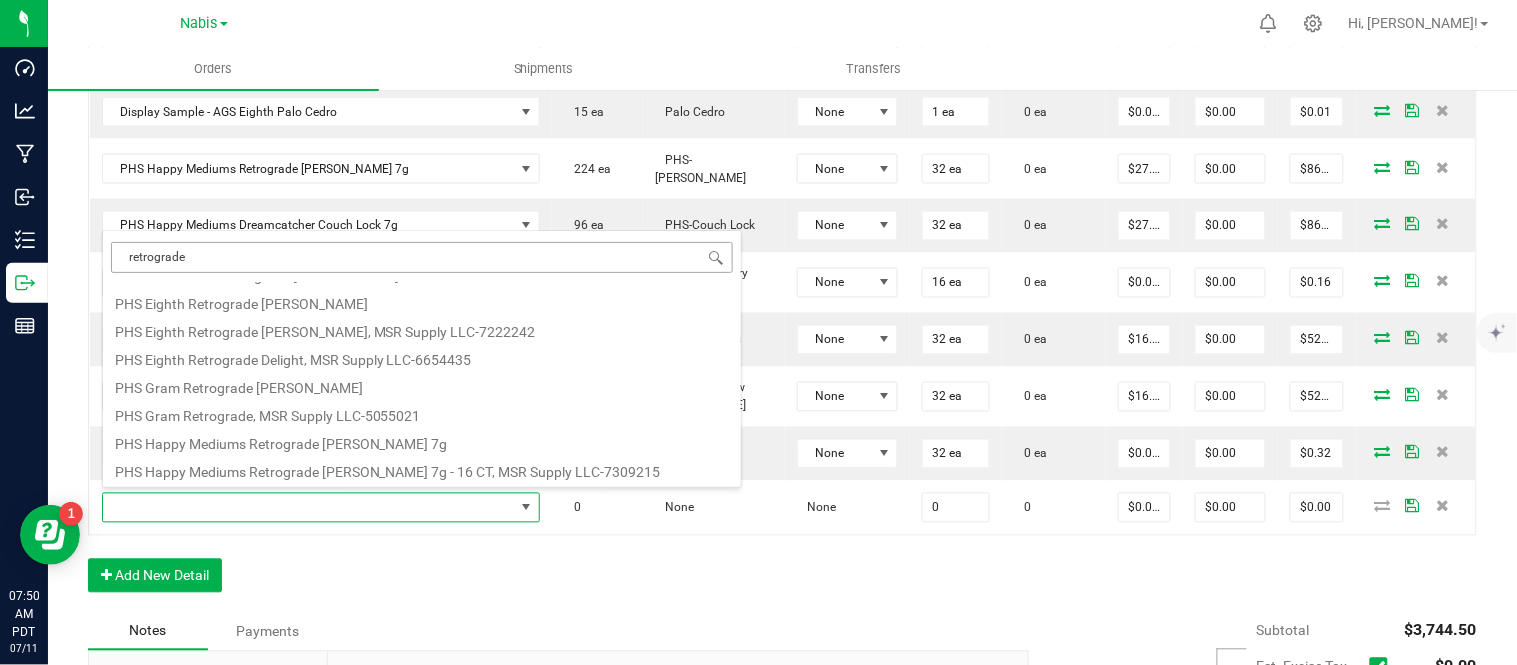click on "retrograde" at bounding box center [422, 257] 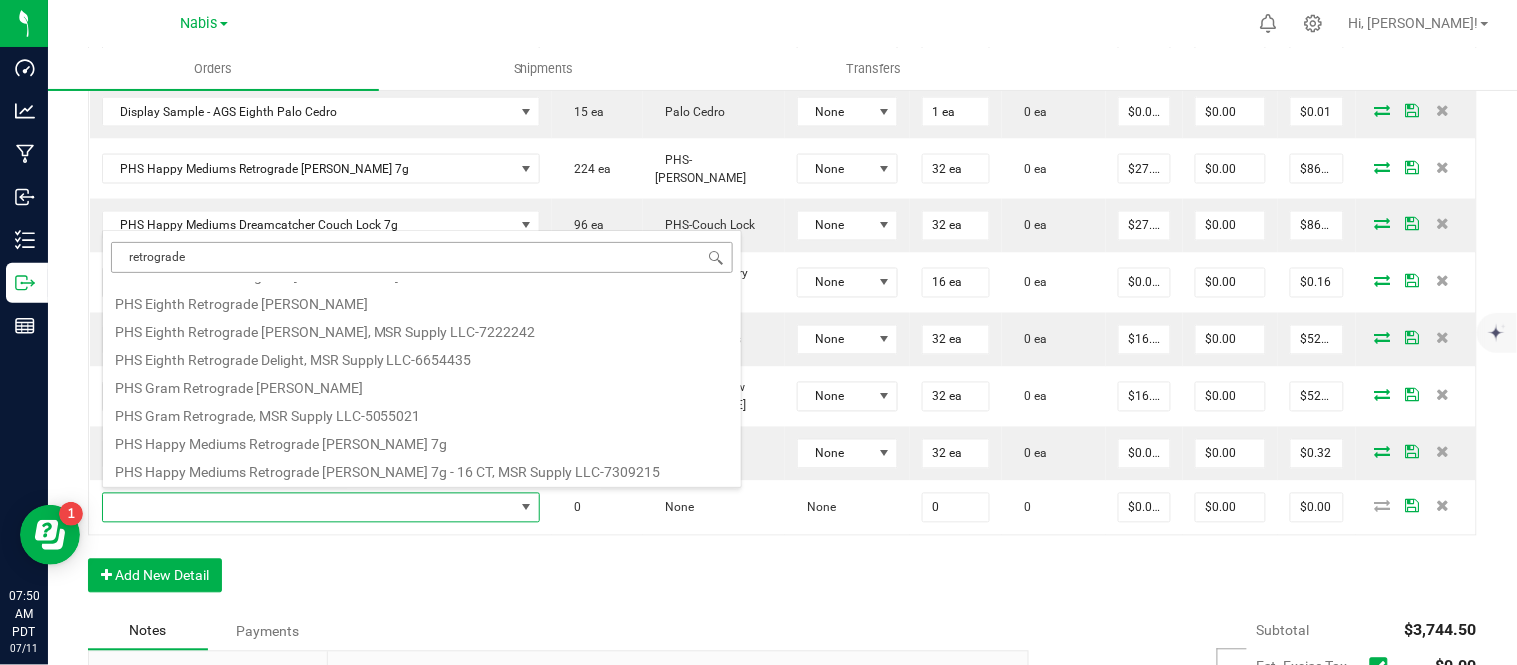 click on "retrograde" at bounding box center (422, 257) 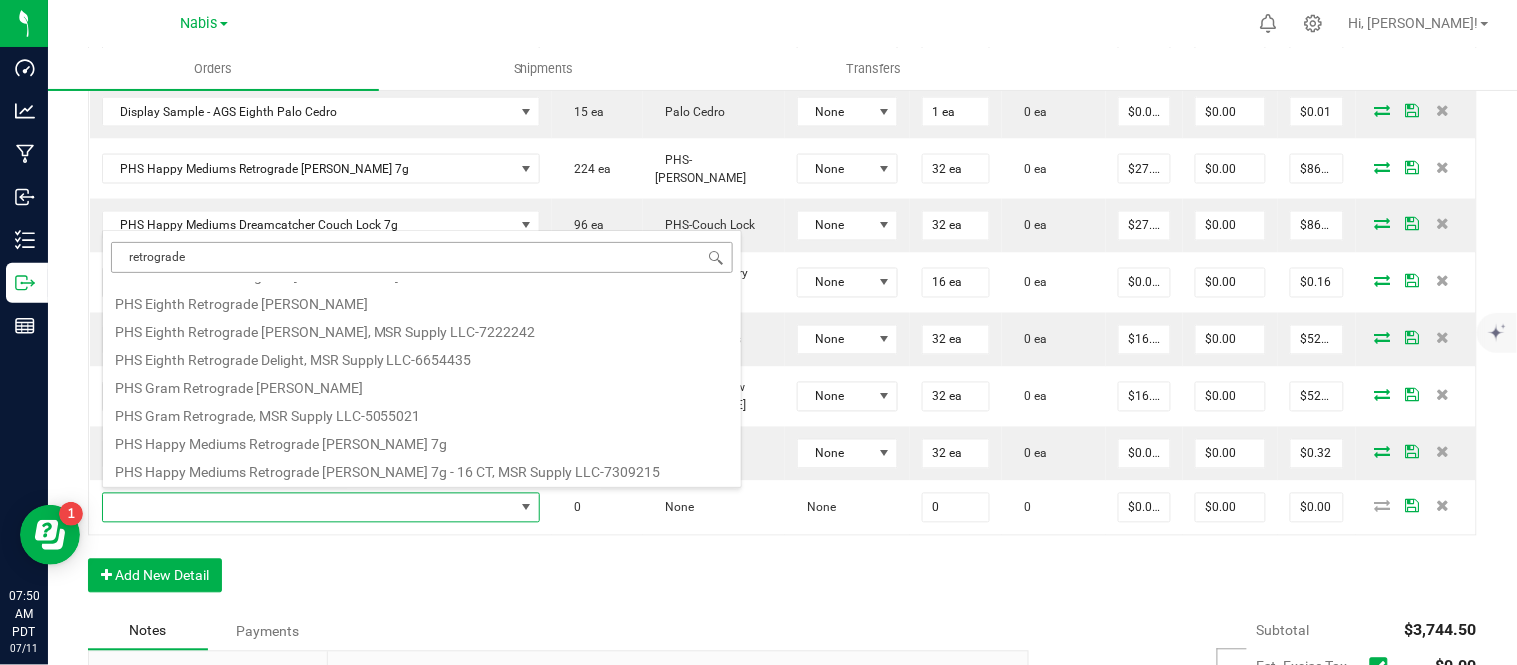 click on "retrograde" at bounding box center [422, 257] 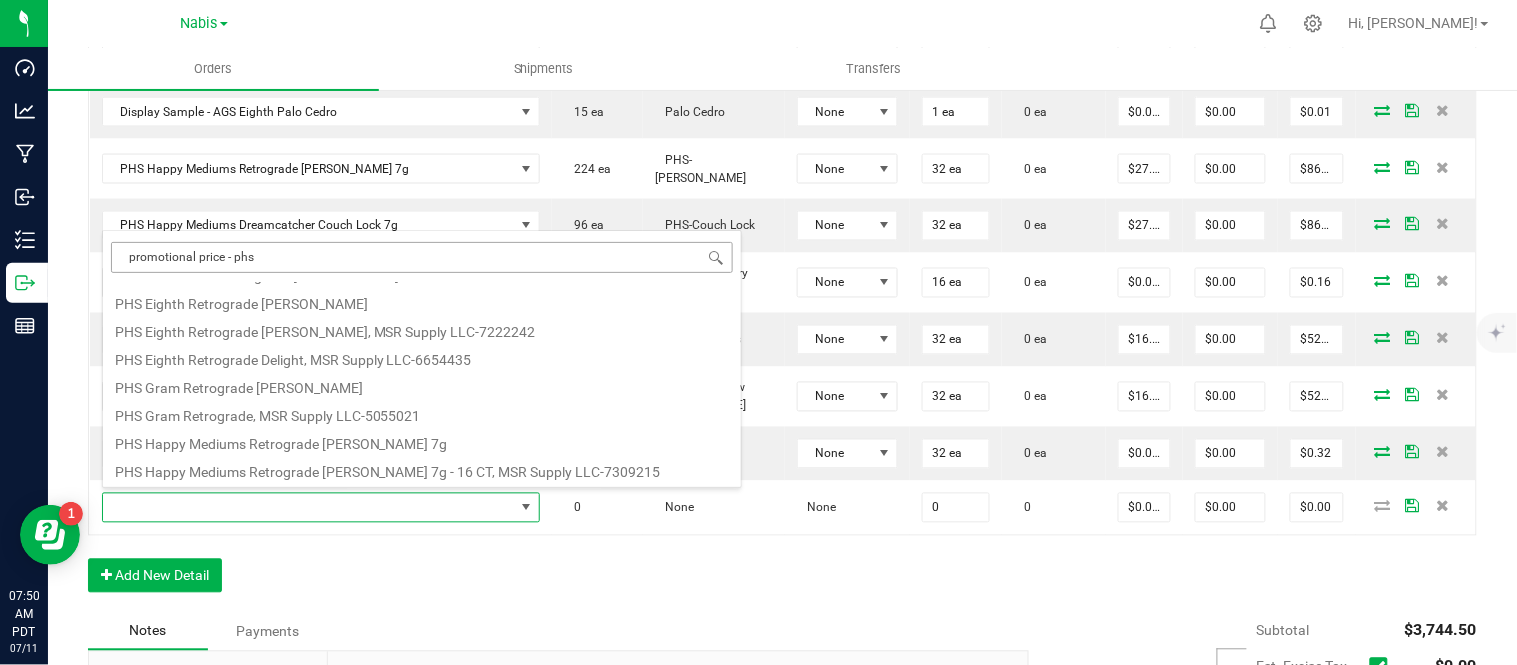 scroll, scrollTop: 0, scrollLeft: 0, axis: both 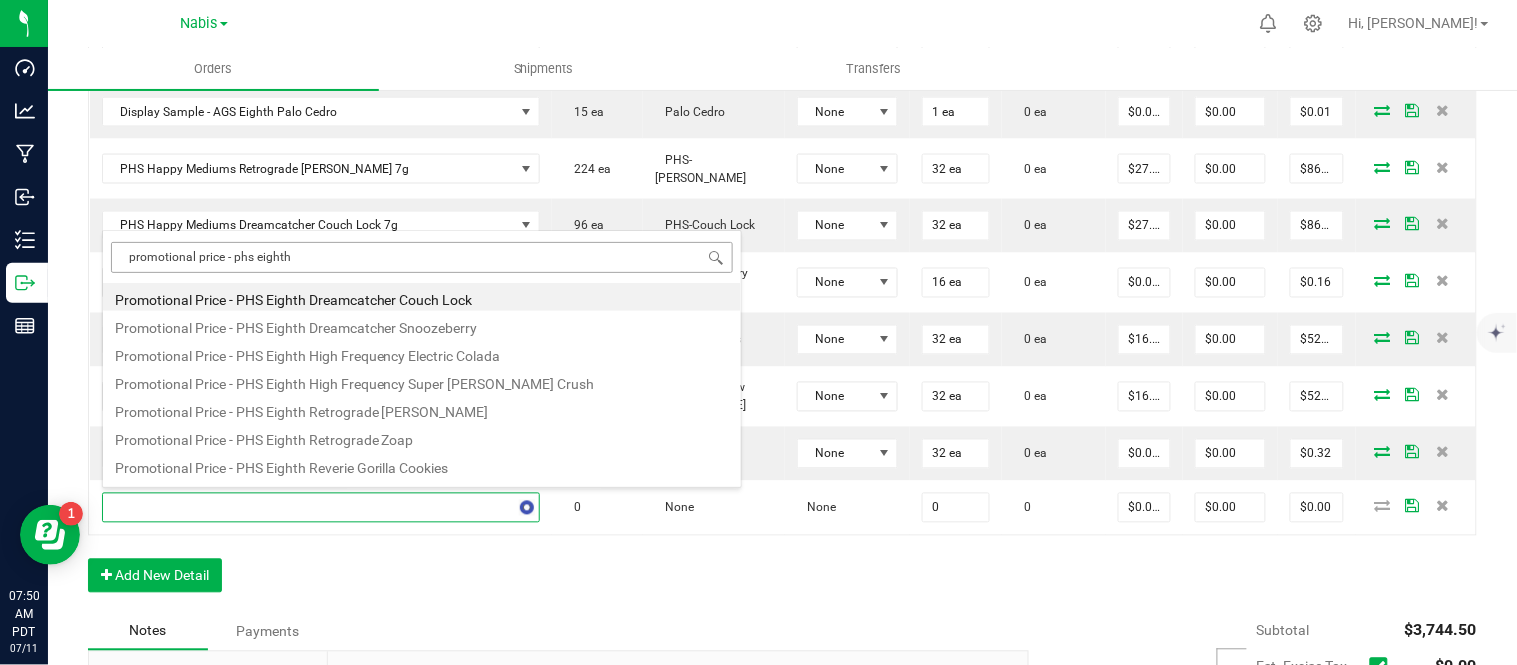 type on "promotional price - phs eighth r" 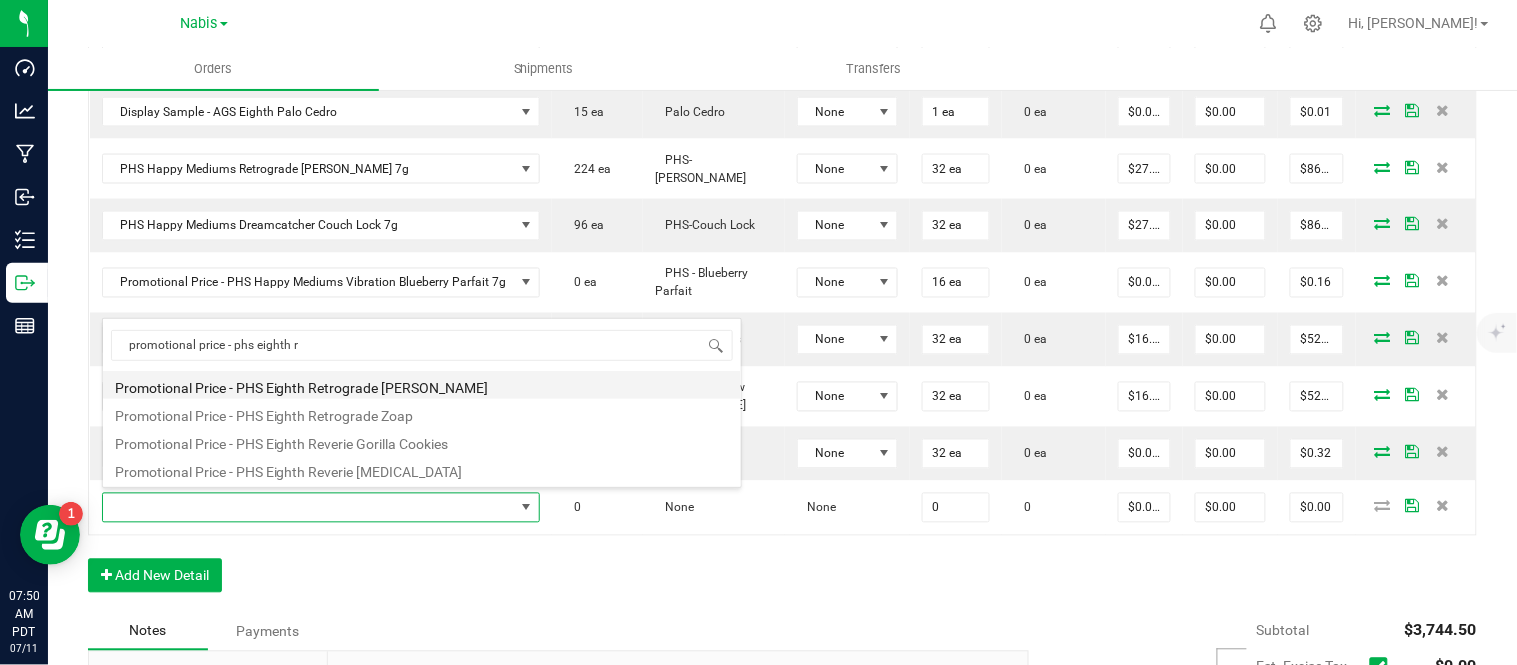 click on "Promotional Price - PHS Eighth Retrograde Cherry Runtz" at bounding box center [422, 385] 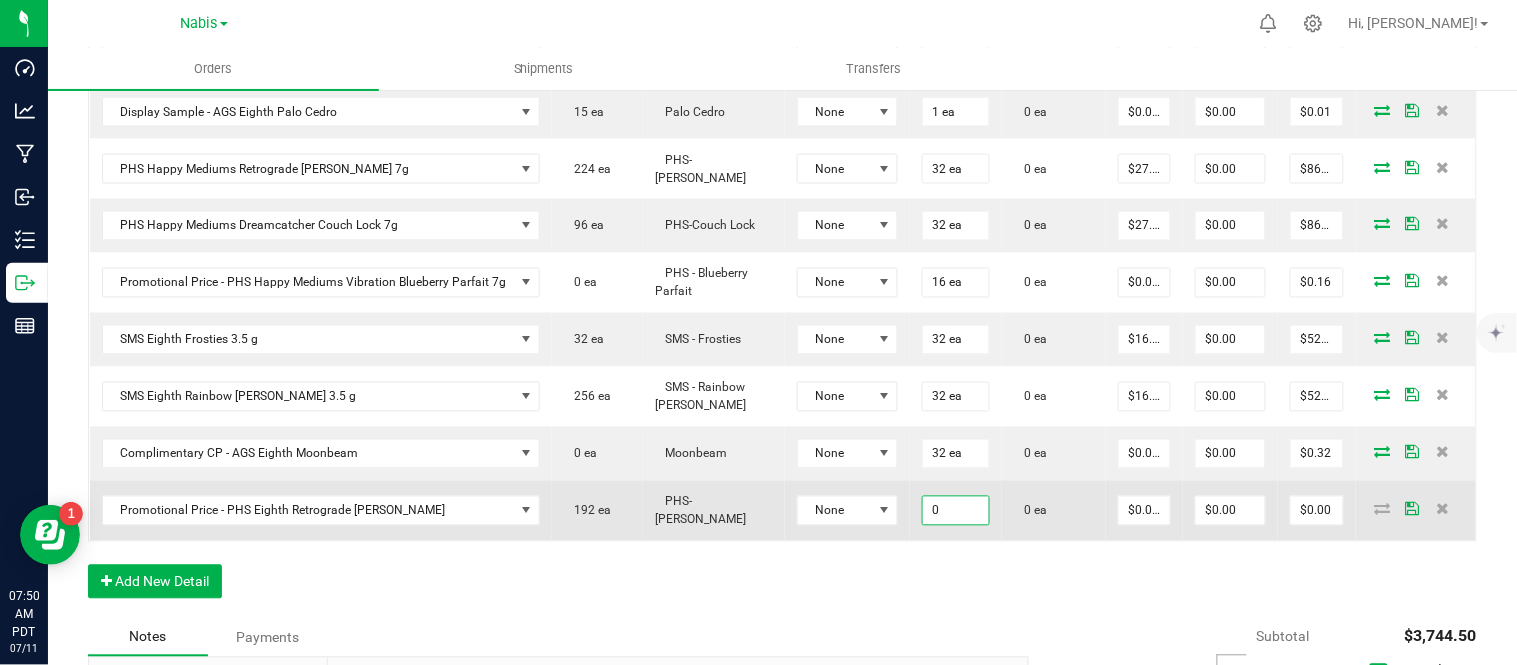click on "0" at bounding box center [956, 511] 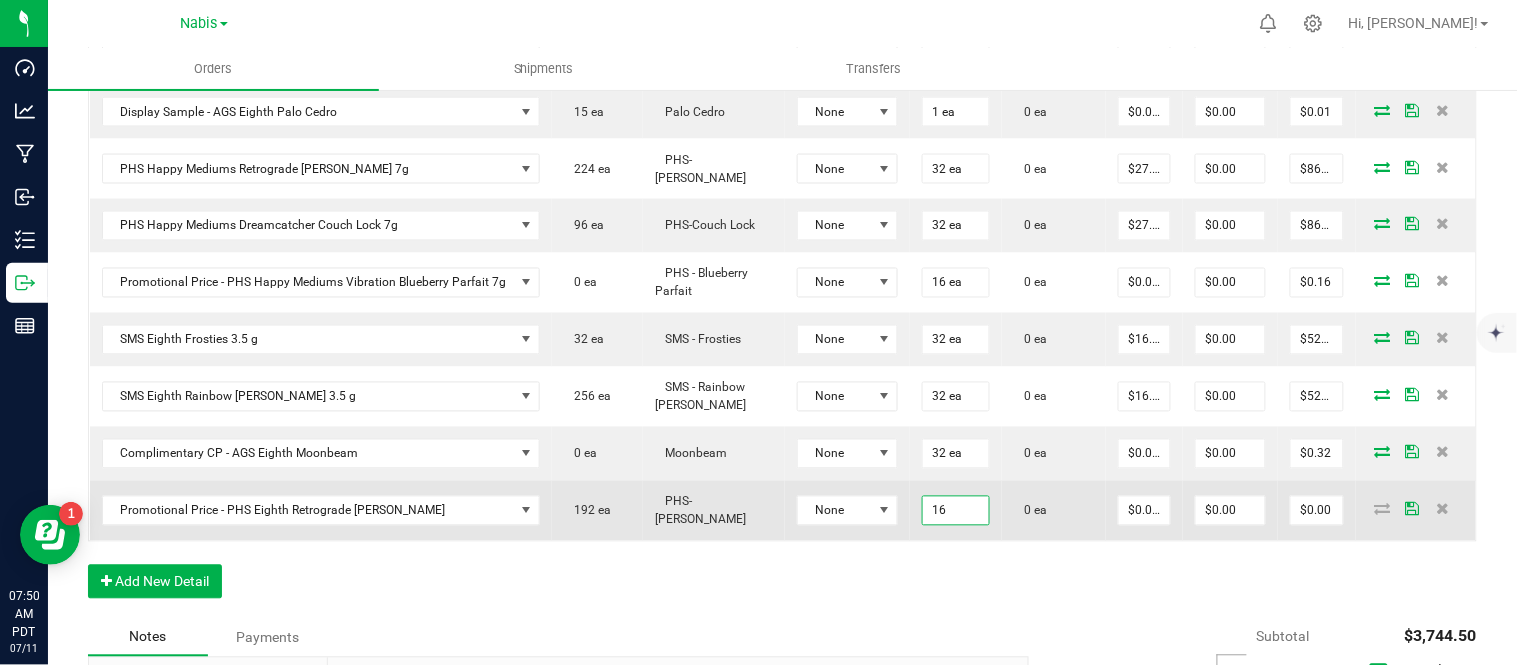 type on "16 ea" 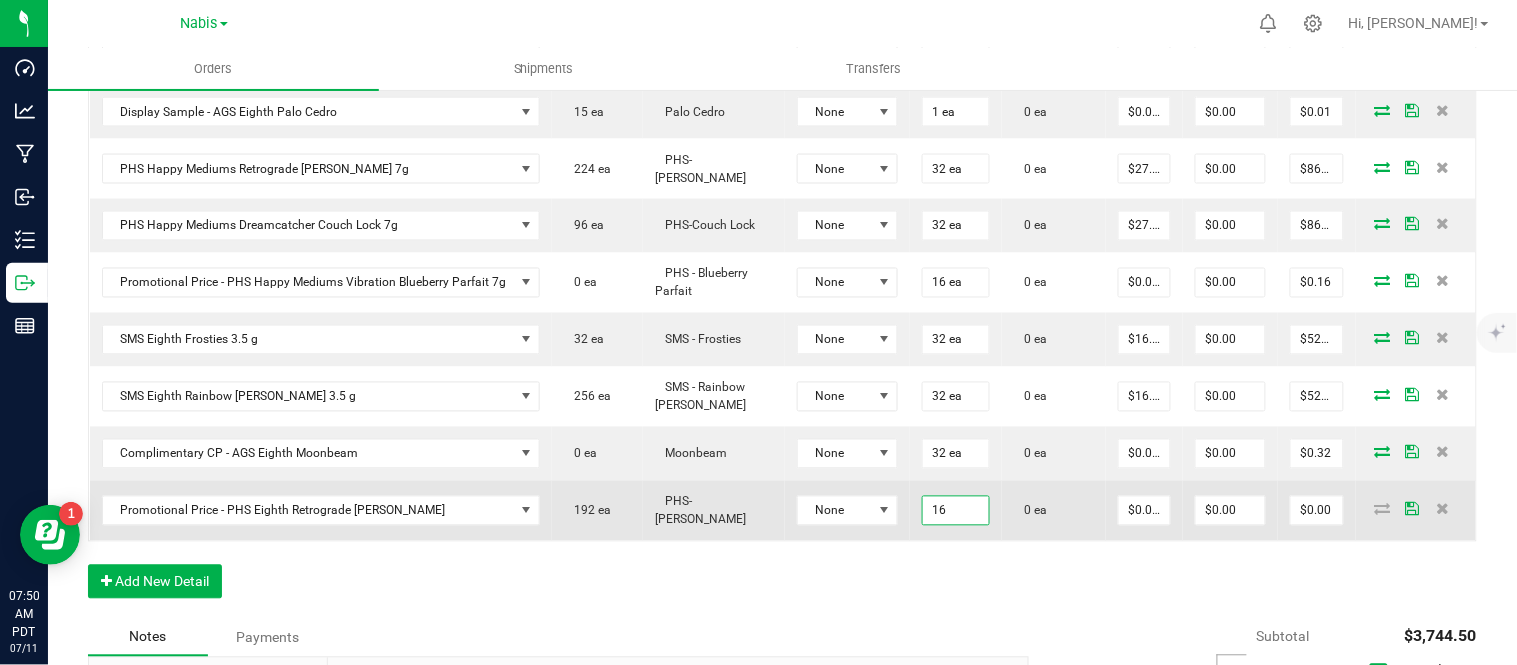 type on "0" 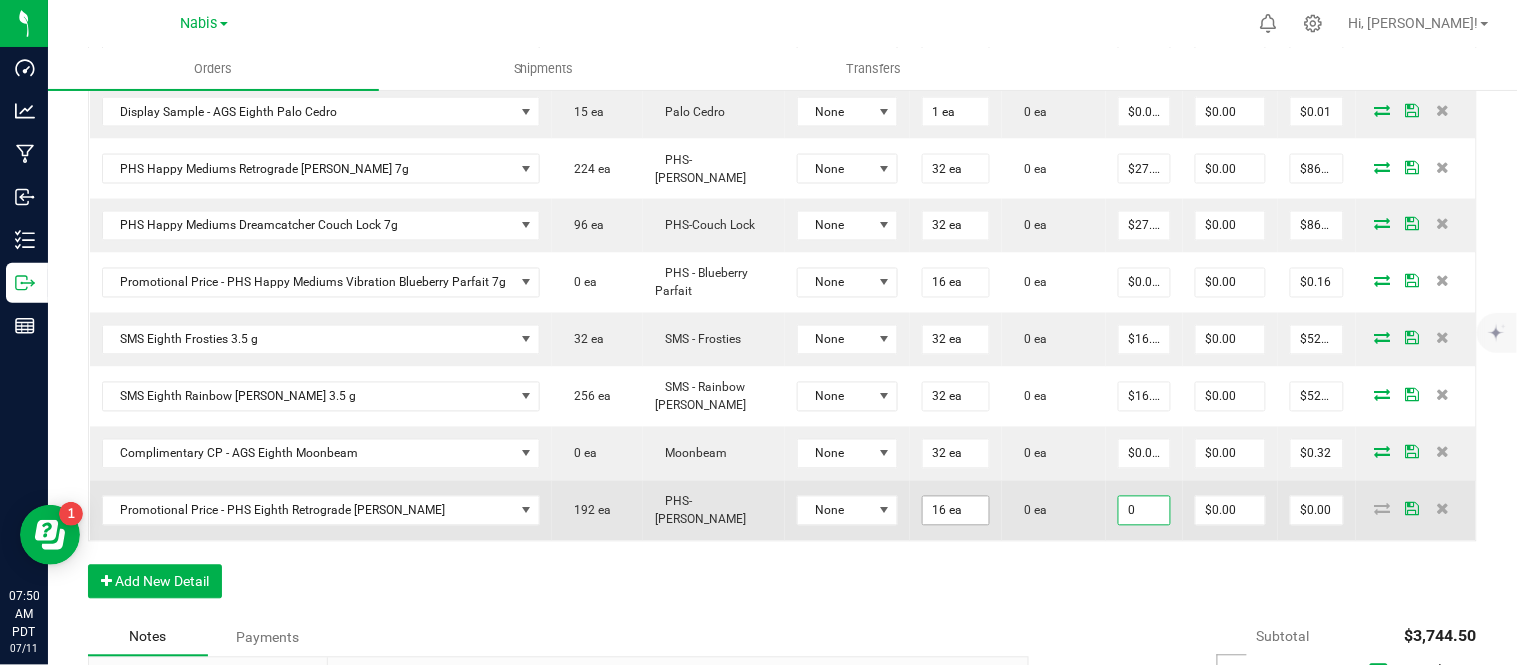 scroll, scrollTop: 0, scrollLeft: 0, axis: both 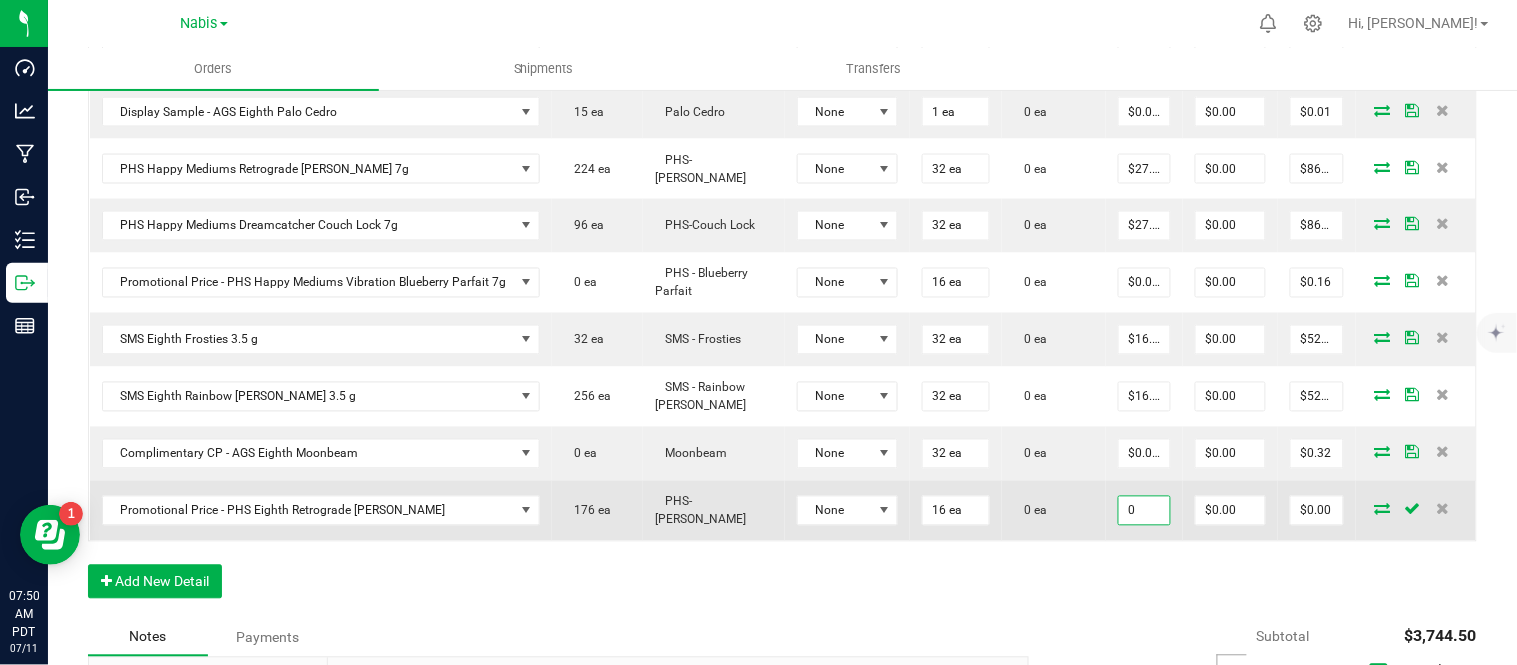 click on "0" at bounding box center (1144, 511) 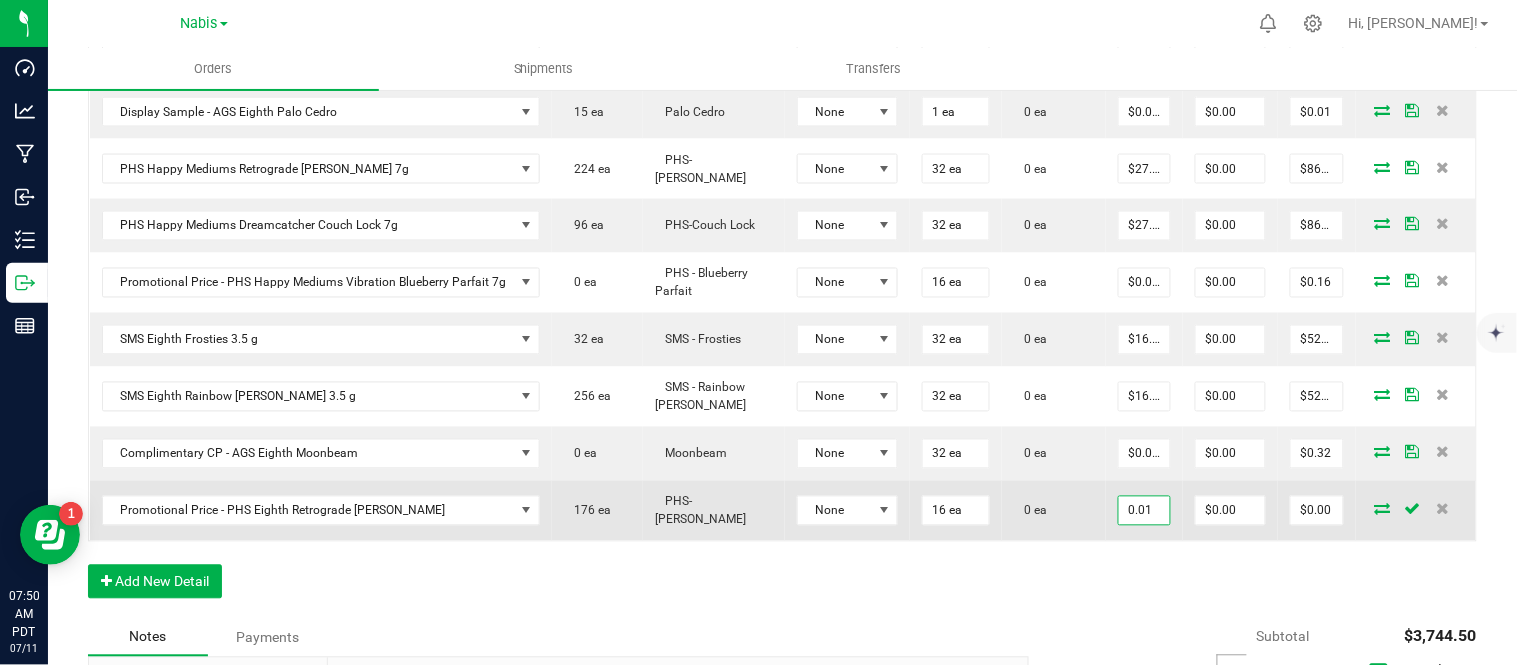 type on "$0.01000" 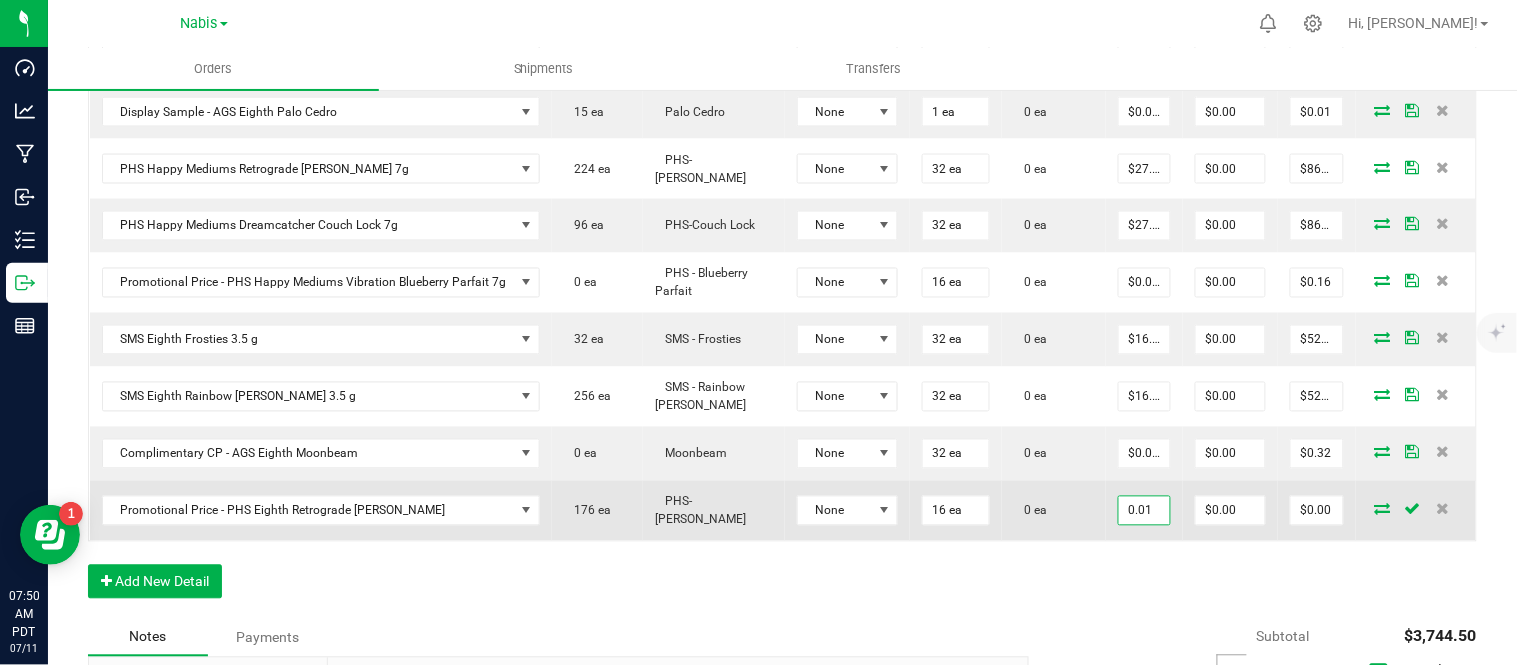 type on "0" 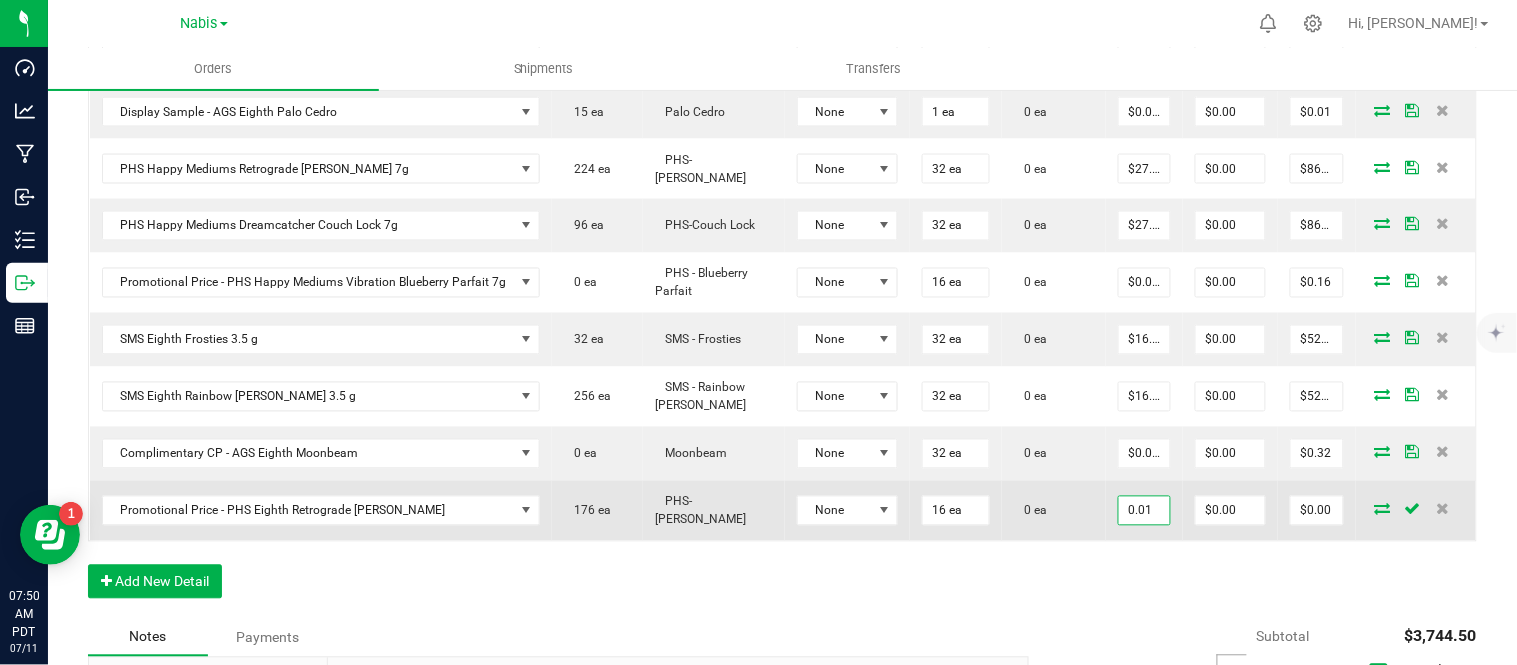 type on "$0.16" 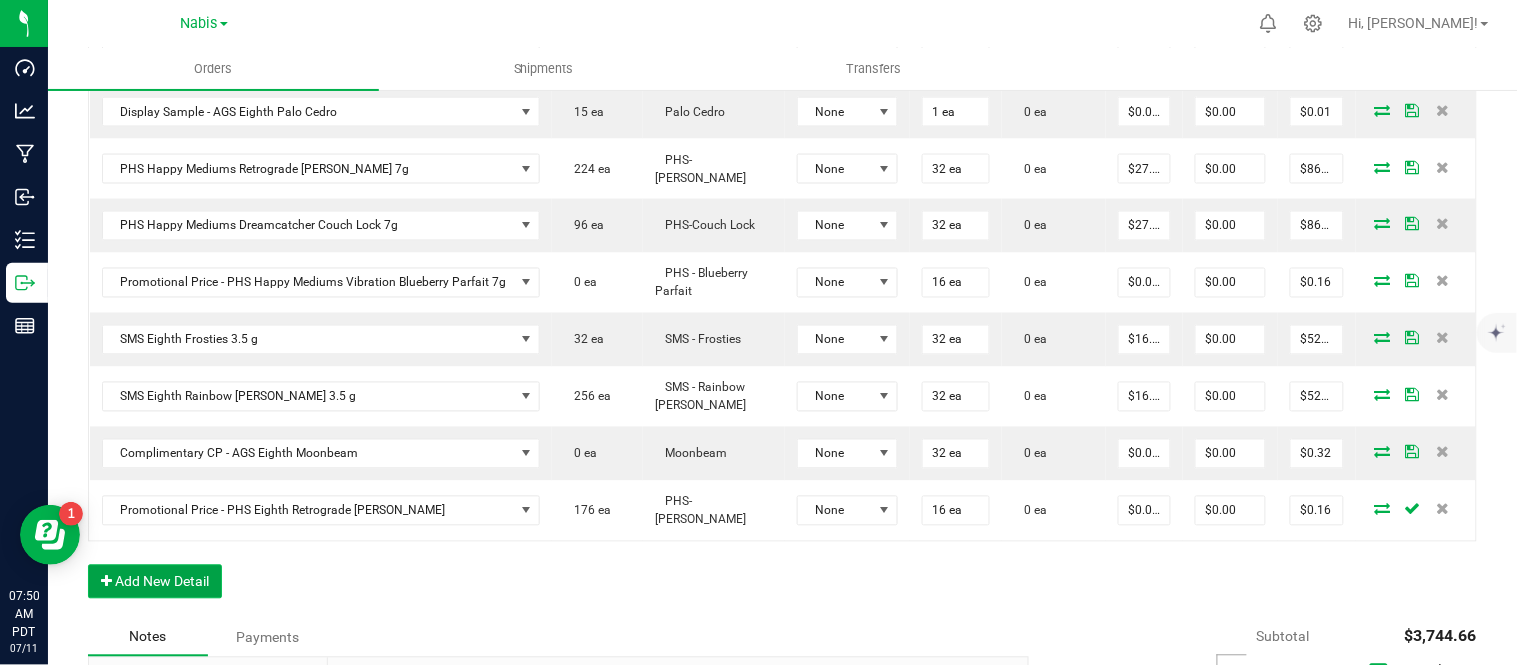 click on "Add New Detail" at bounding box center [155, 582] 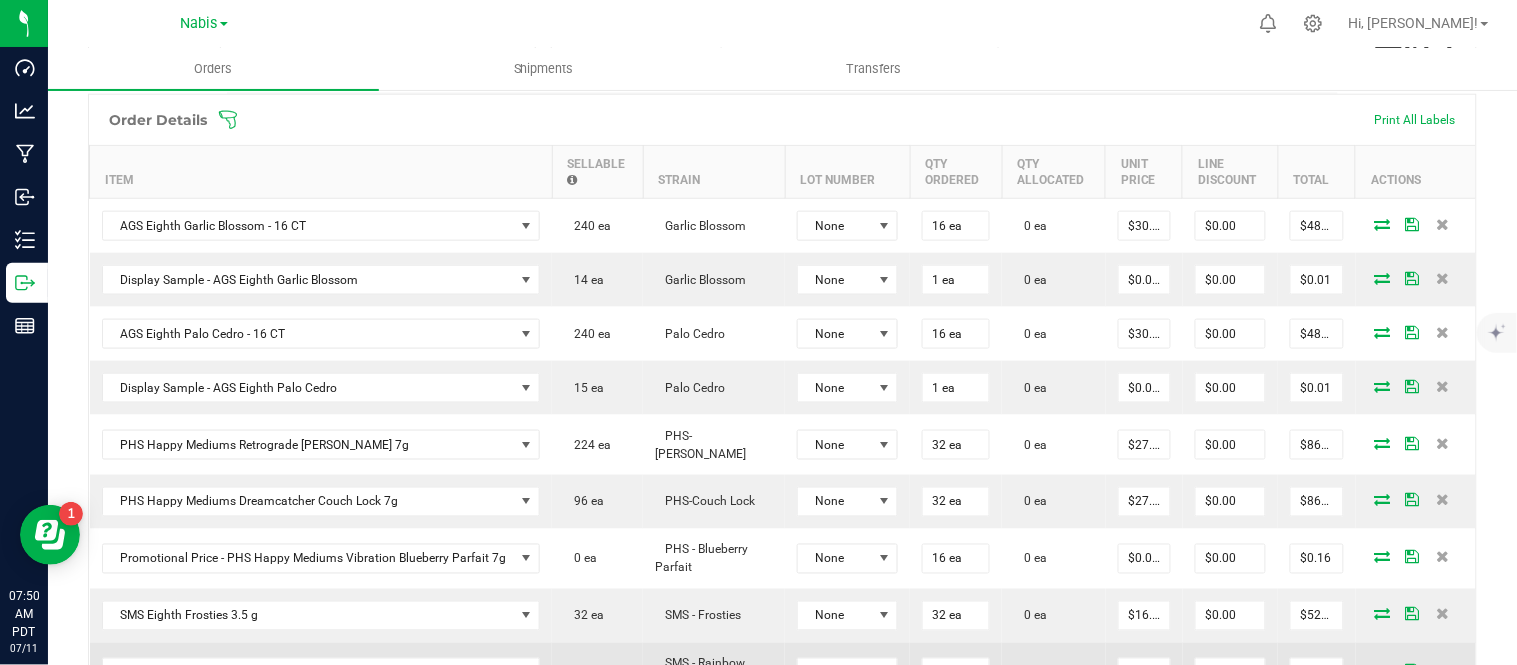 scroll, scrollTop: 985, scrollLeft: 0, axis: vertical 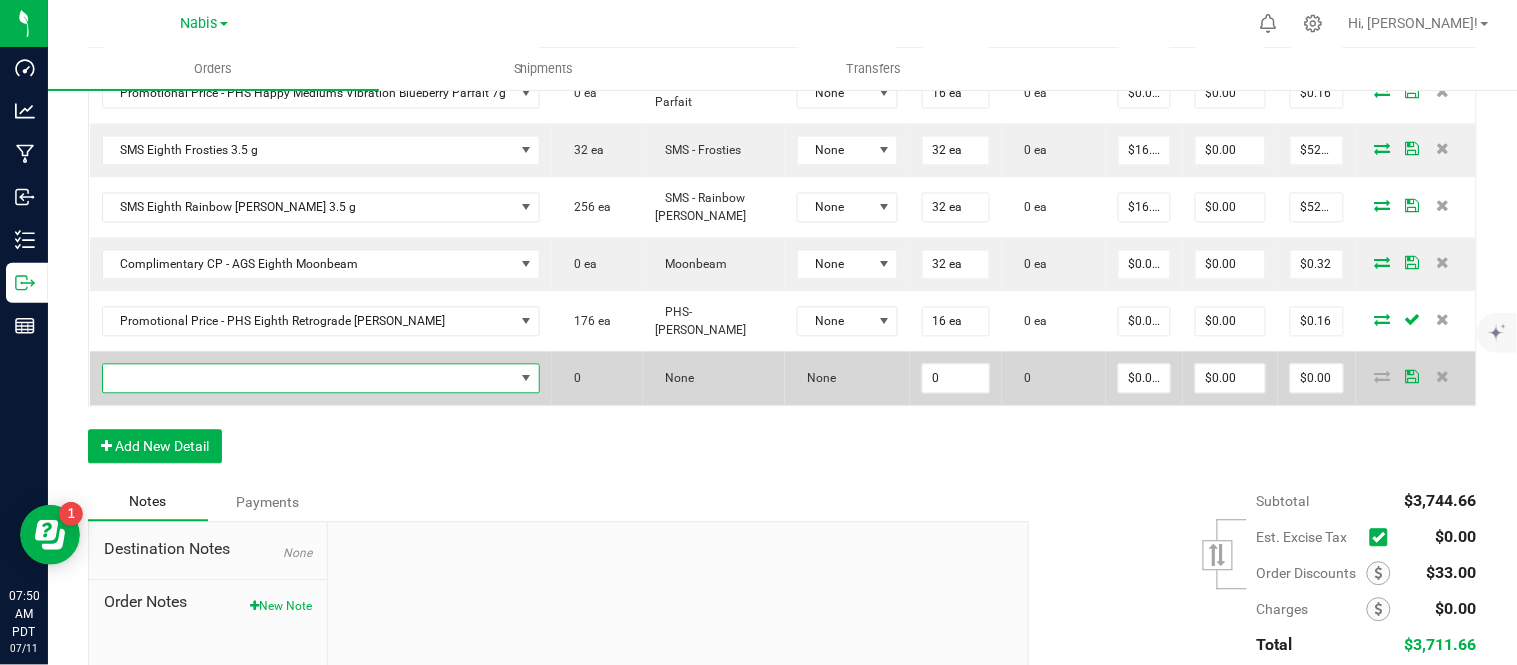 click at bounding box center [309, 379] 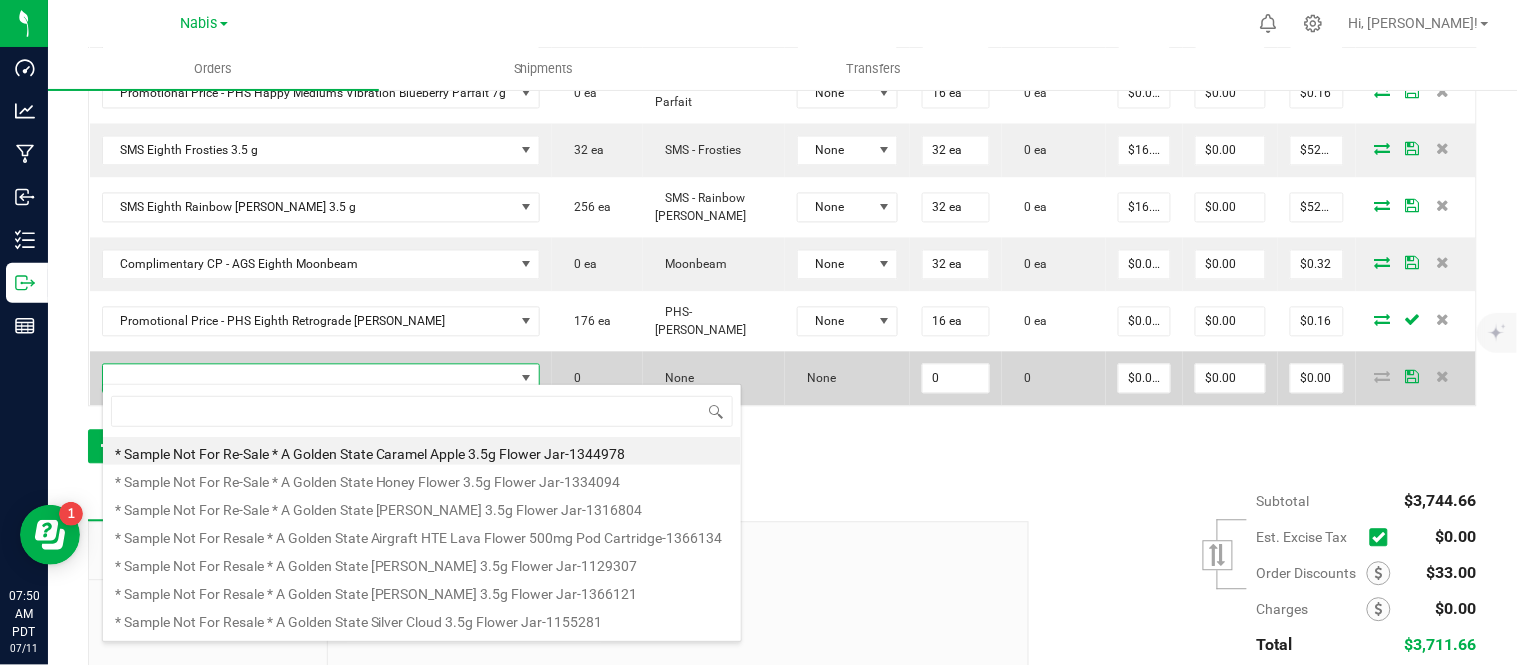 scroll, scrollTop: 99970, scrollLeft: 99570, axis: both 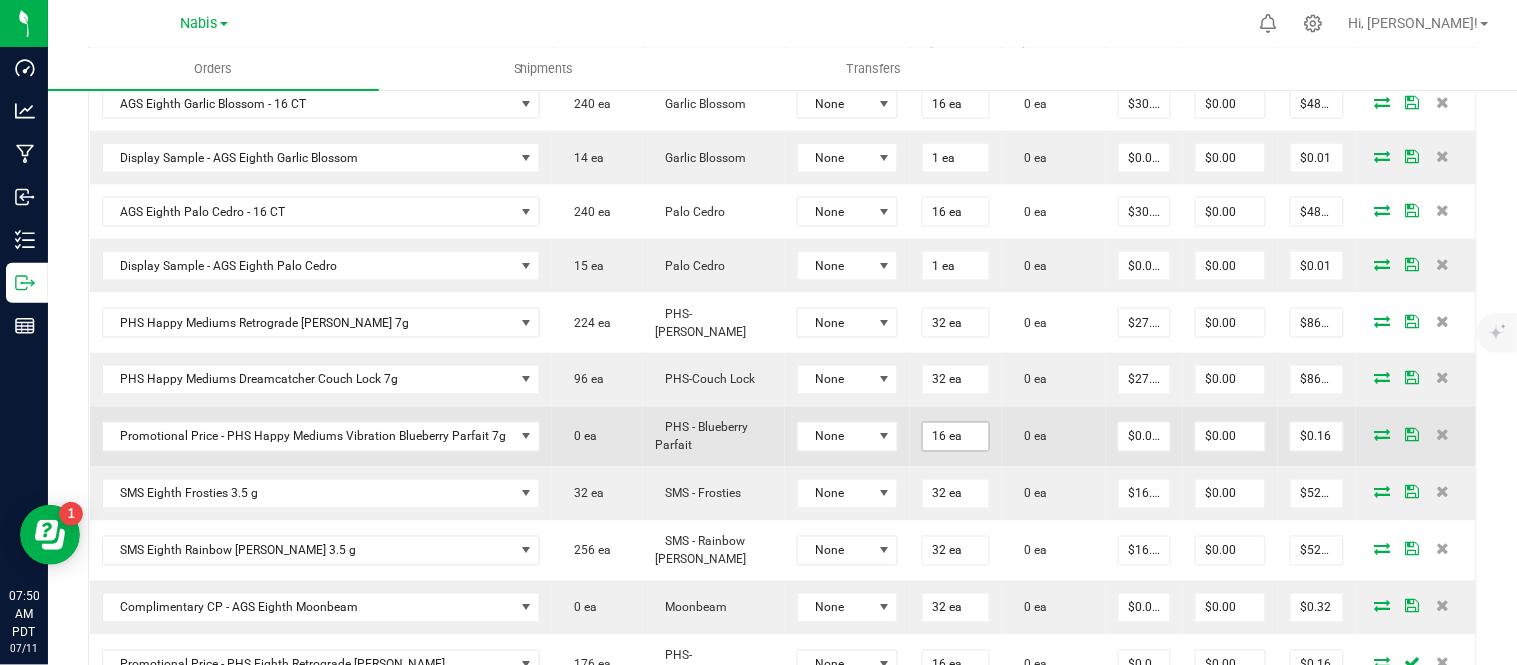 type on "16" 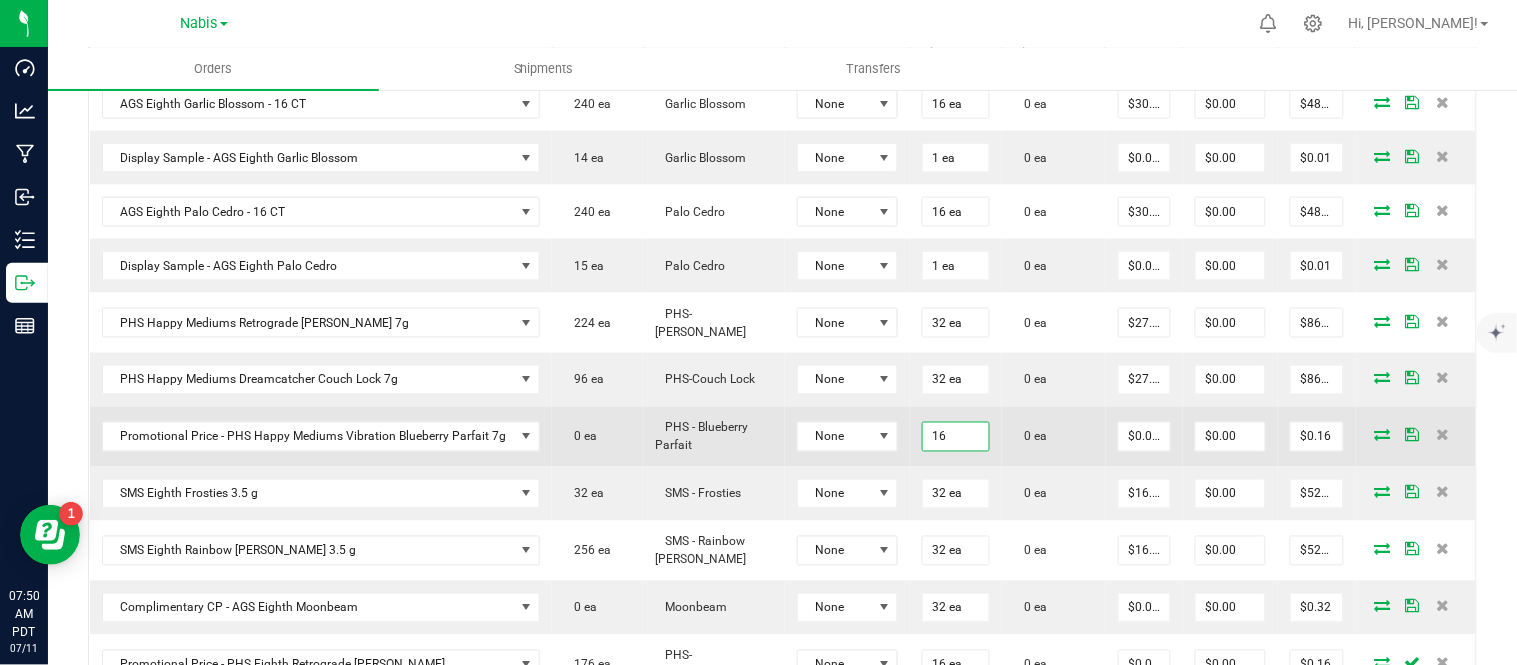 click on "16" at bounding box center (956, 437) 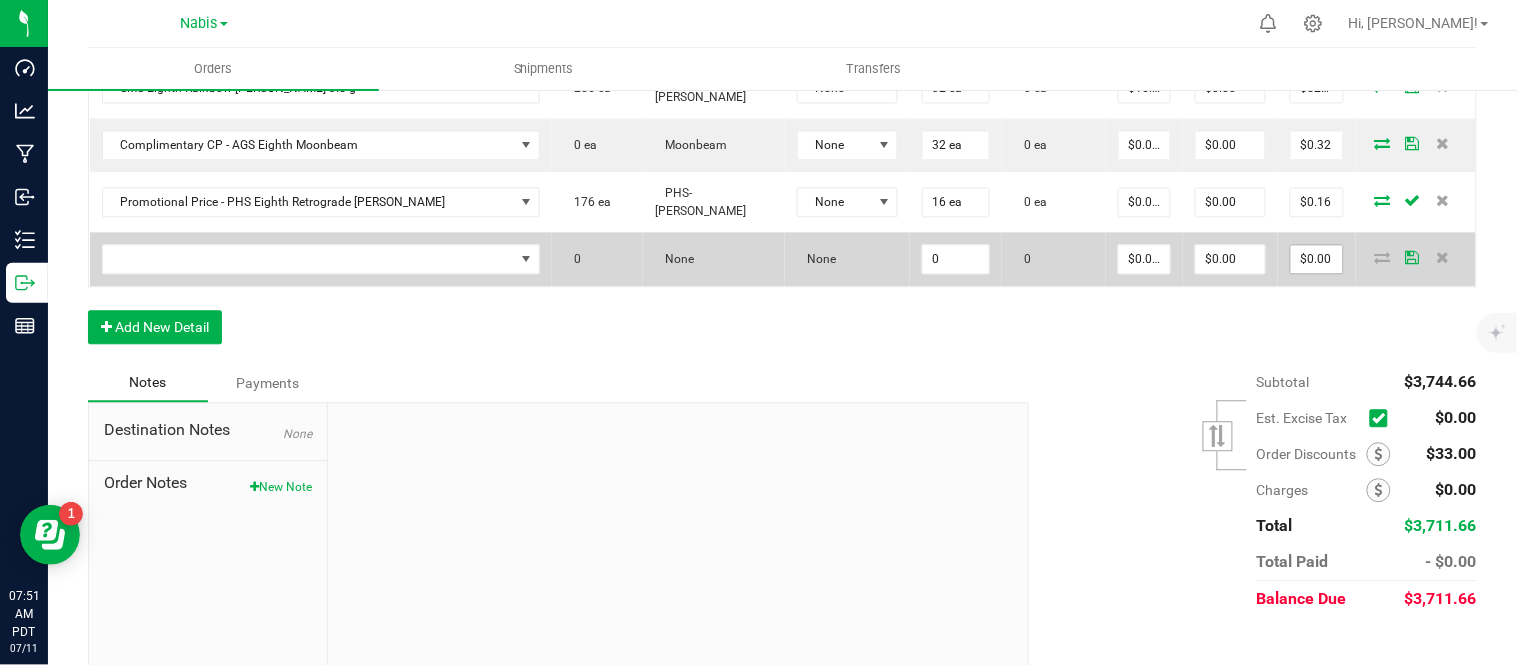 scroll, scrollTop: 1106, scrollLeft: 0, axis: vertical 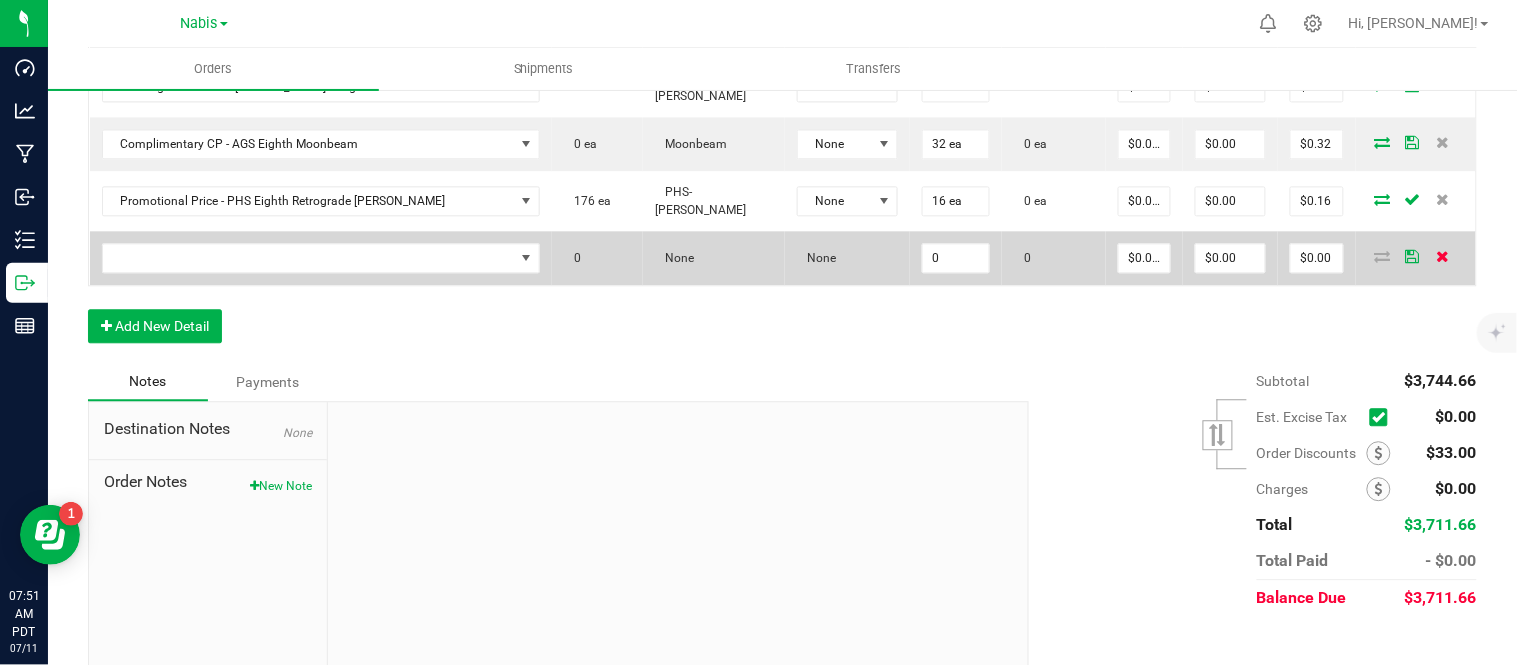 click at bounding box center (1442, 256) 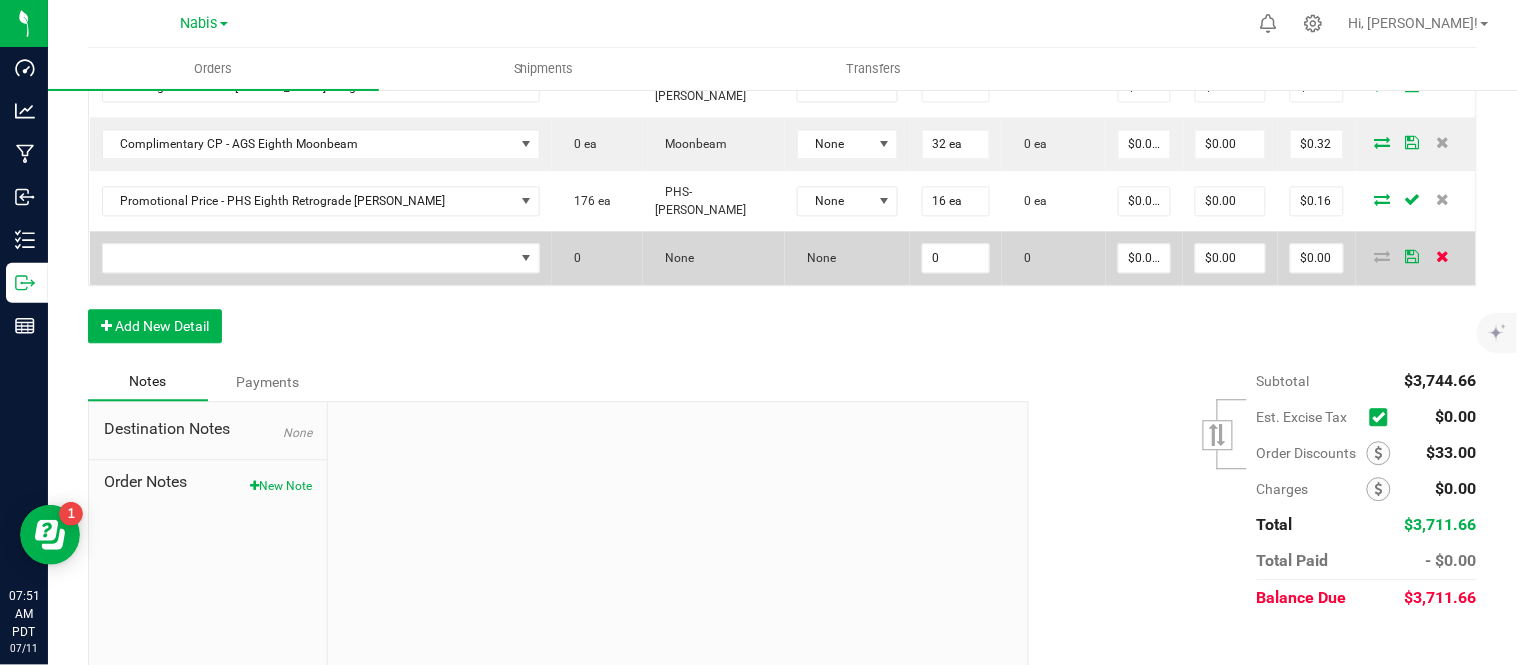scroll, scrollTop: 1066, scrollLeft: 0, axis: vertical 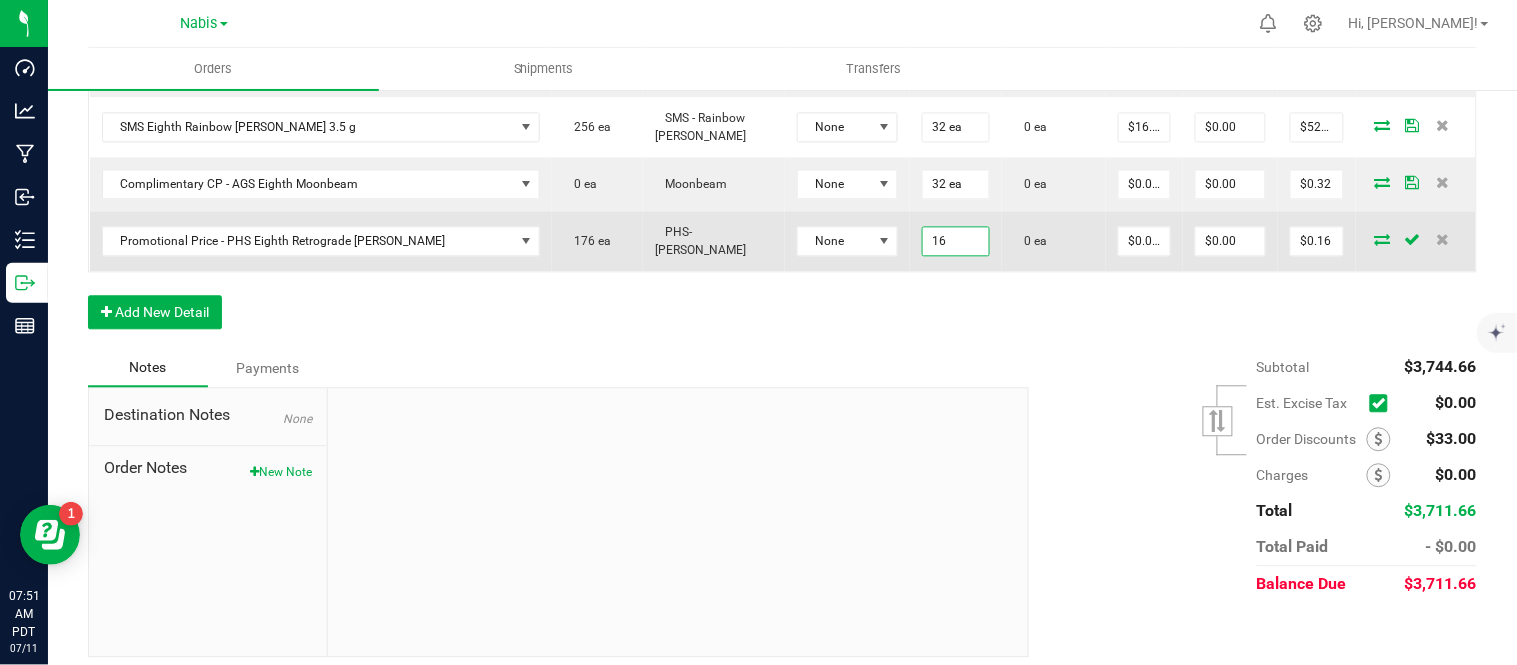click on "16" at bounding box center [956, 241] 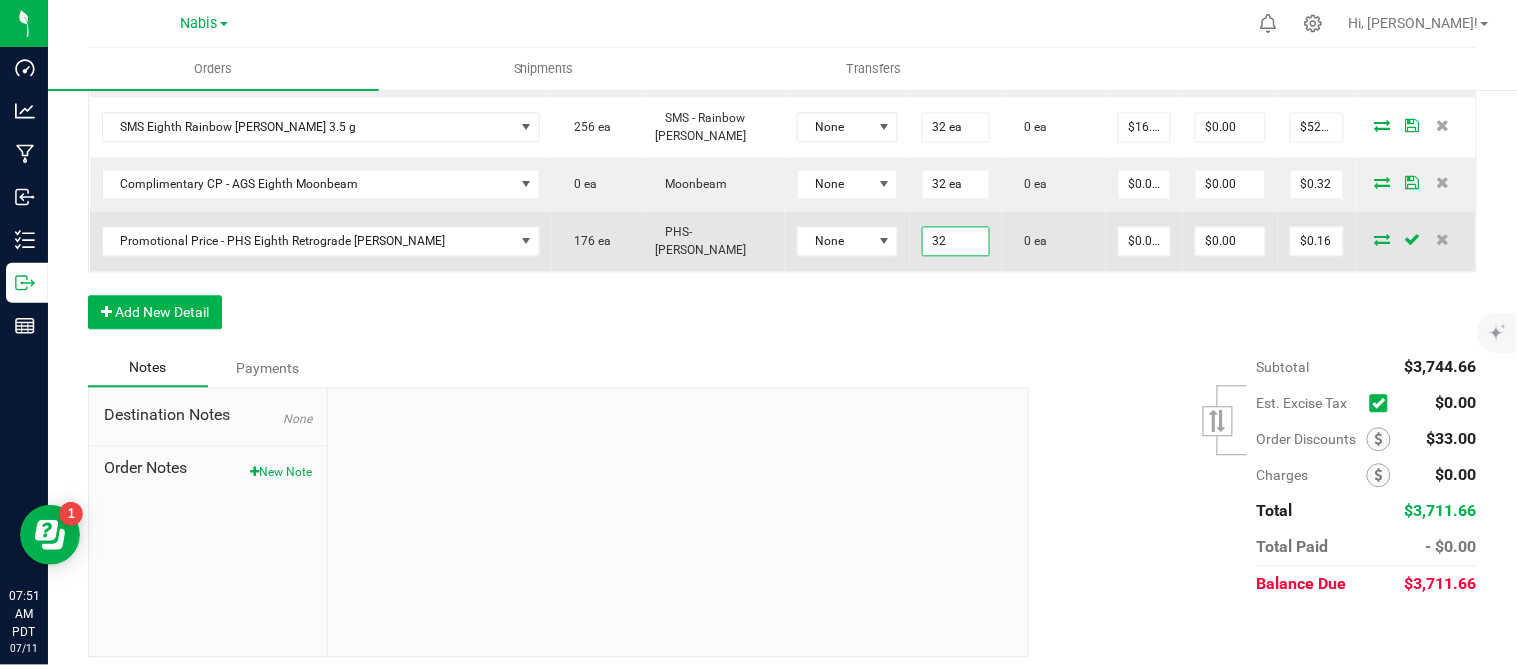 type on "32 ea" 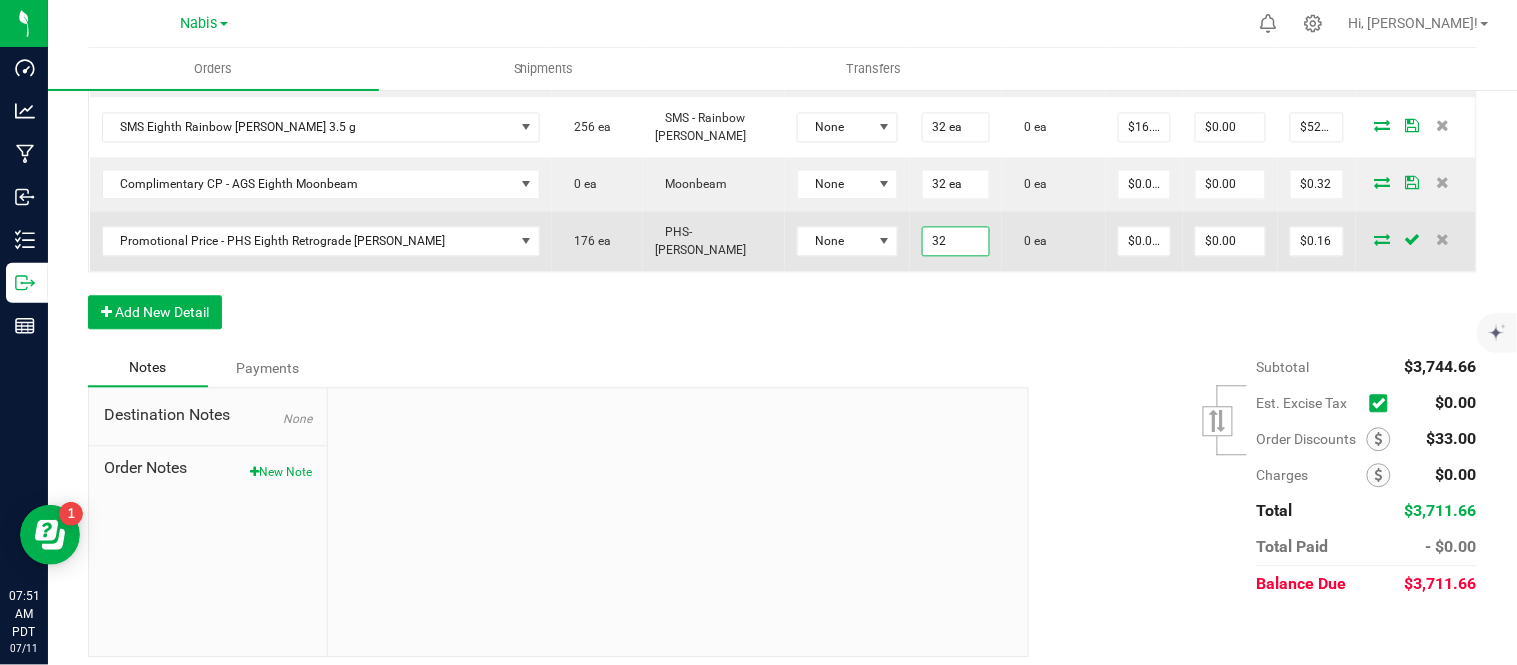 type on "0.01" 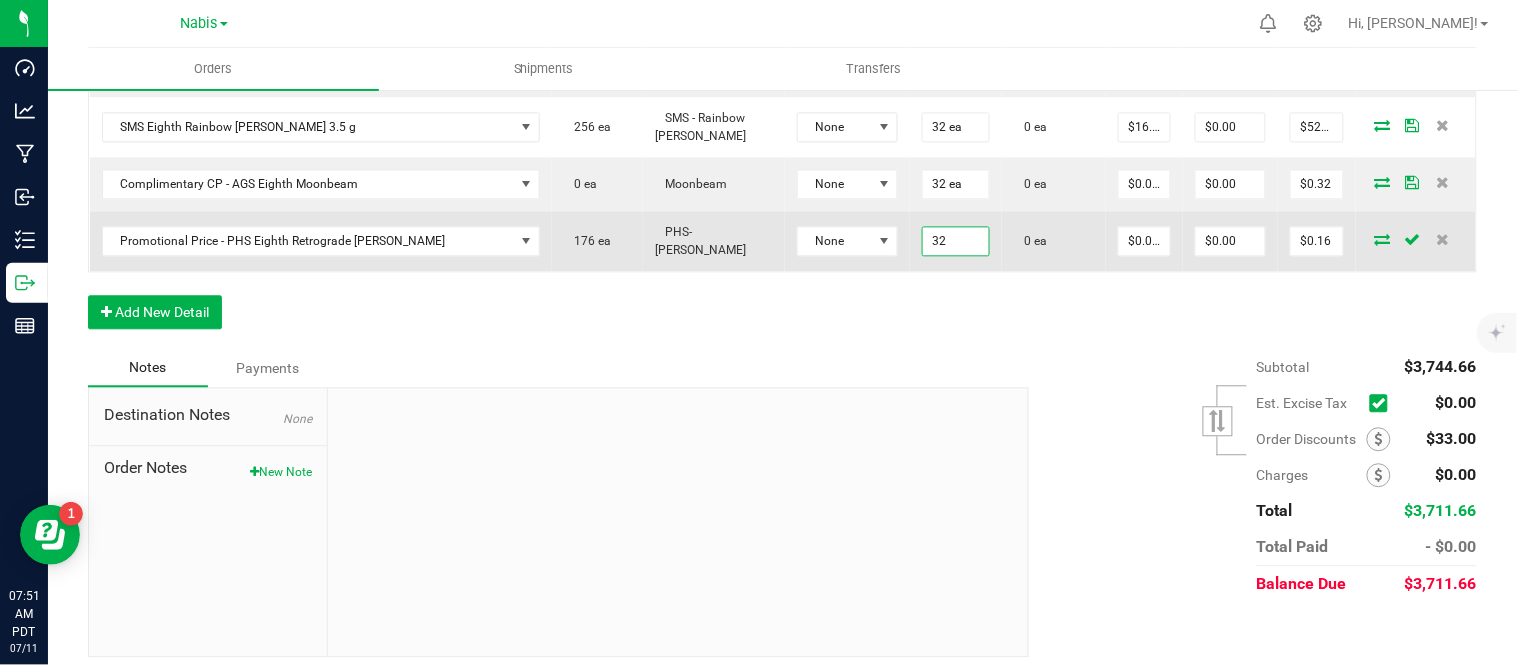 type on "$0.32" 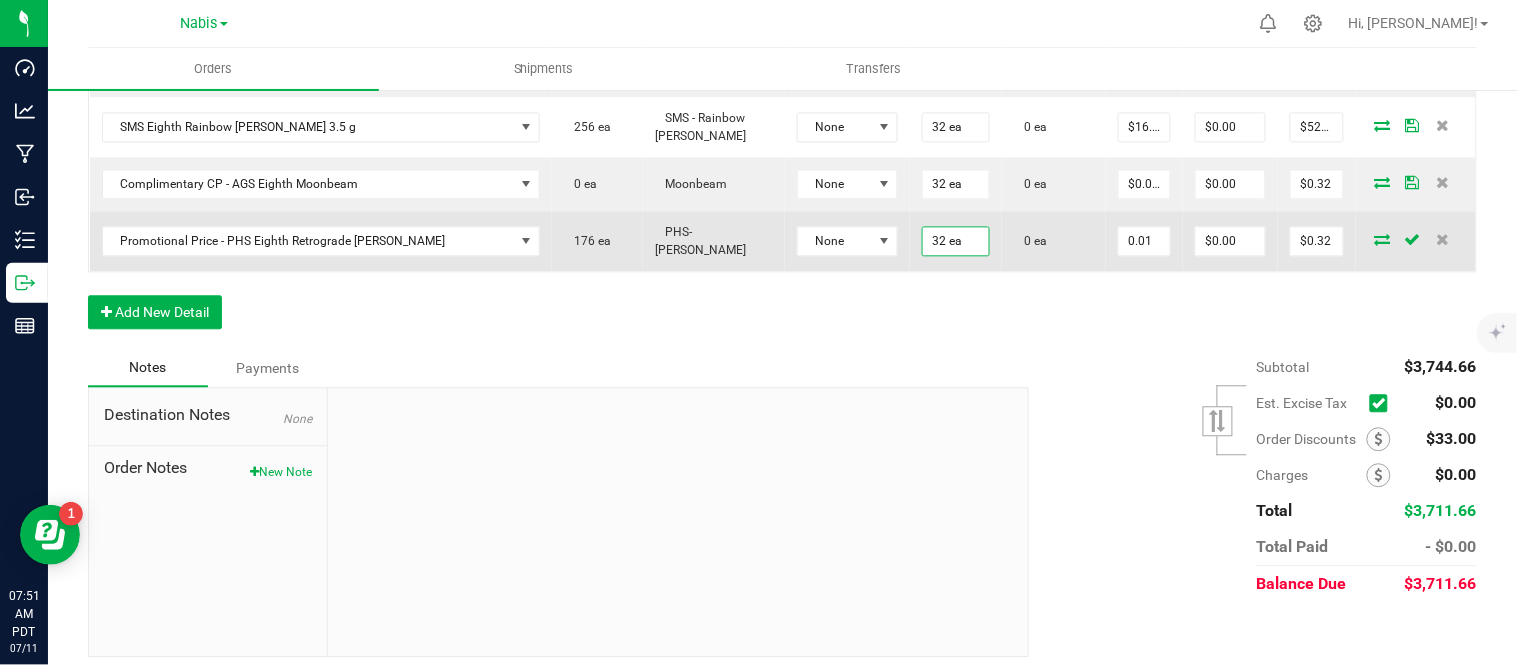 scroll, scrollTop: 0, scrollLeft: 0, axis: both 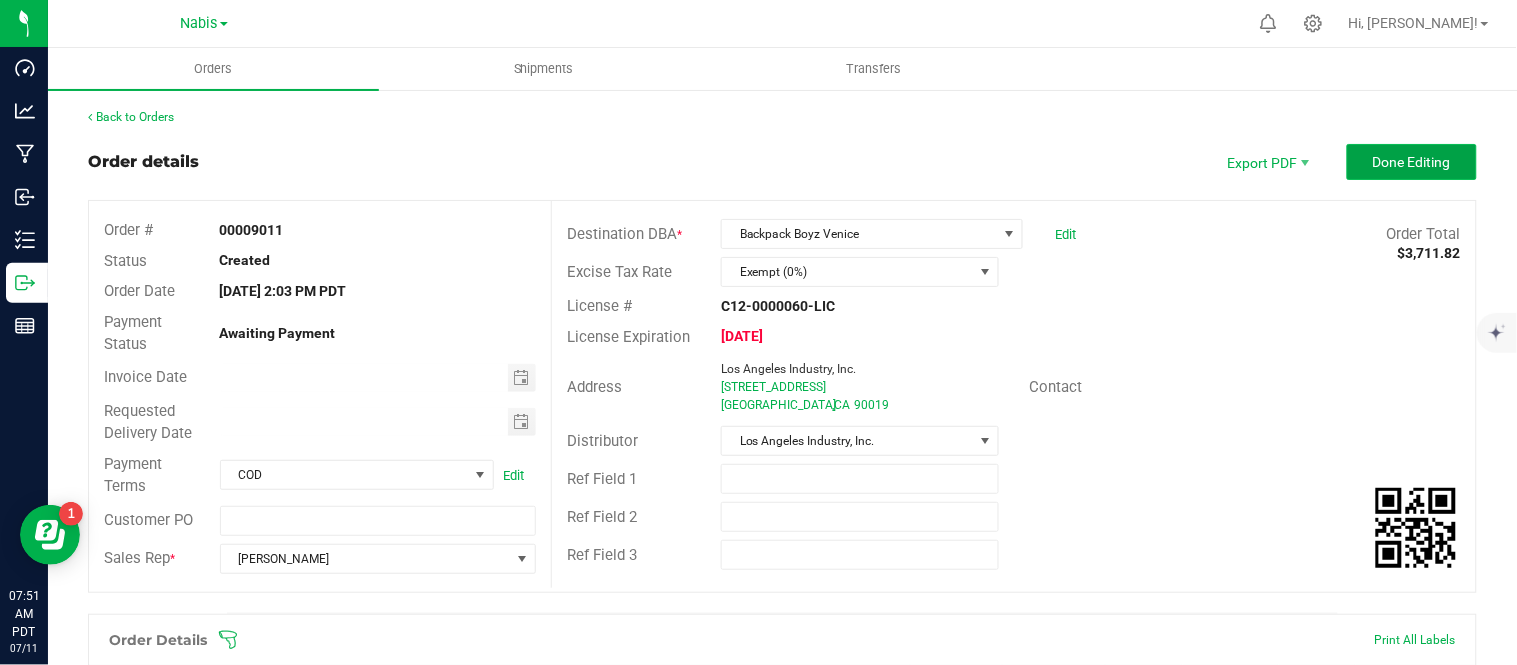 click on "Done Editing" at bounding box center [1412, 162] 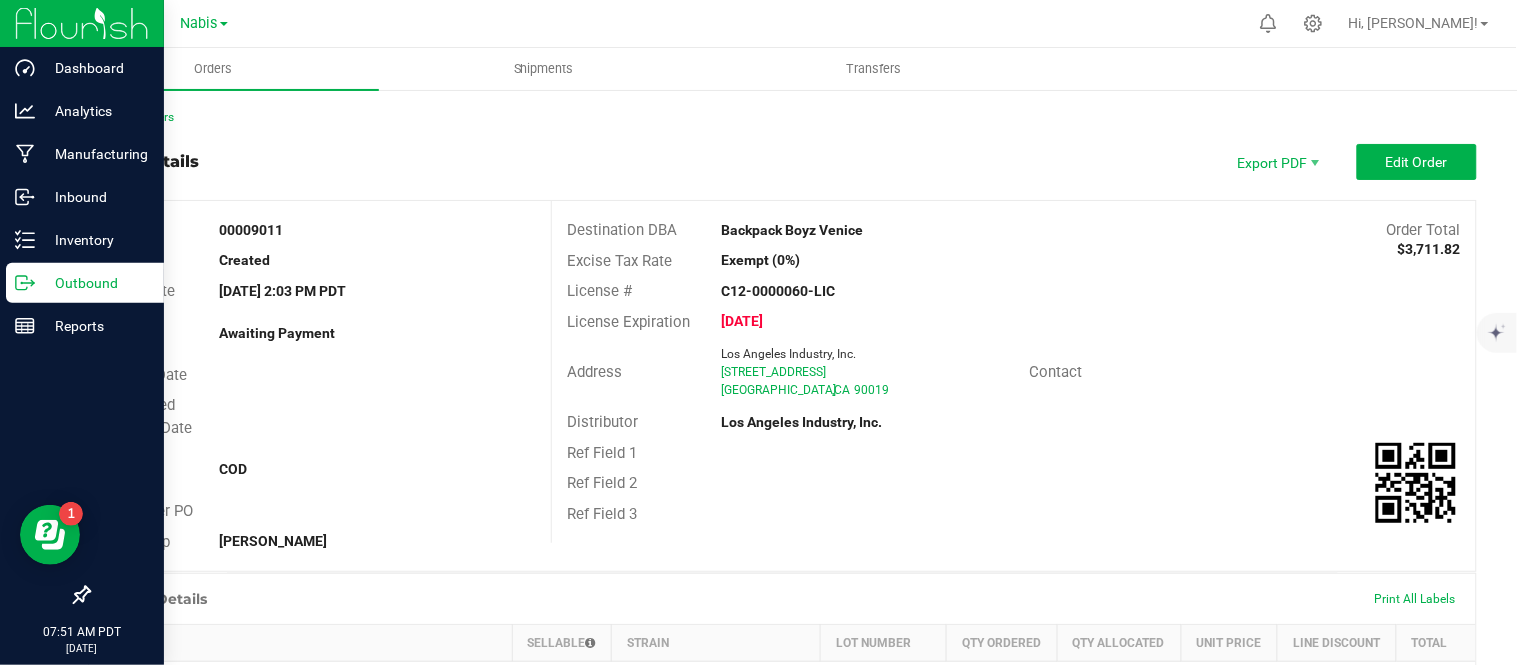 click on "Outbound" at bounding box center [95, 283] 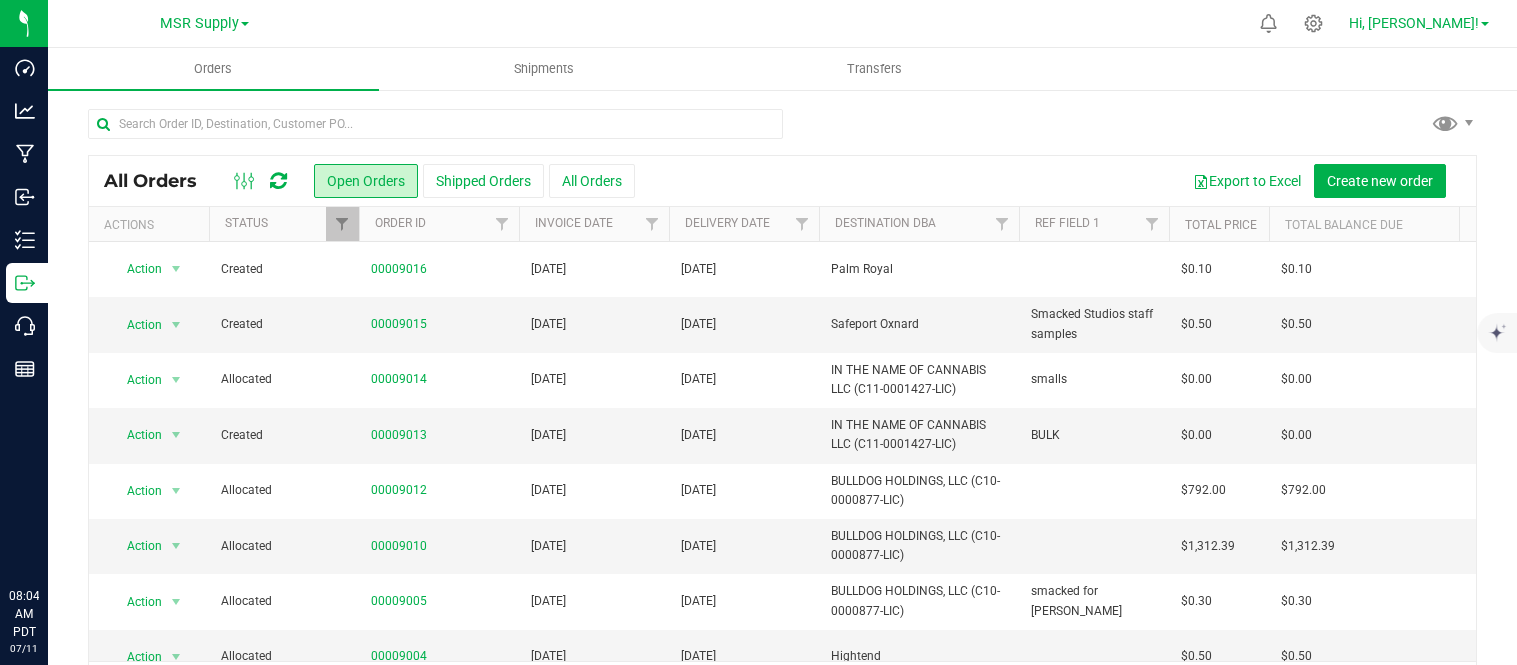 scroll, scrollTop: 0, scrollLeft: 0, axis: both 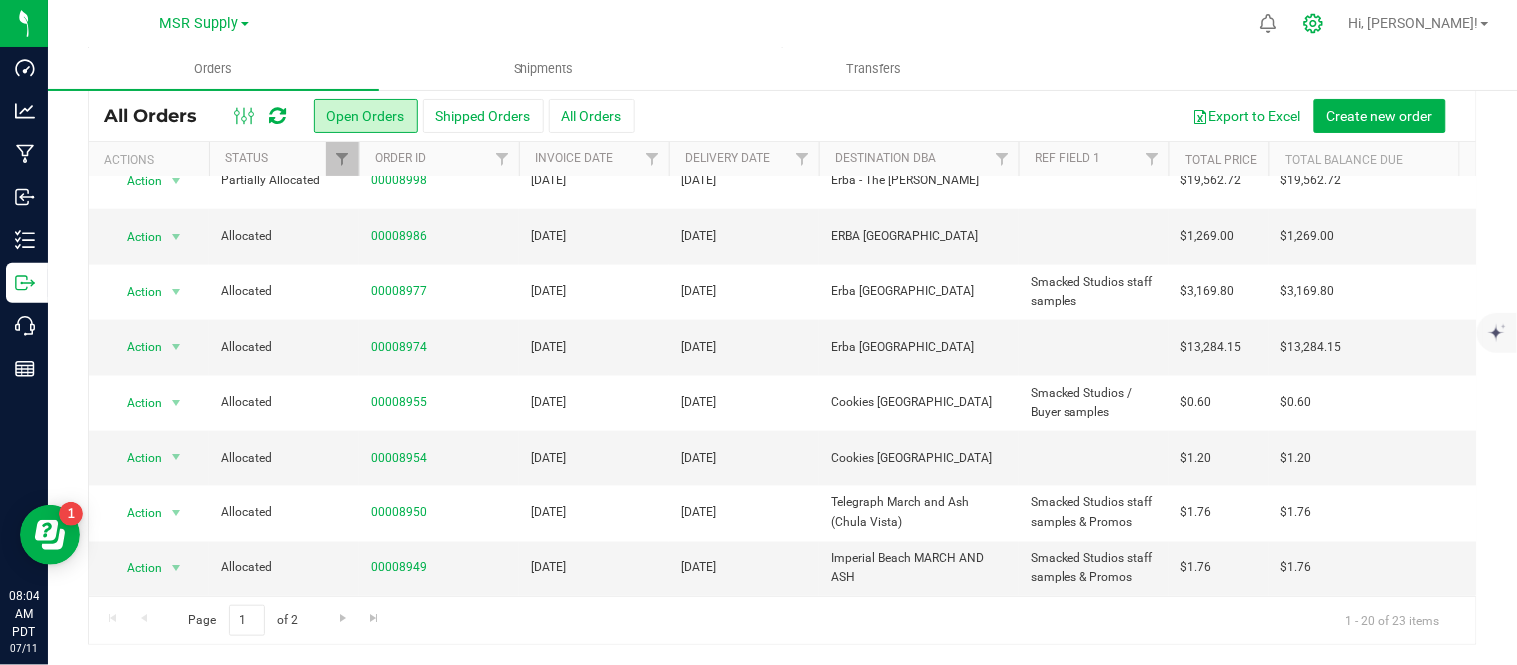 click 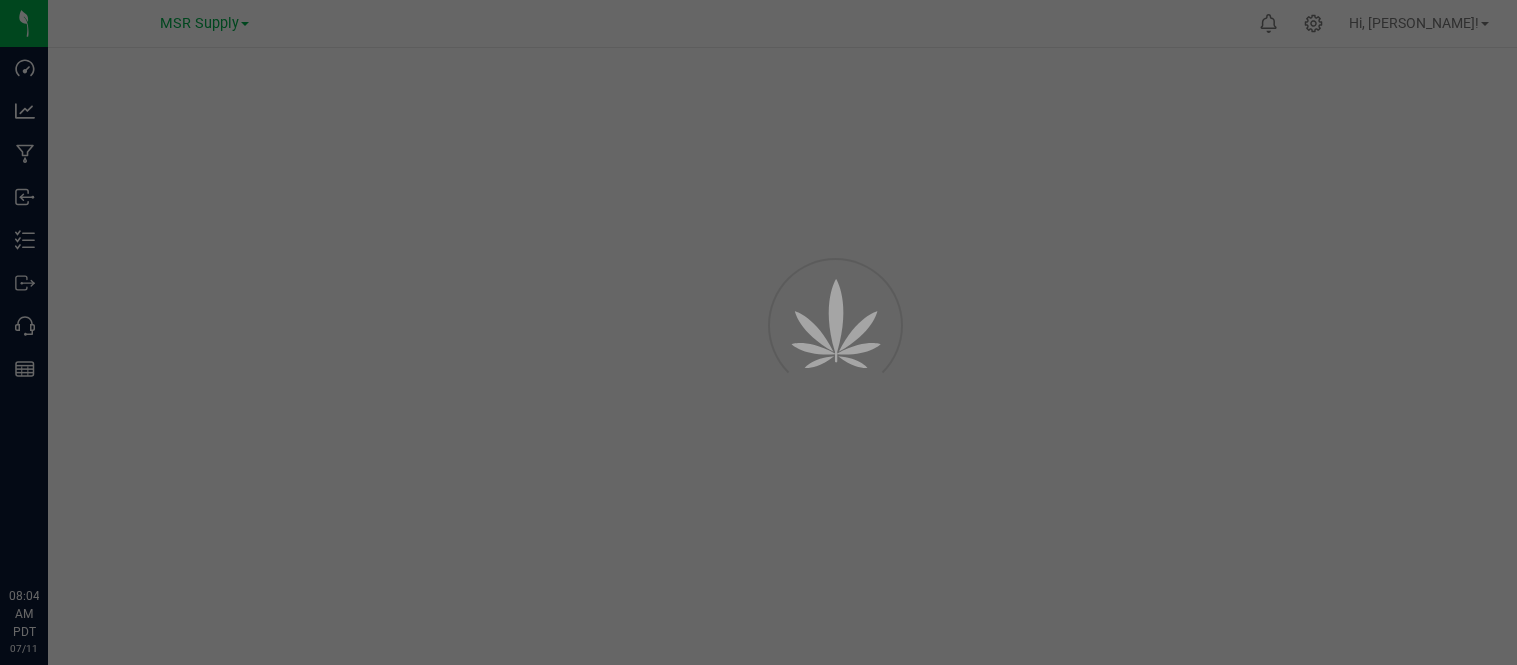 scroll, scrollTop: 0, scrollLeft: 0, axis: both 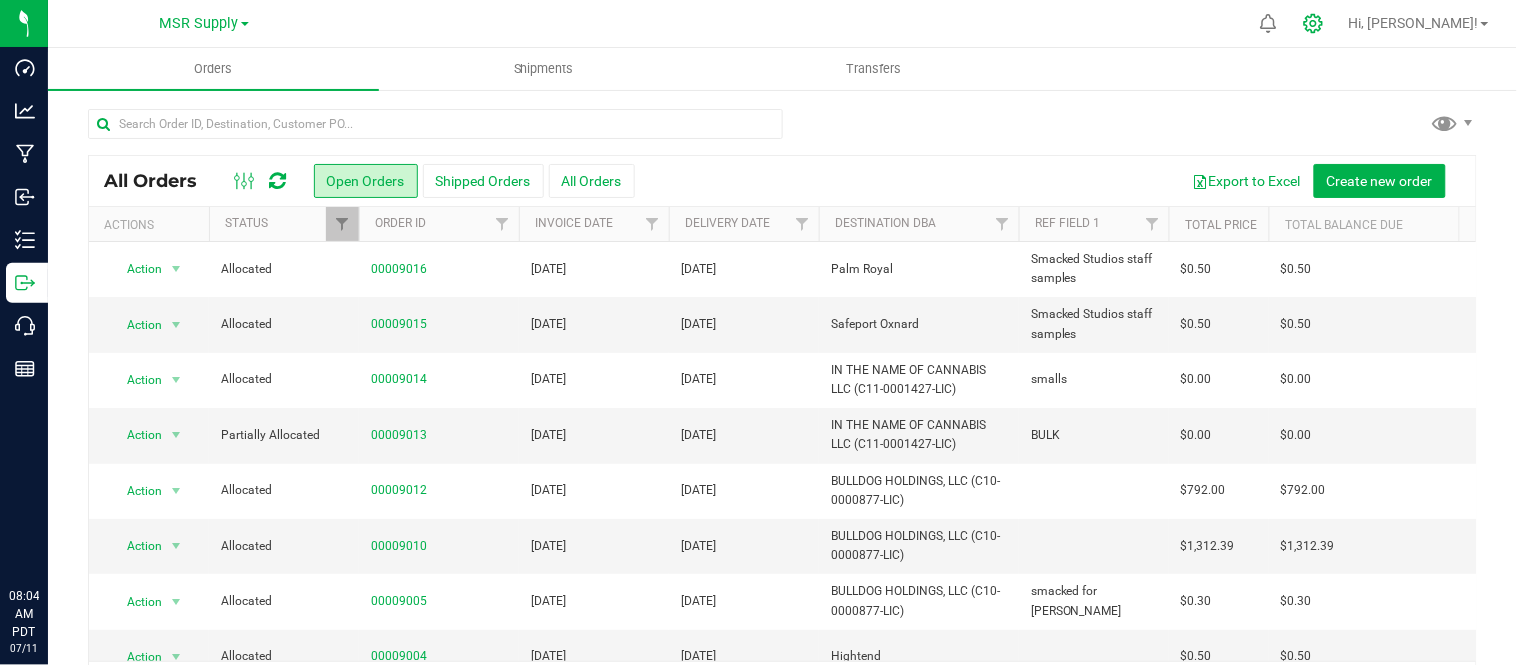 click 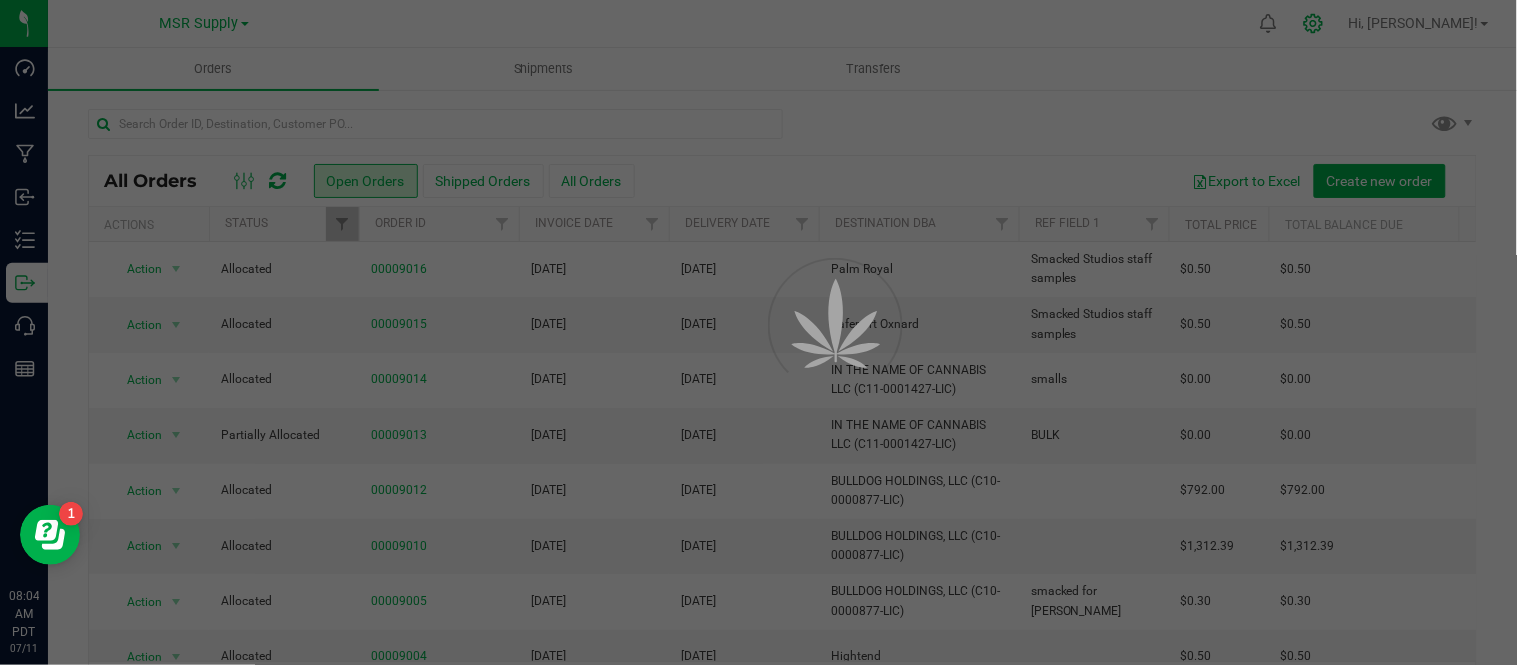 scroll, scrollTop: 0, scrollLeft: 0, axis: both 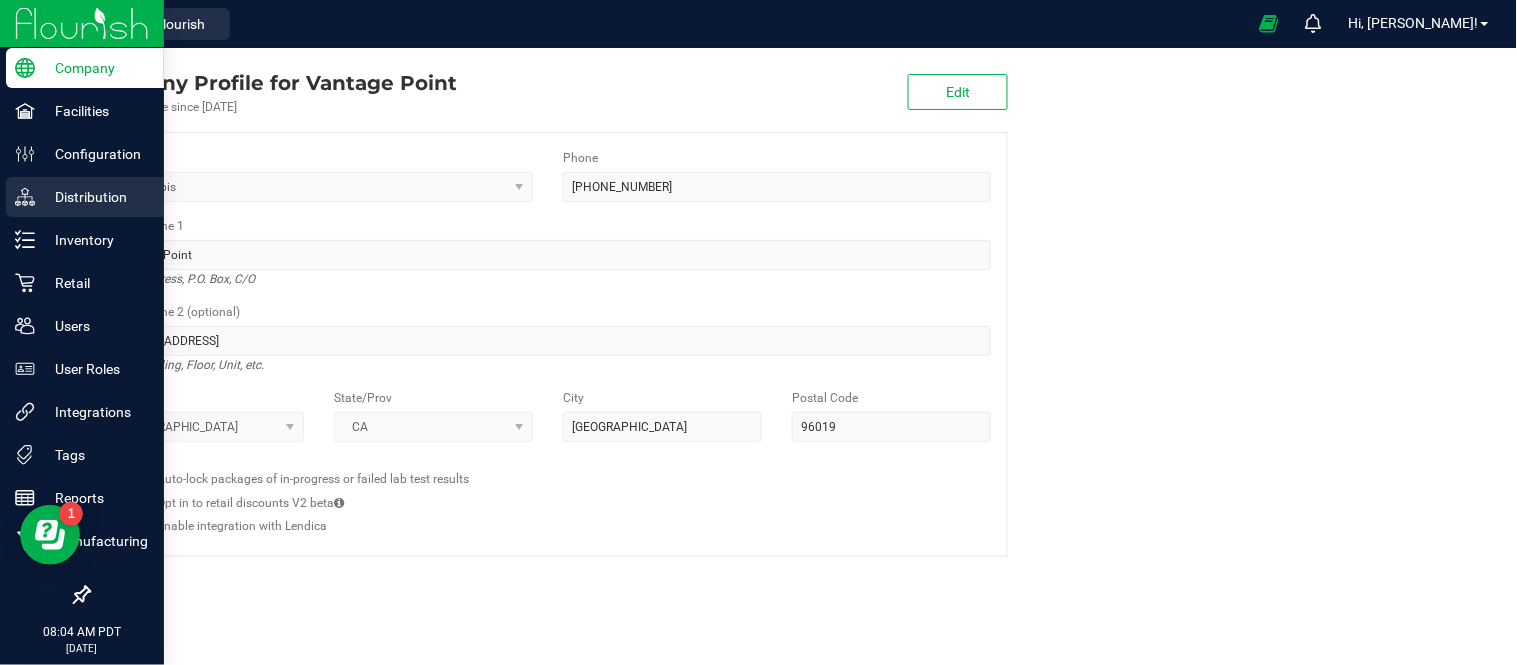 click 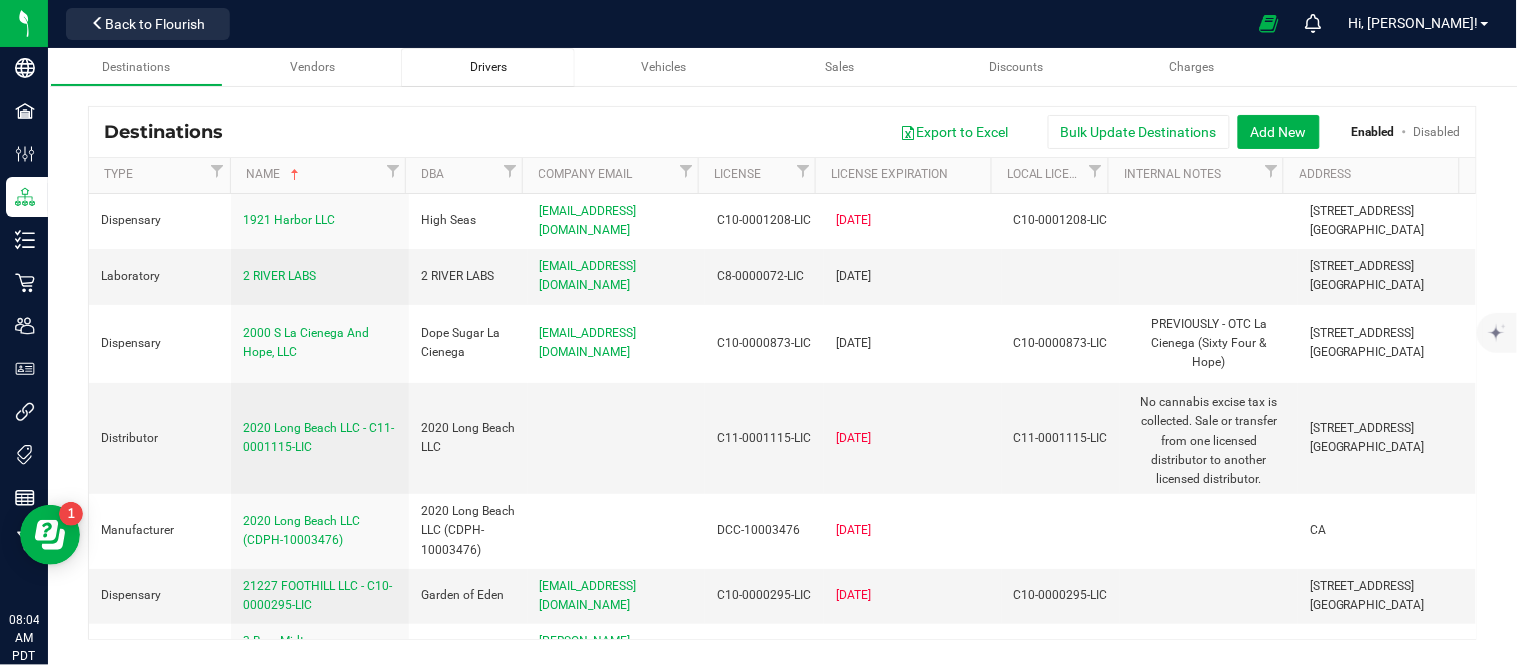 scroll, scrollTop: 31431, scrollLeft: 0, axis: vertical 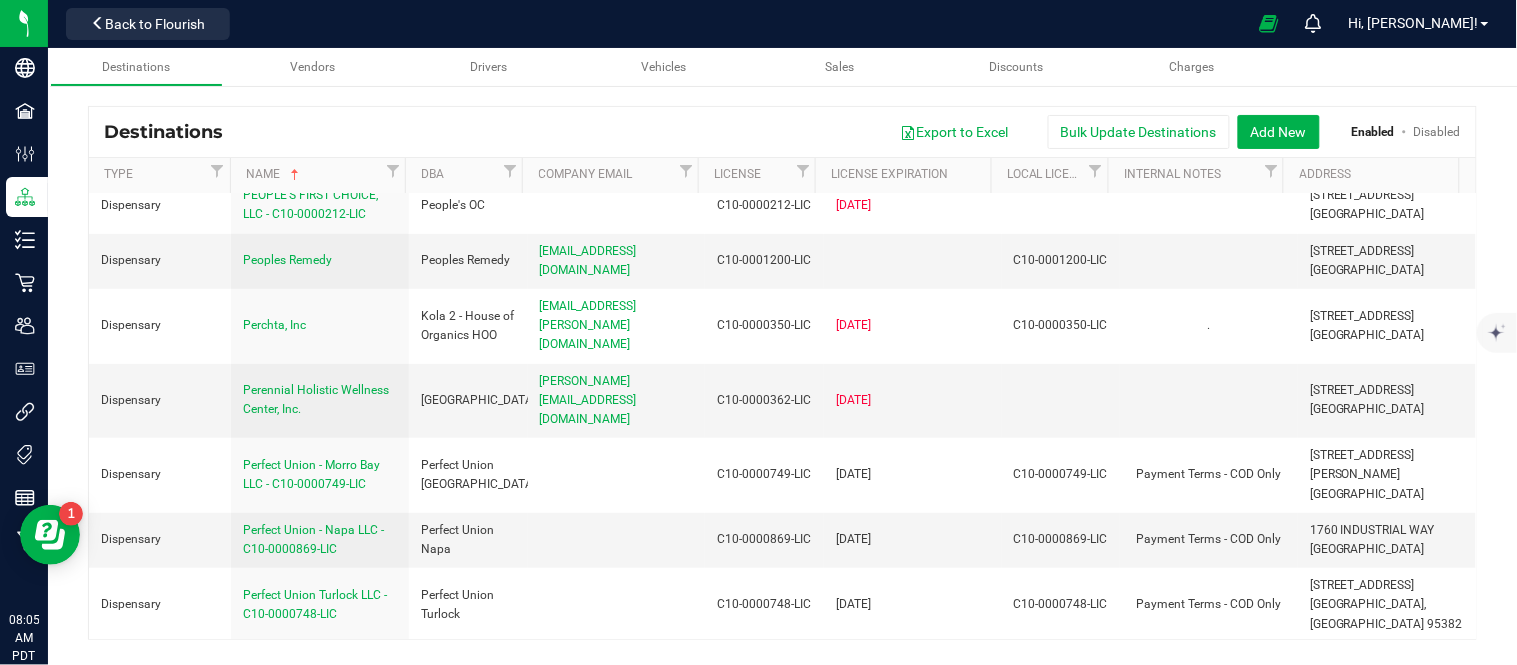 drag, startPoint x: 727, startPoint y: 417, endPoint x: 694, endPoint y: 415, distance: 33.06055 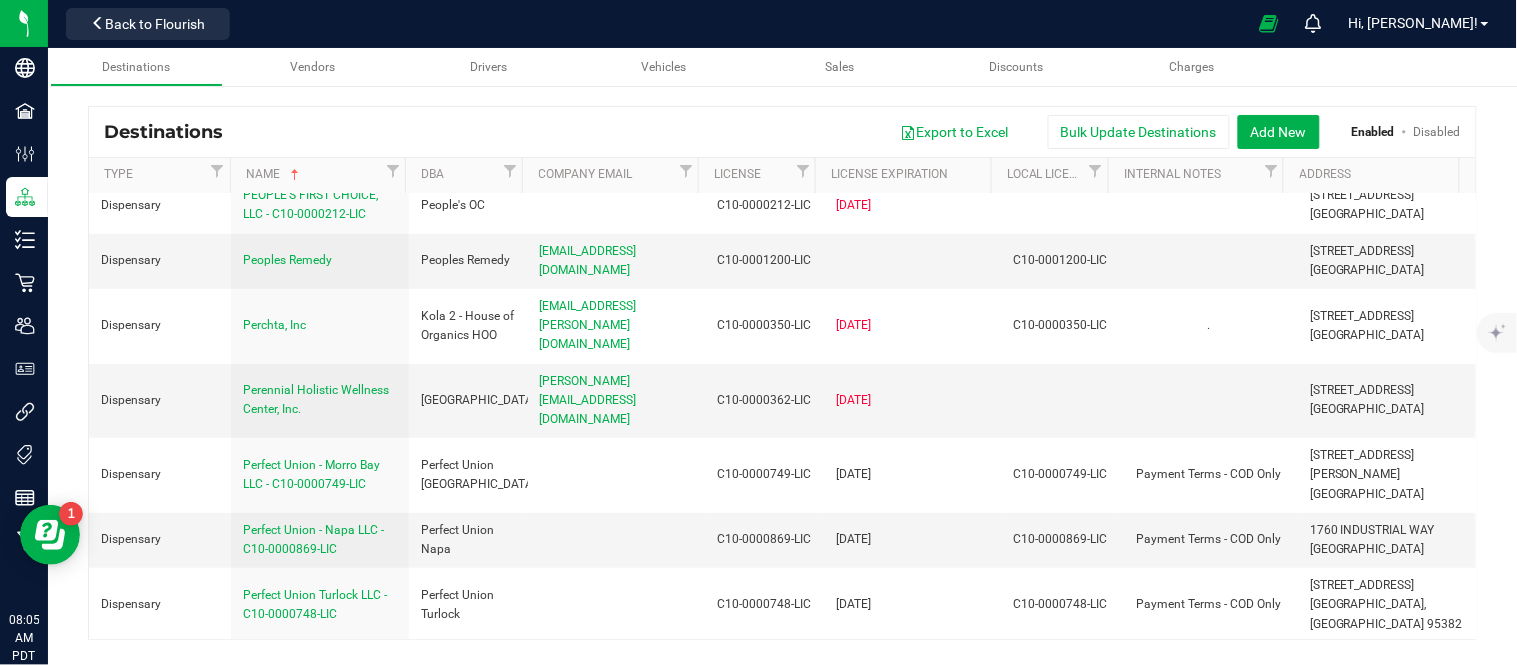 click on "Dispensary
Safeport Oxnard
Safeport Oxnard
C10-0001111
2150 Trabajo Dr
Oxnard, CA 93030" at bounding box center [782, 4150] 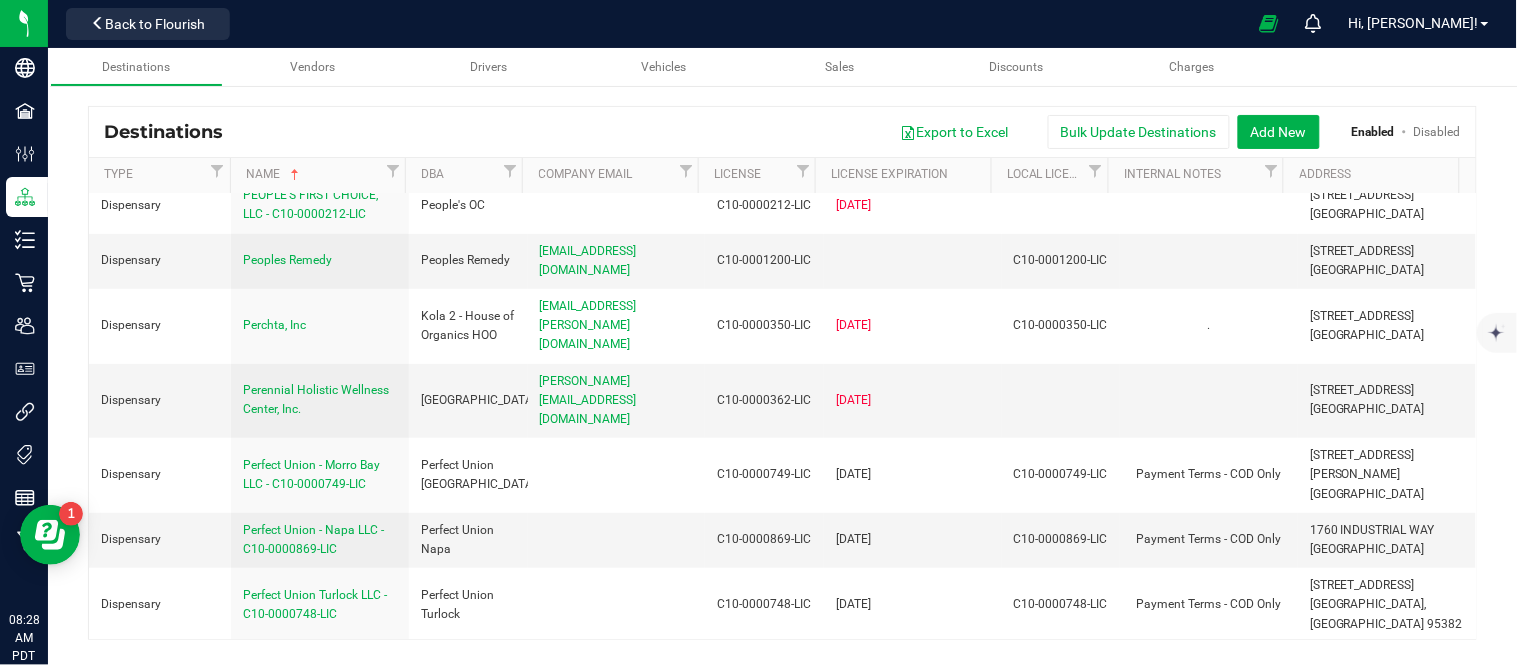 click on "Safeport Oxnard" at bounding box center [287, 4150] 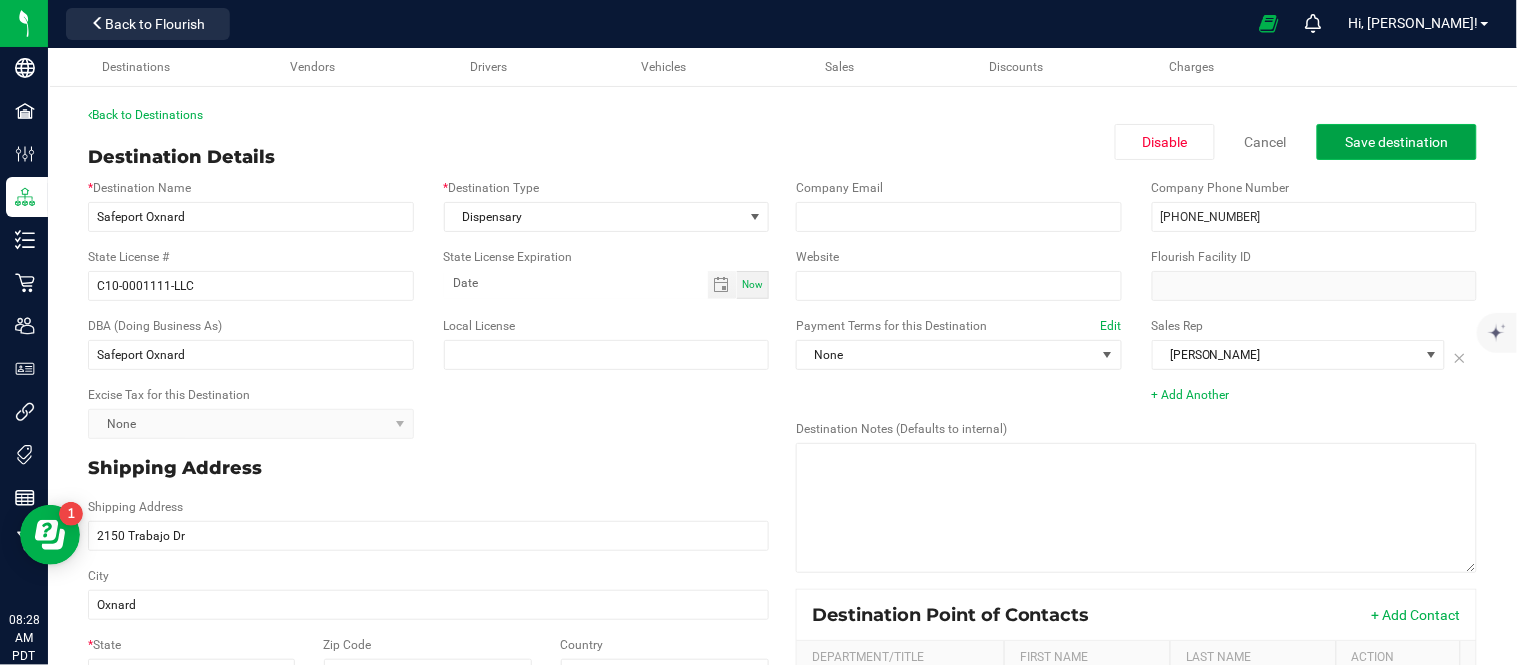 click on "Save destination" 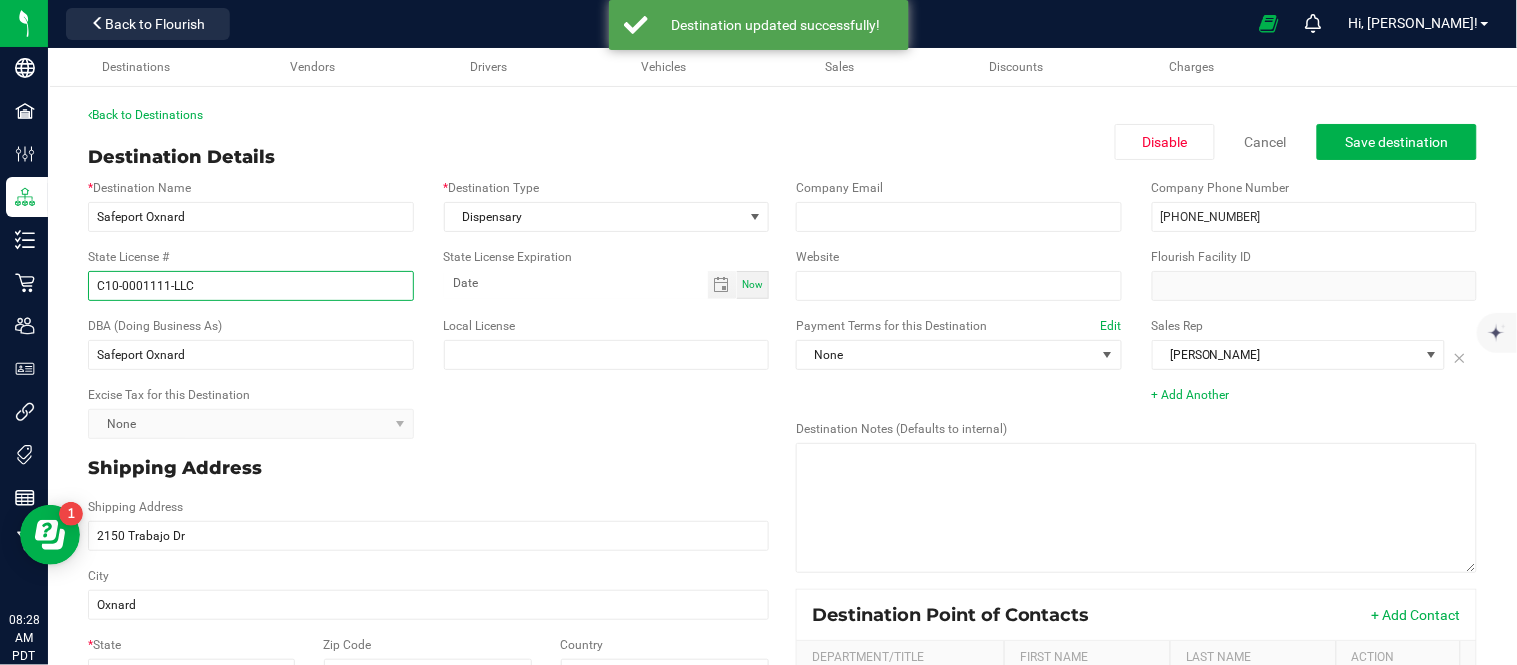 click on "C10-0001111-LLC" at bounding box center (251, 286) 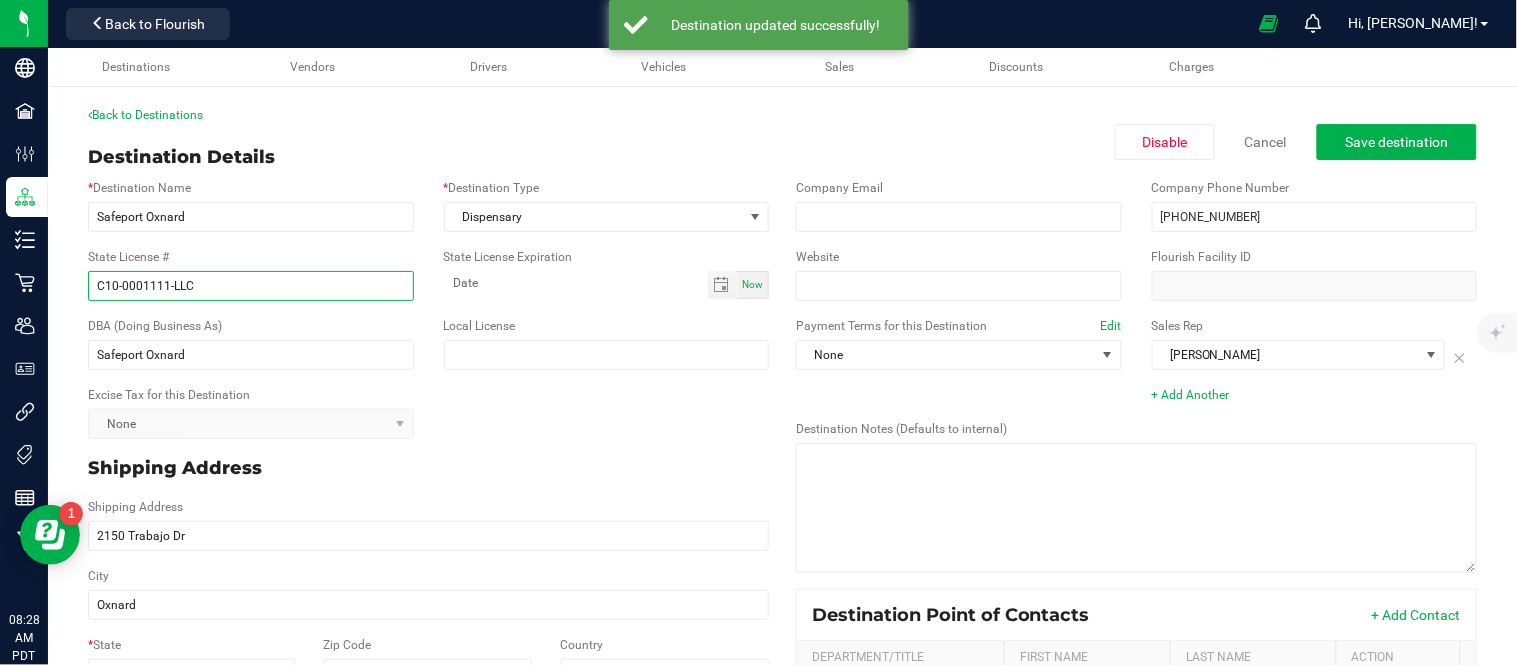 click on "C10-0001111-LLC" at bounding box center (251, 286) 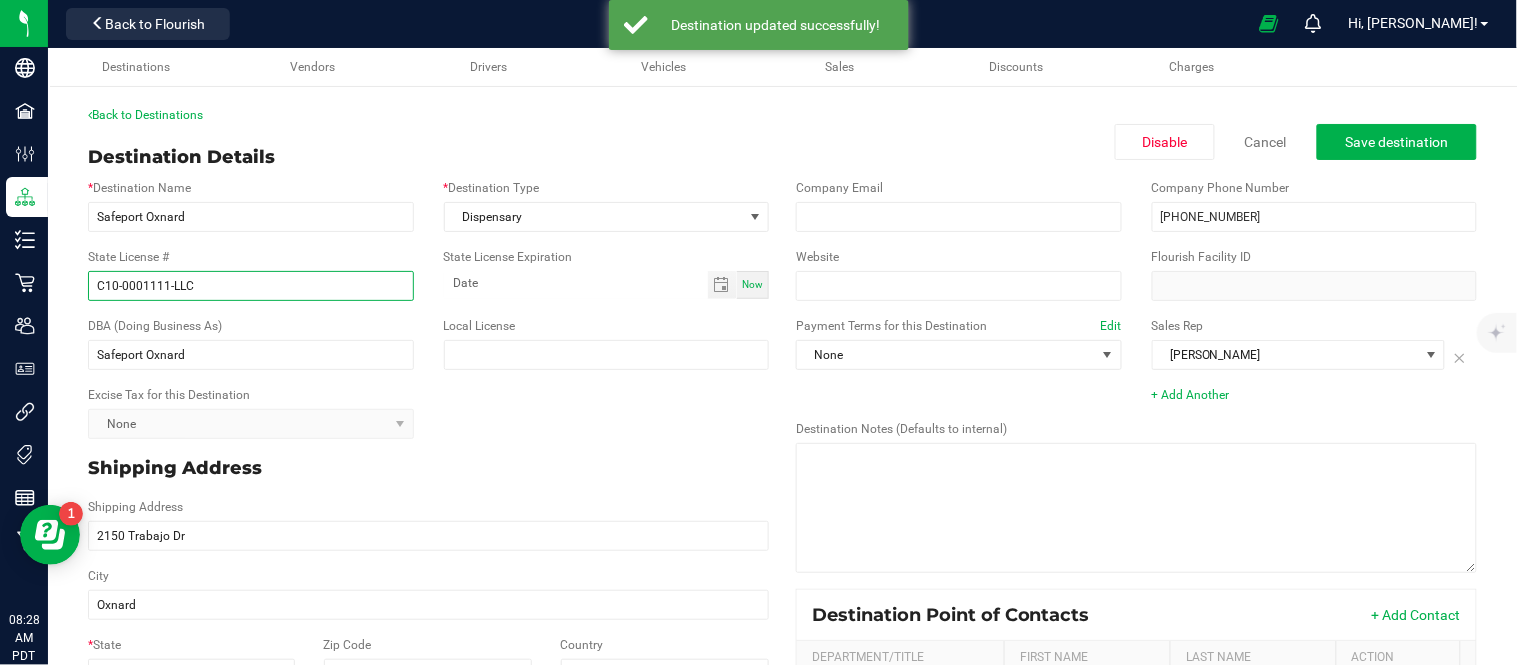 click on "C10-0001111-LLC" at bounding box center [251, 286] 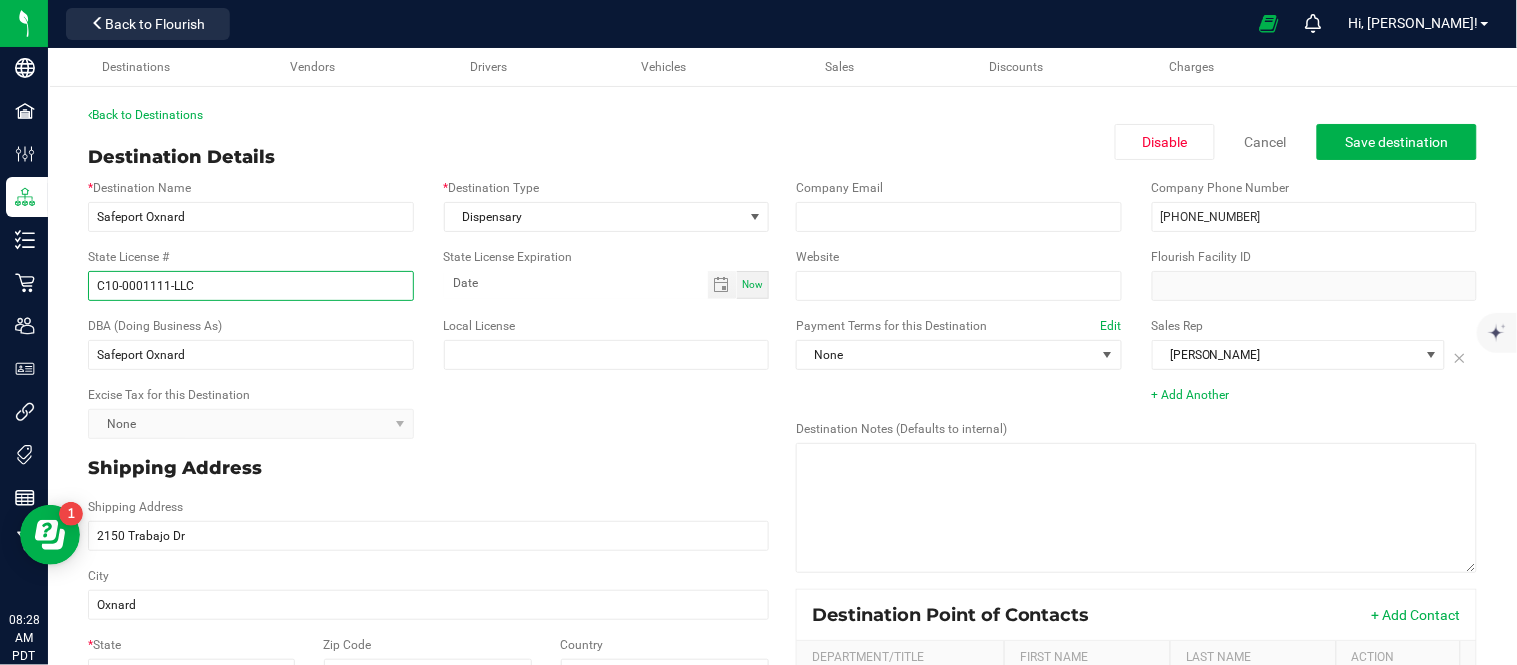 click on "C10-0001111-LLC" at bounding box center [251, 286] 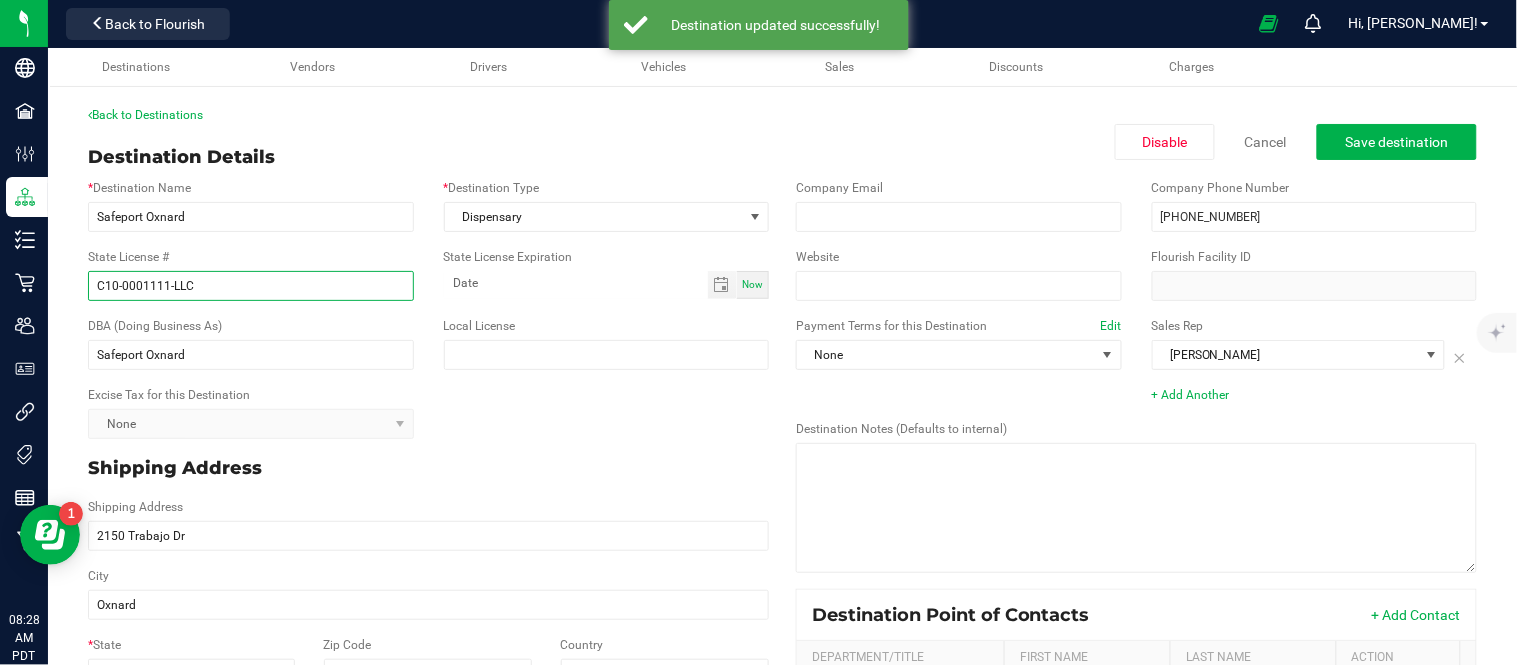 click on "C10-0001111-LLC" at bounding box center (251, 286) 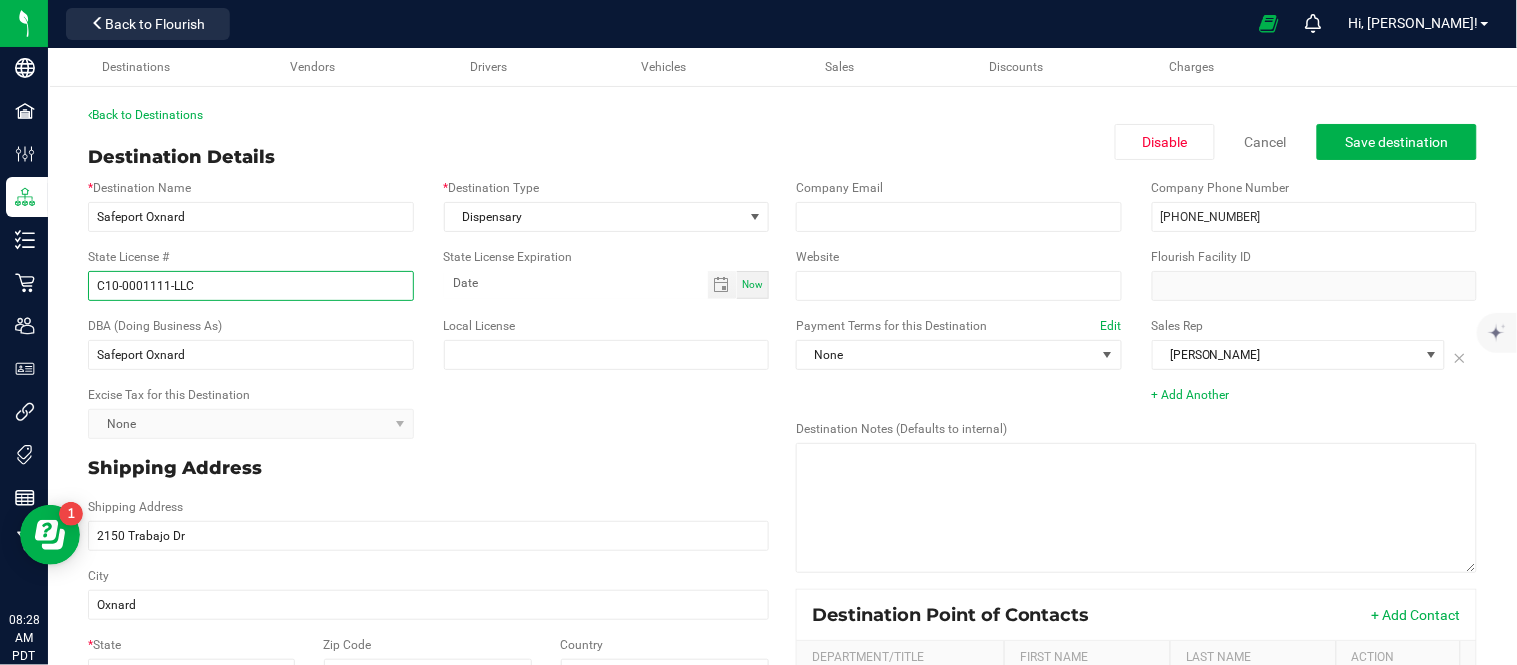 paste on "I" 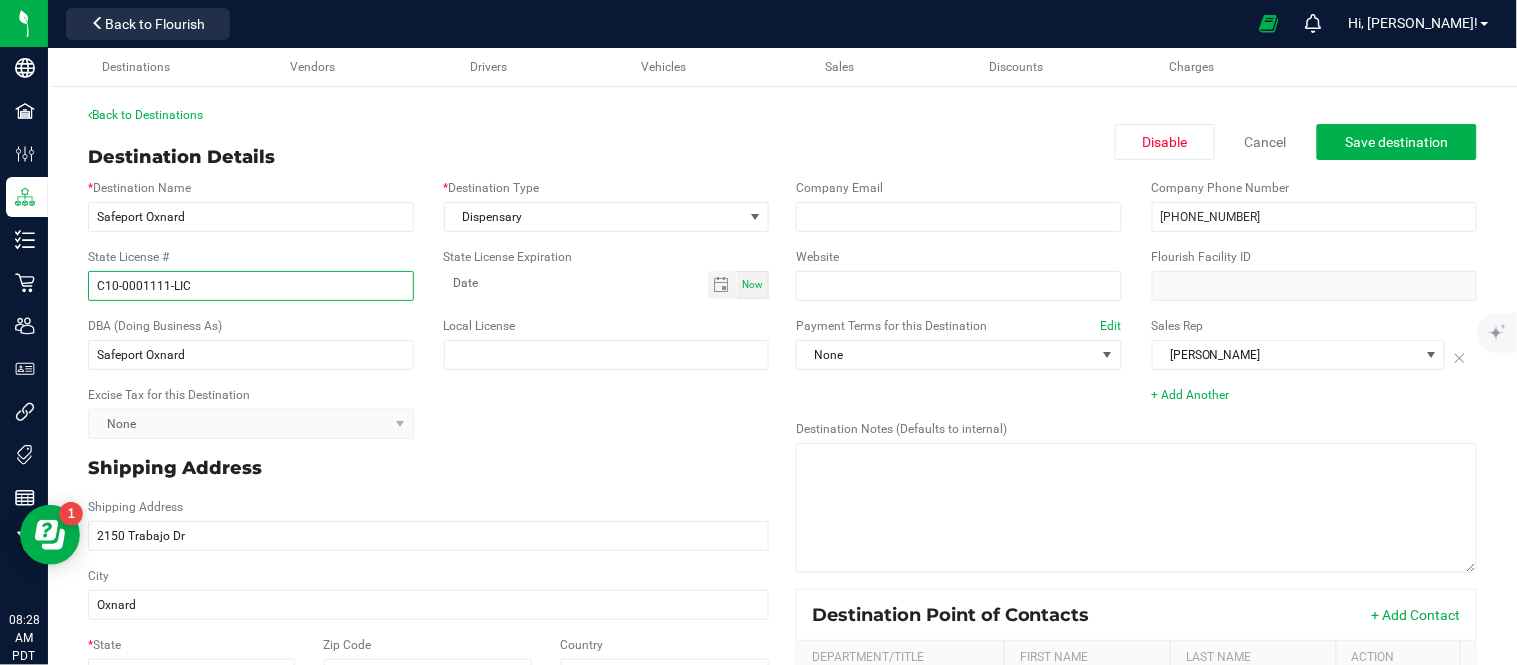 type on "C10-0001111-LIC" 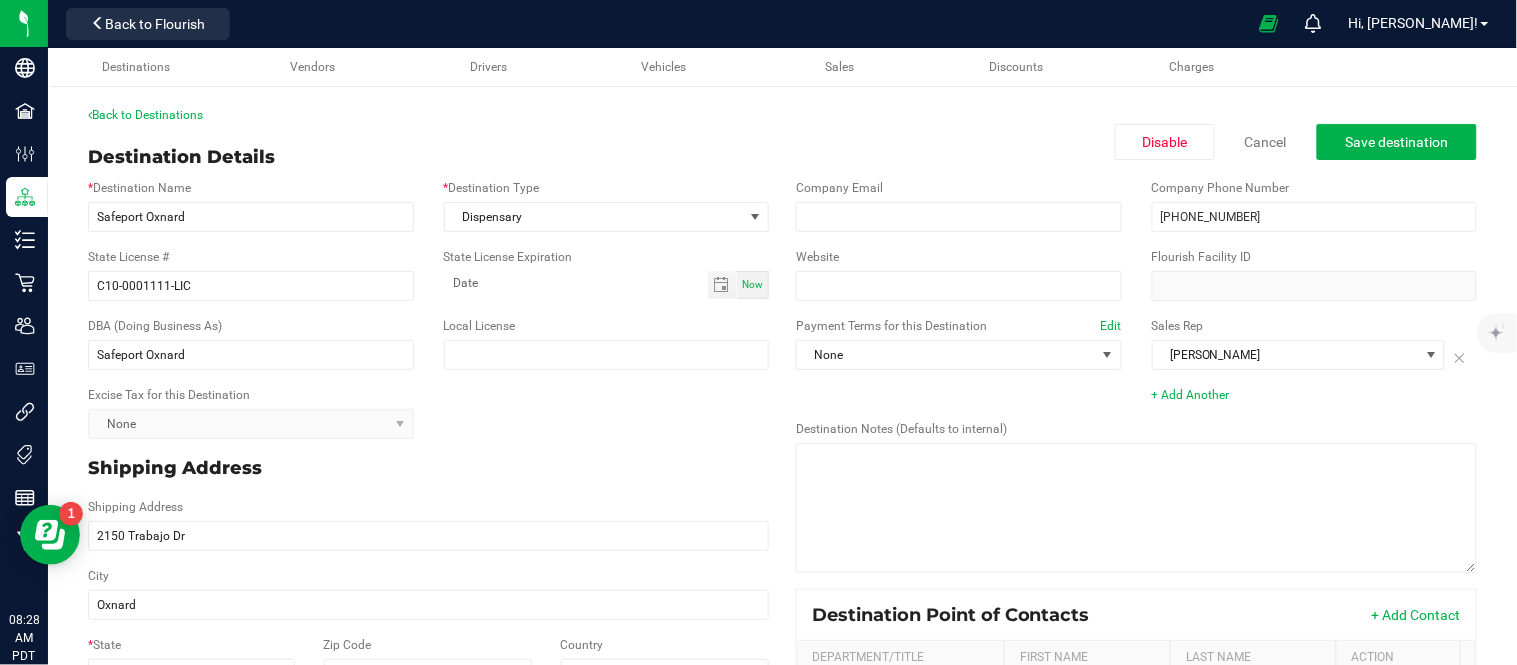 click on "Excise Tax for this Destination    None" at bounding box center [428, 412] 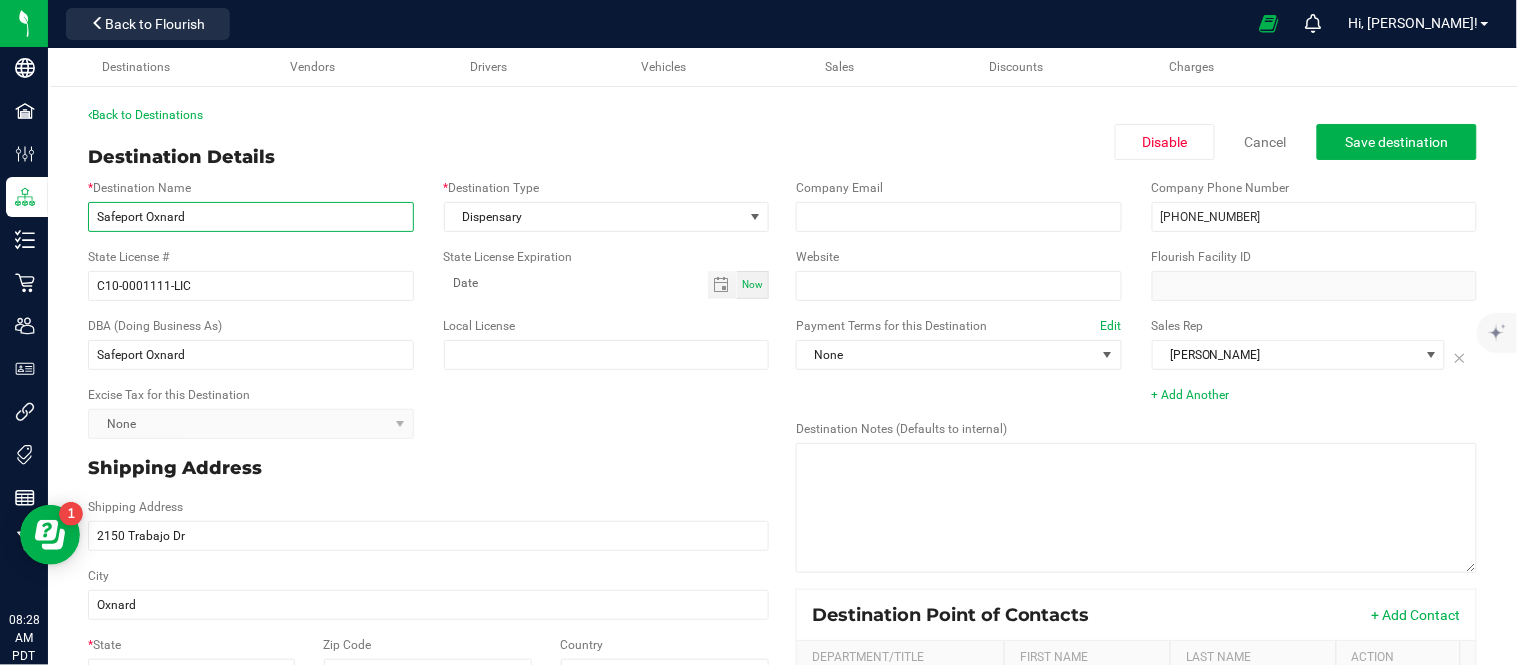 click on "Safeport Oxnard" at bounding box center (251, 217) 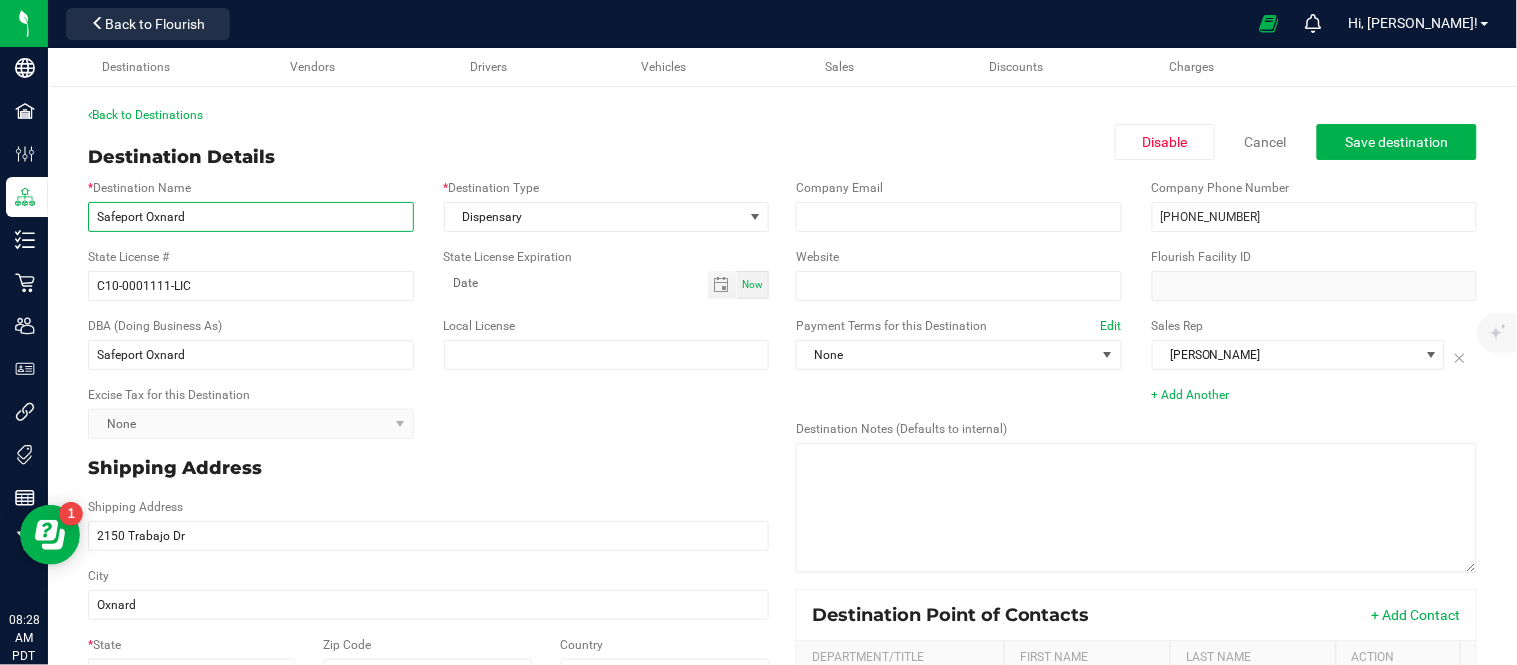 click on "Safeport Oxnard" at bounding box center (251, 217) 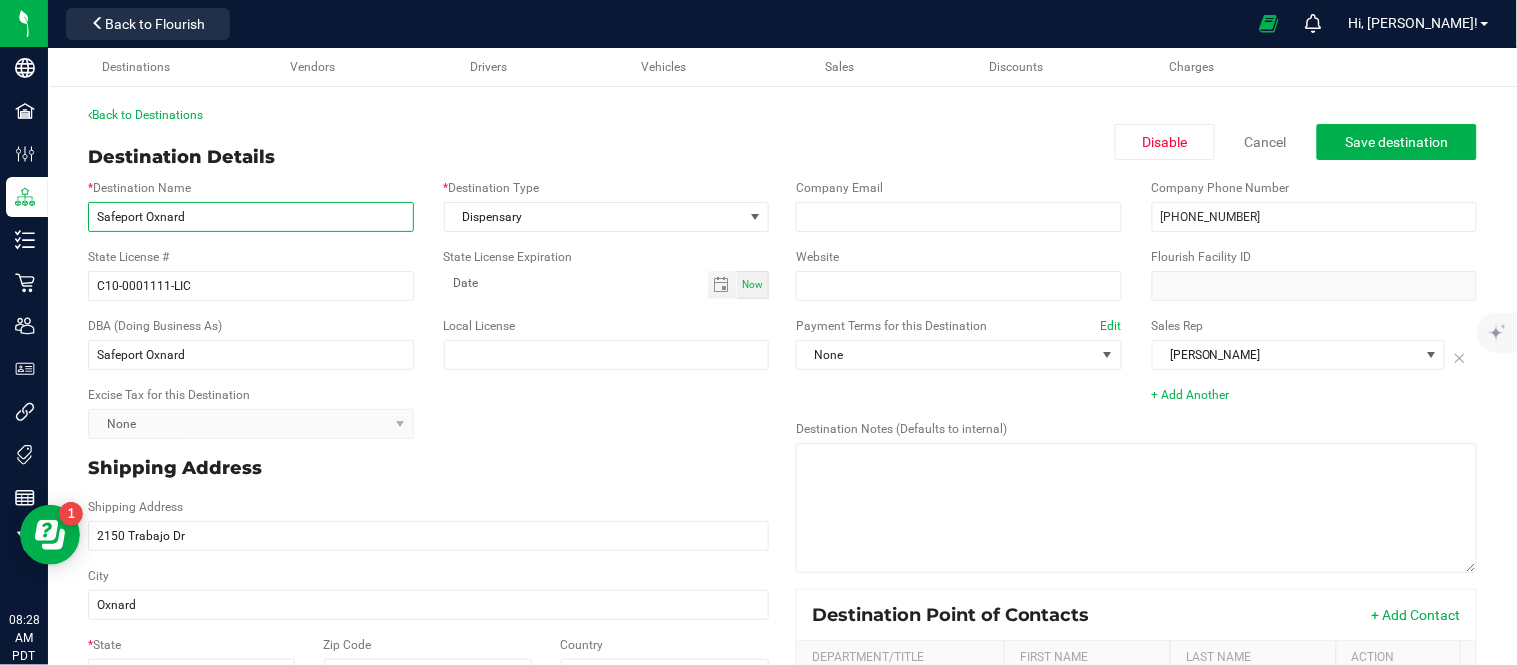 click on "Safeport Oxnard" at bounding box center [251, 217] 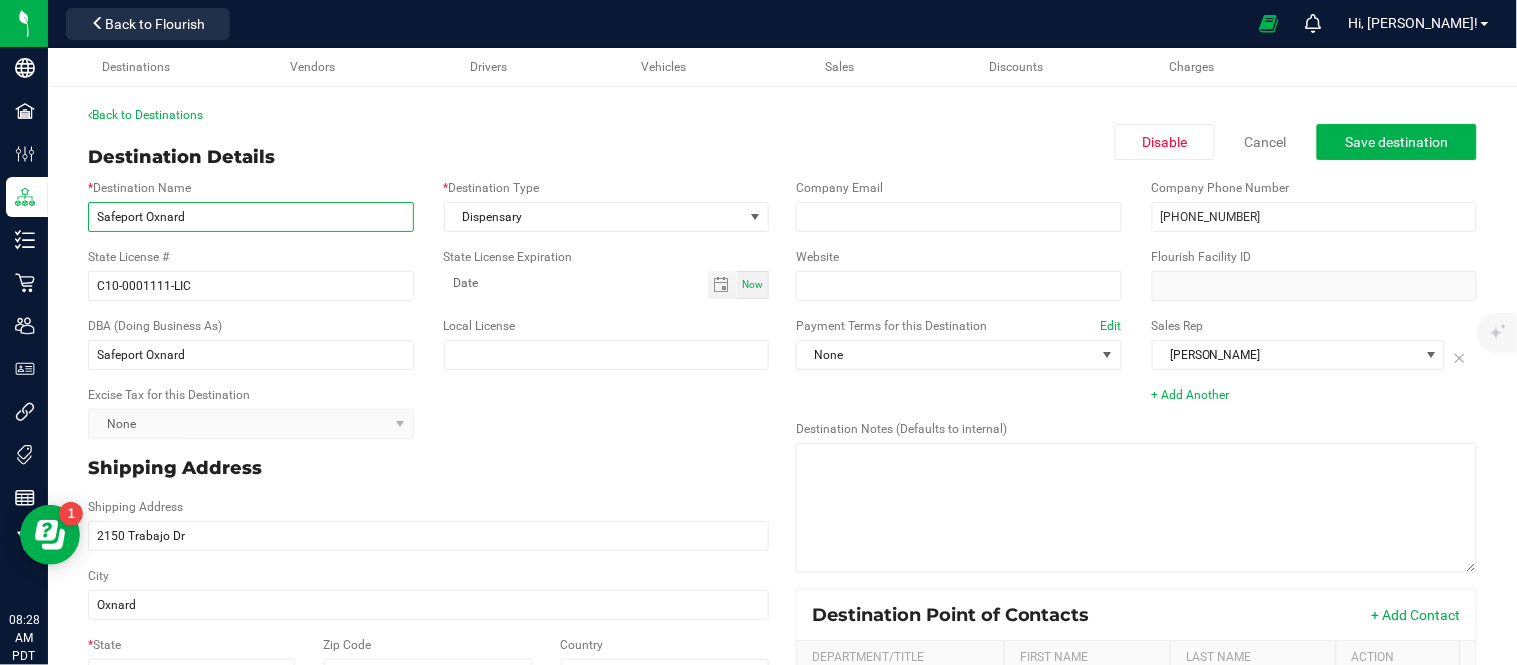 paste on "Harbor Management Group, LLC" 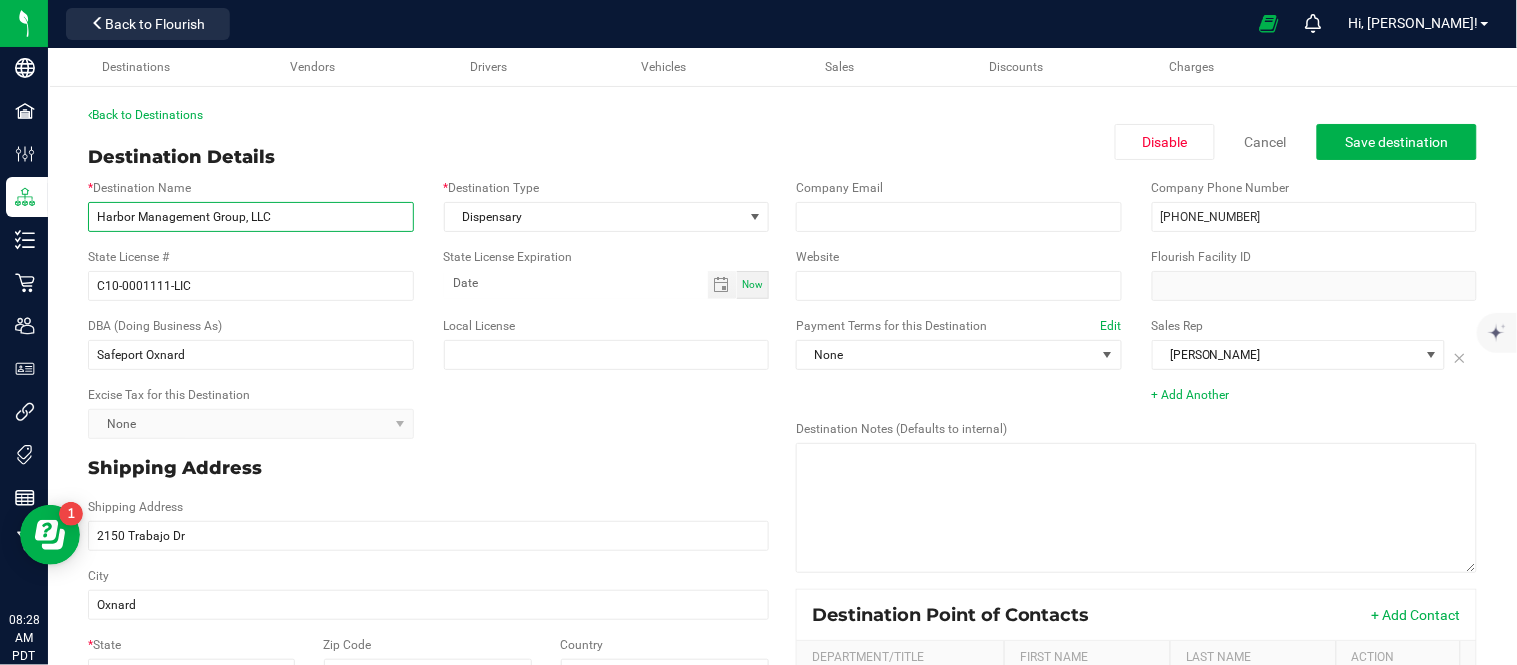 type on "Harbor Management Group, LLC" 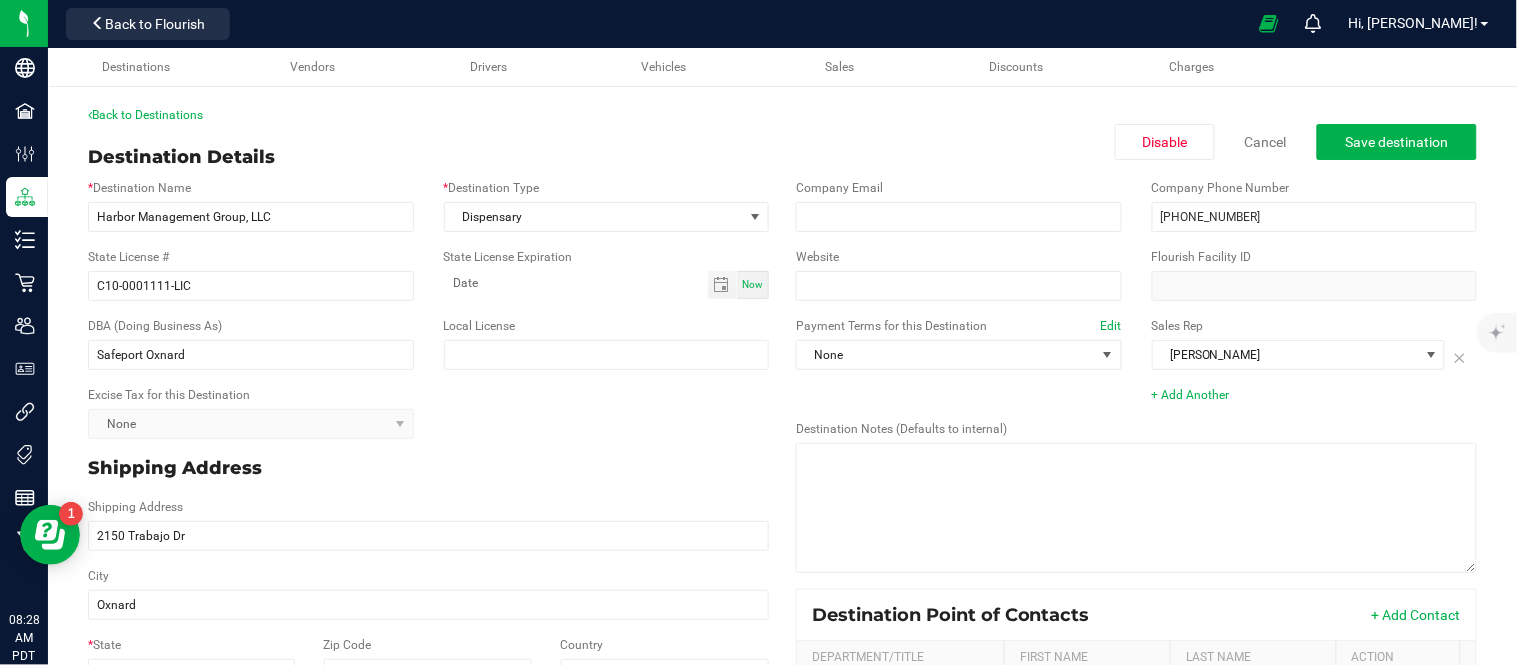 click on "Shipping Address" at bounding box center (428, 468) 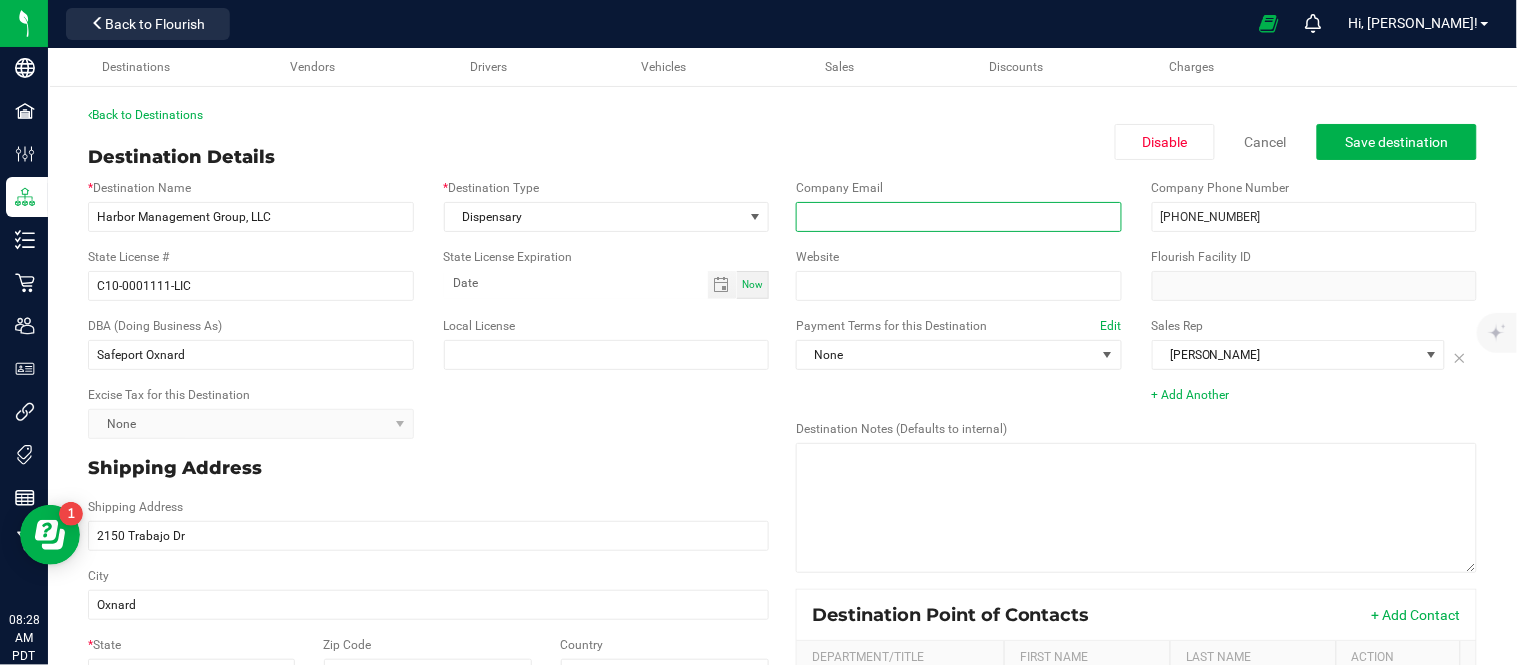 click at bounding box center (959, 217) 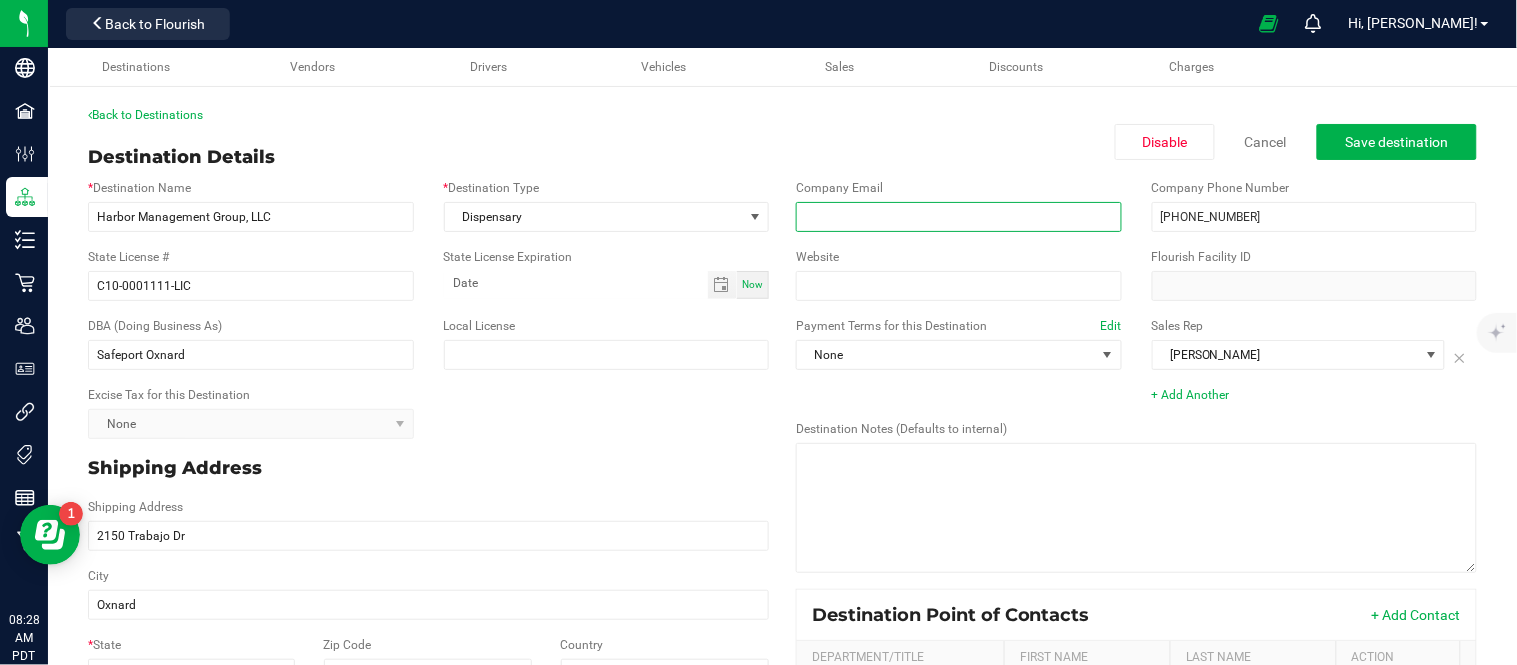 paste on "[PERSON_NAME][EMAIL_ADDRESS][DOMAIN_NAME]" 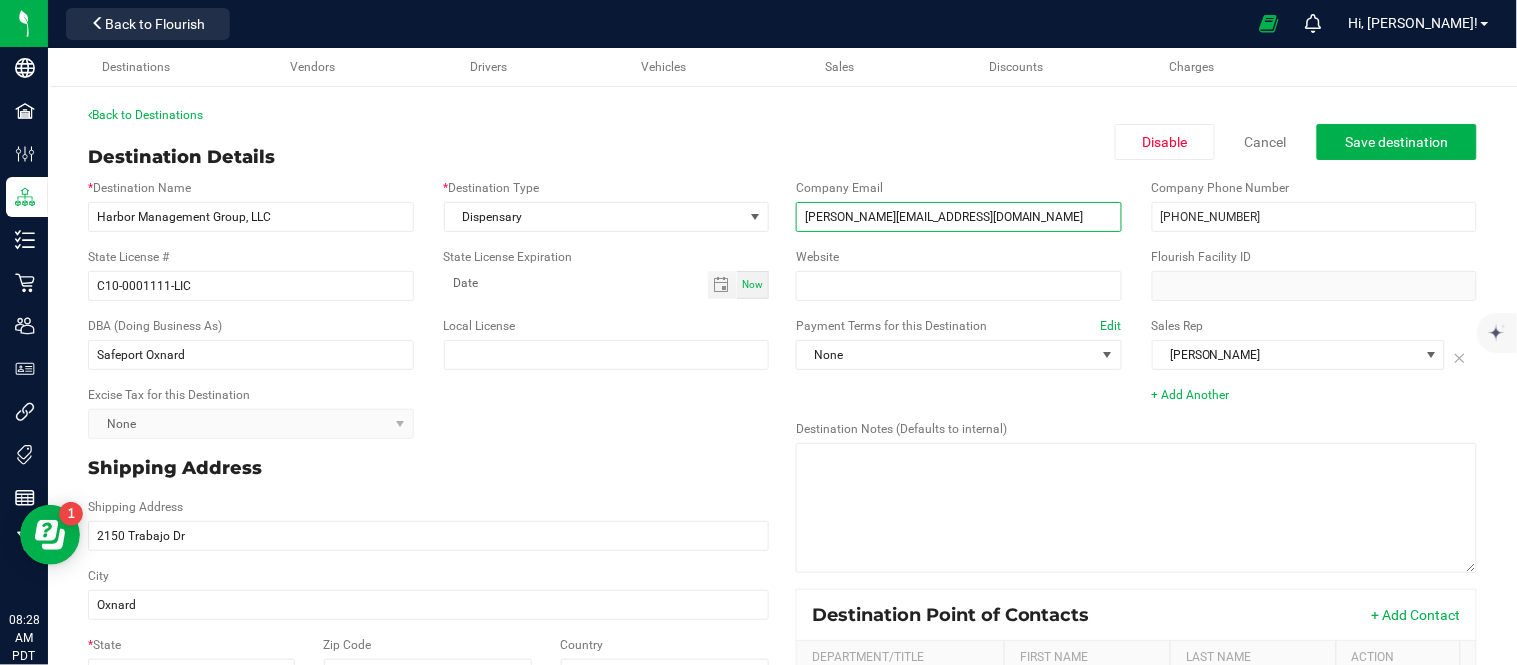 type on "[PERSON_NAME][EMAIL_ADDRESS][DOMAIN_NAME]" 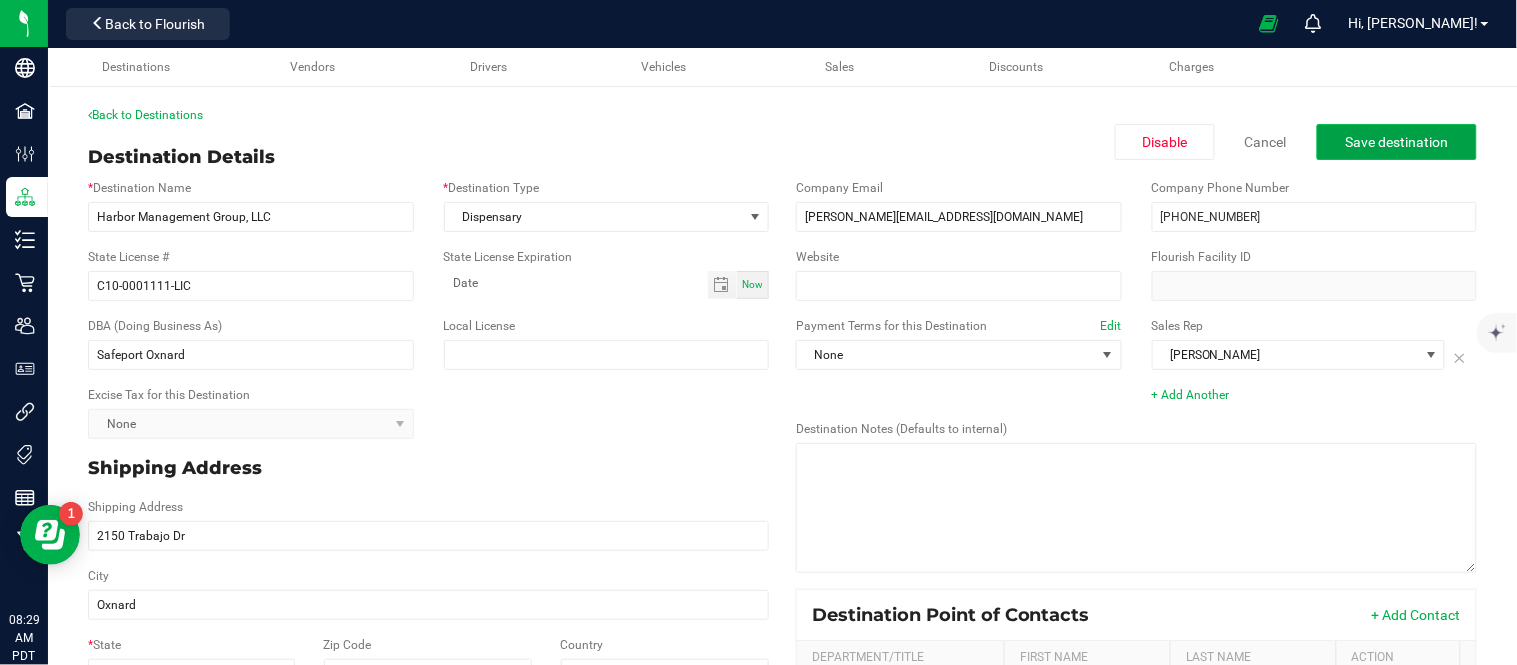 click on "Save destination" 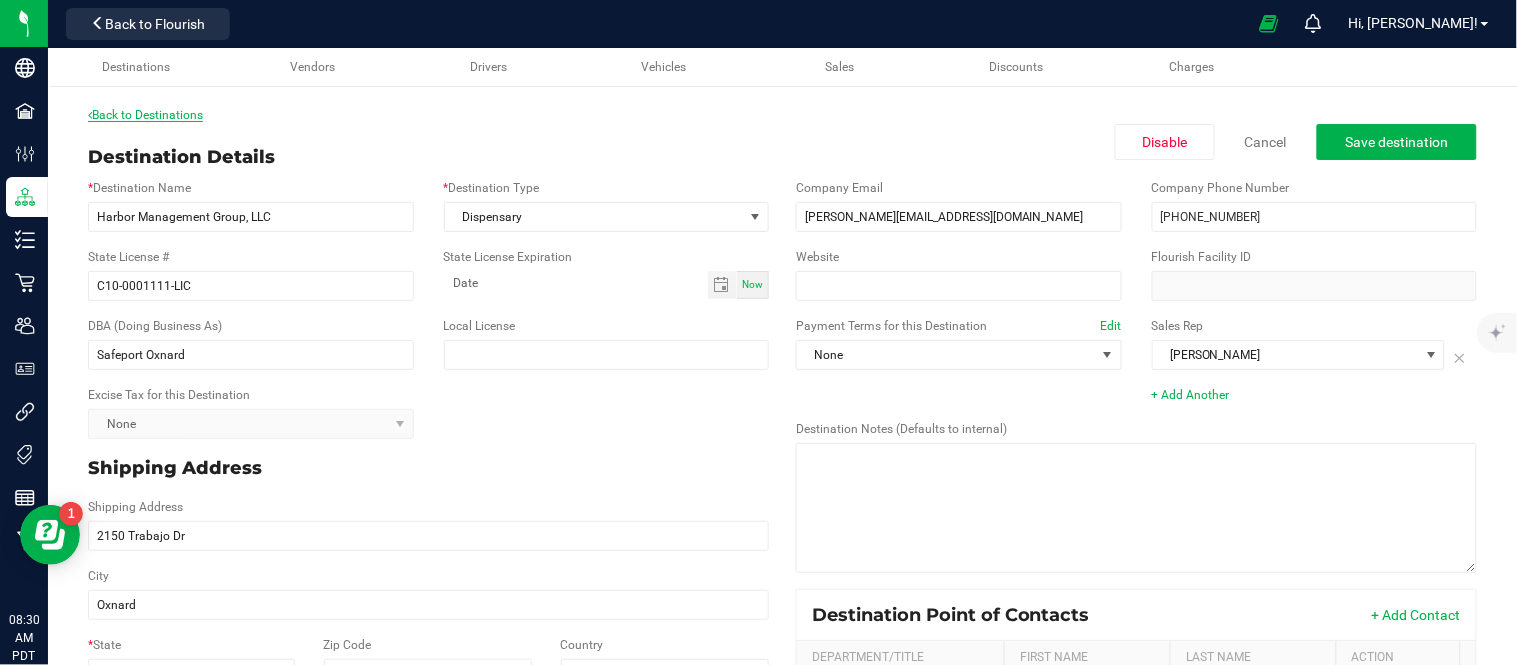 click on "Back to Destinations" at bounding box center (145, 115) 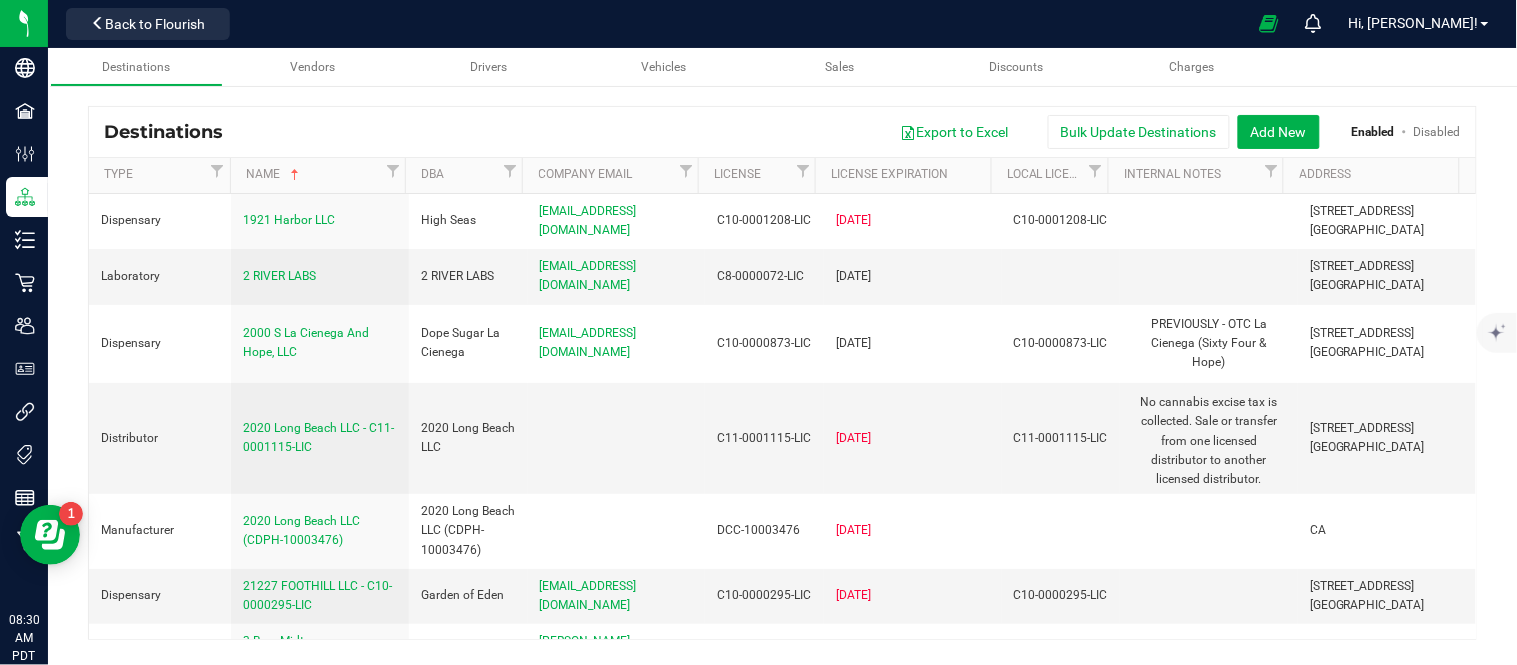 click at bounding box center [742, 23] 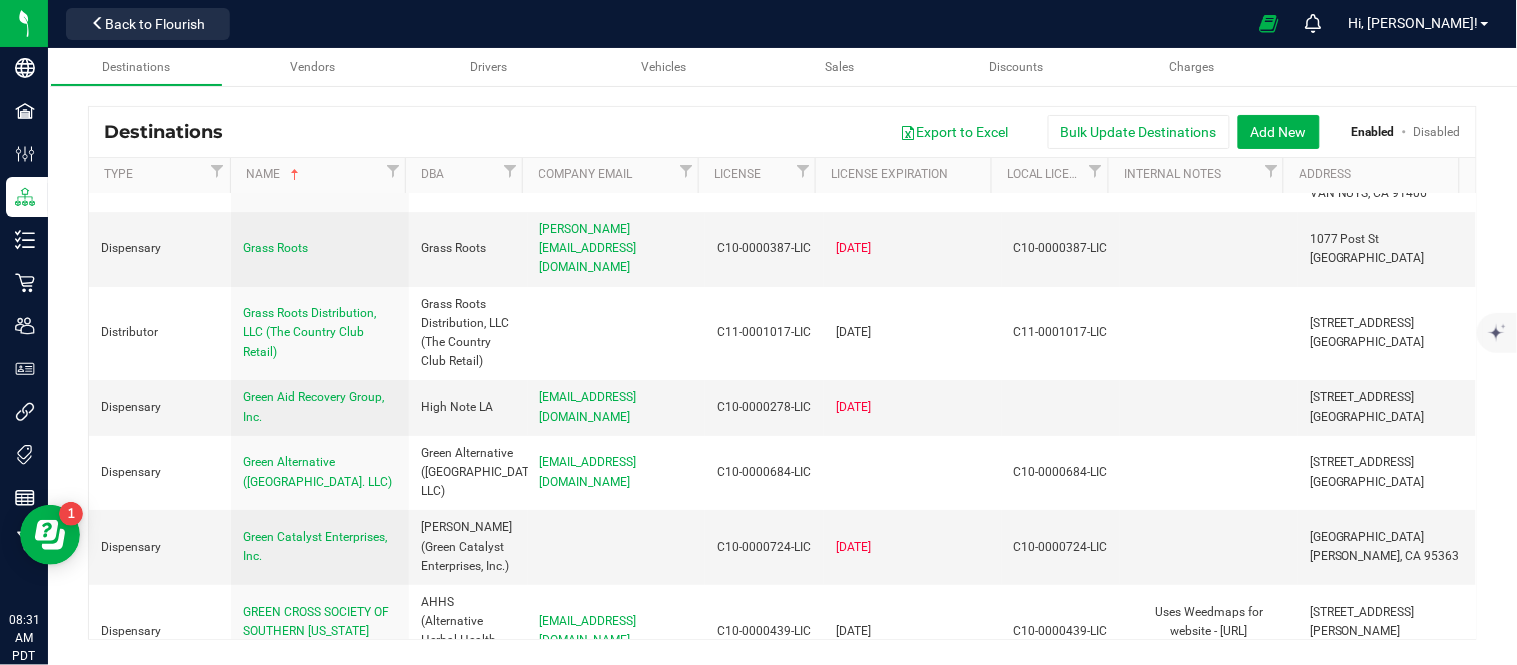 scroll, scrollTop: 31291, scrollLeft: 0, axis: vertical 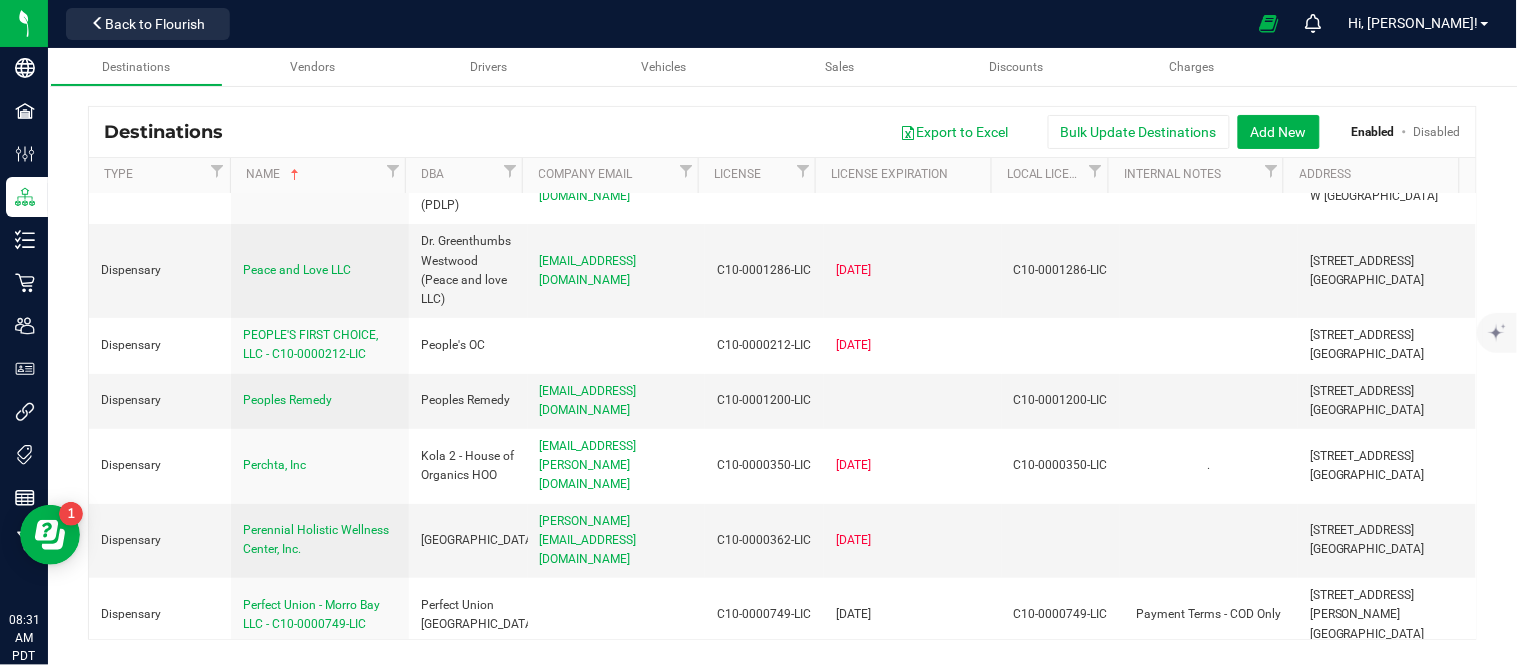 click on "Safeport Oxnard" at bounding box center (287, 4290) 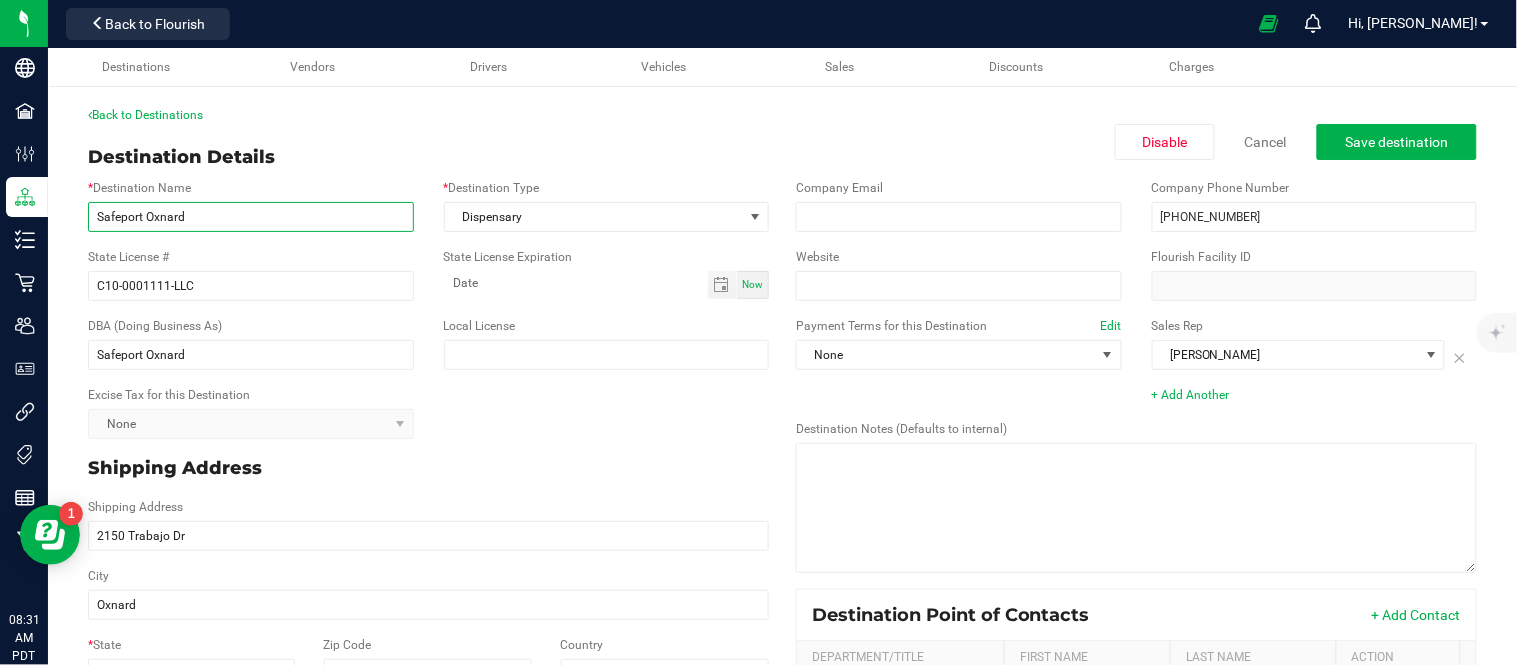 click on "Safeport Oxnard" at bounding box center [251, 217] 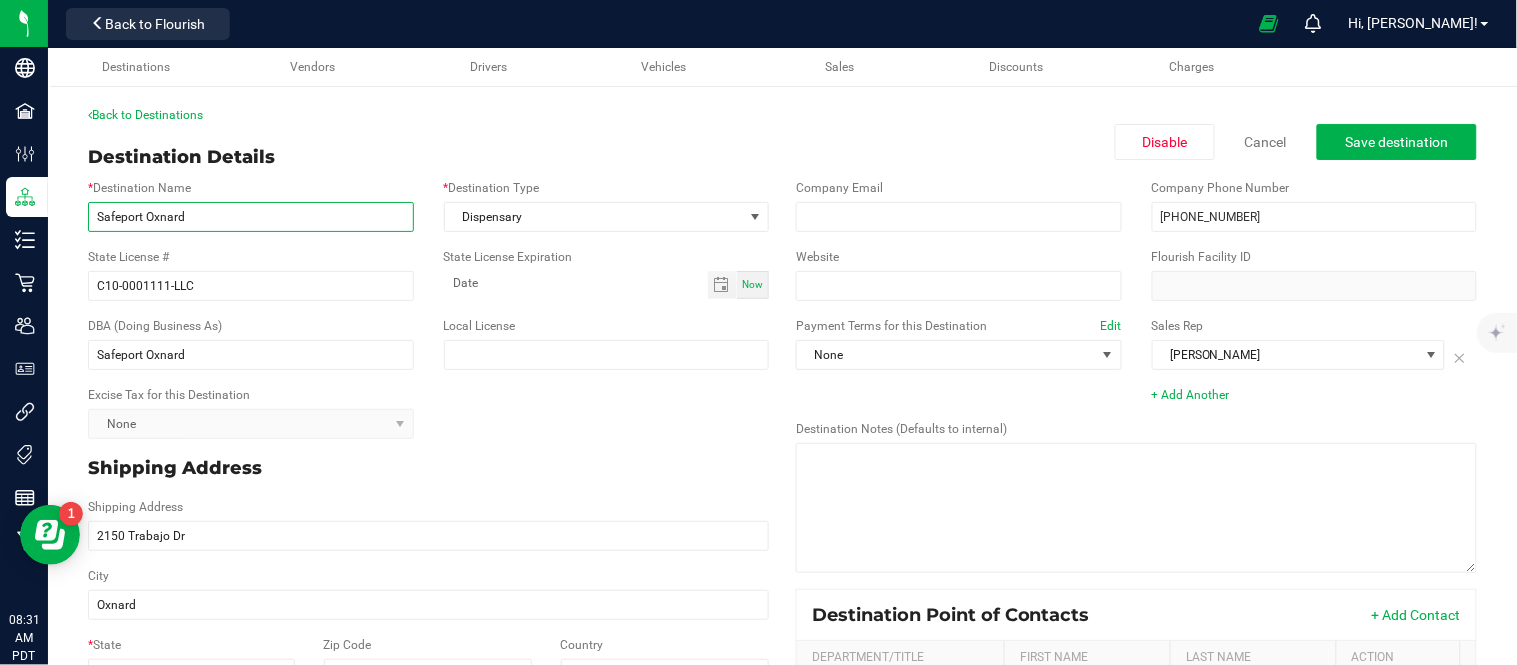 click on "Safeport Oxnard" at bounding box center (251, 217) 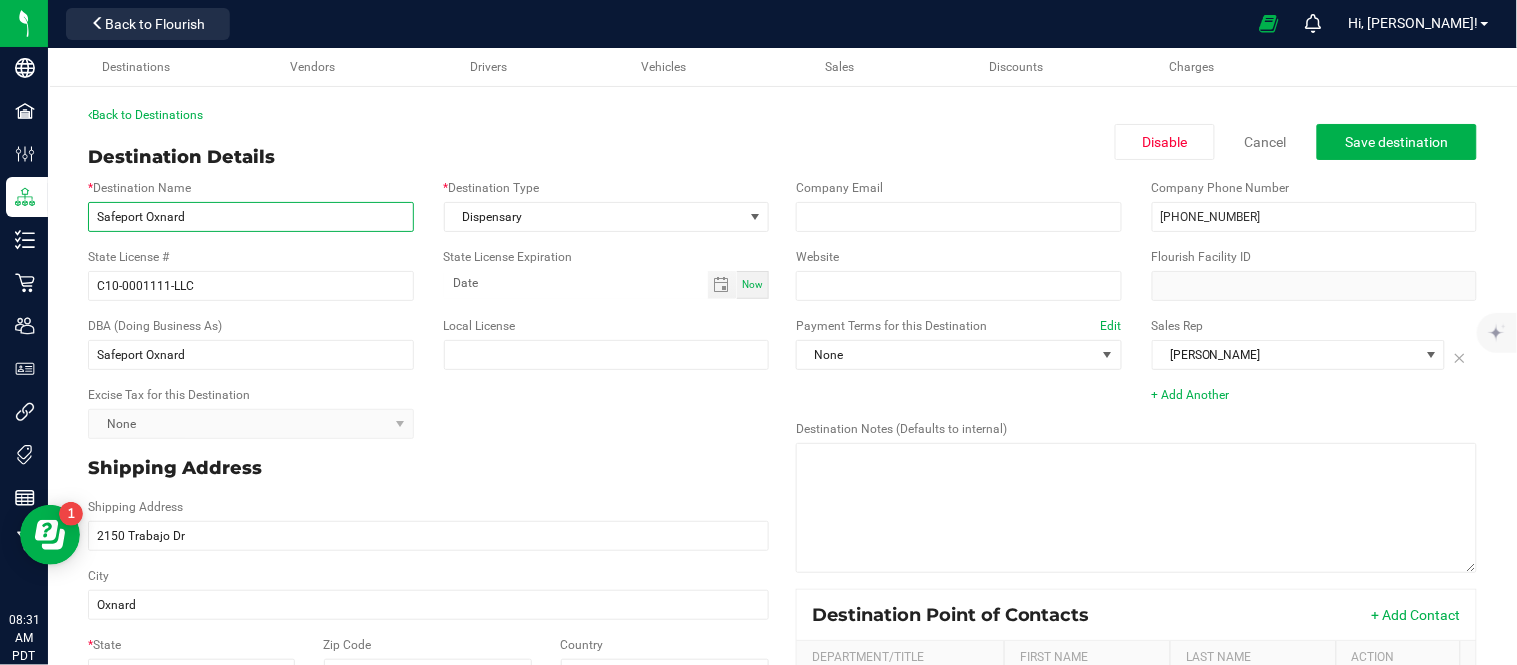 click on "Safeport Oxnard" at bounding box center [251, 217] 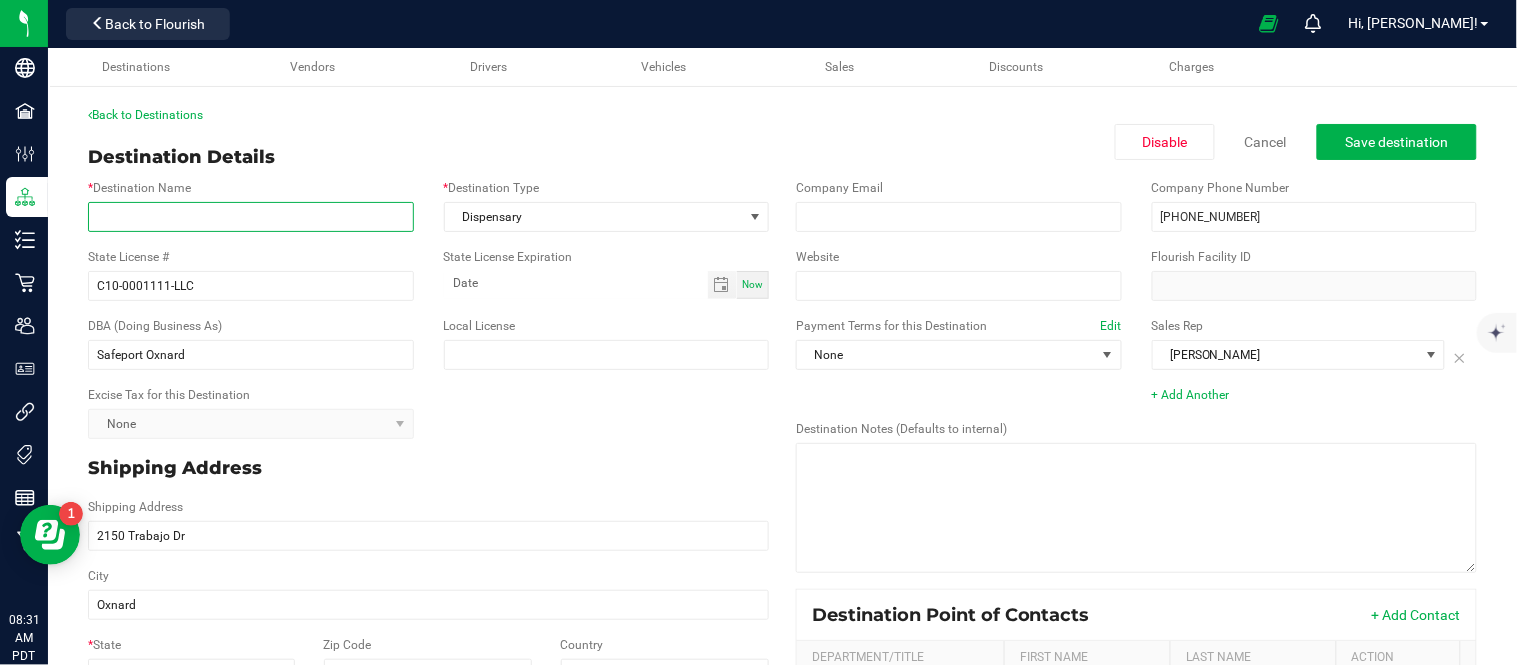 paste on "arbor Management Group, LLC" 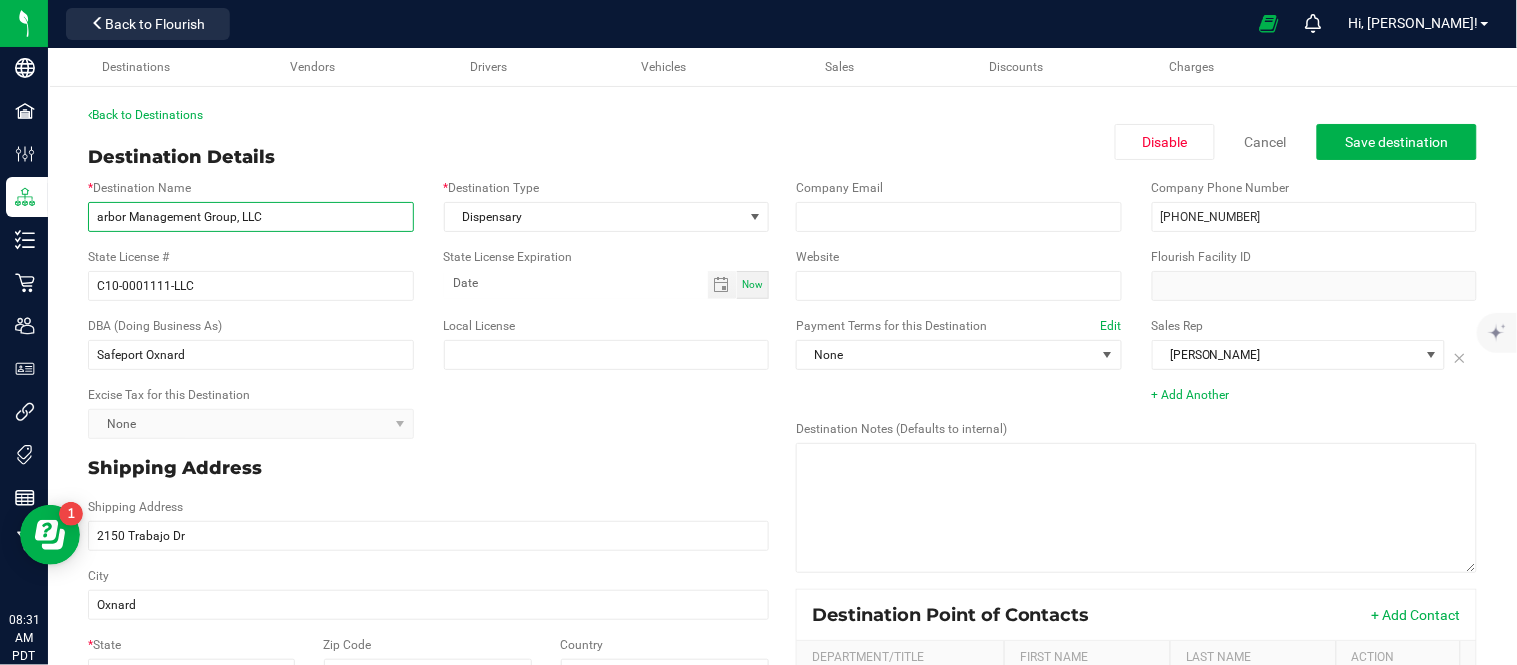 click on "arbor Management Group, LLC" at bounding box center [251, 217] 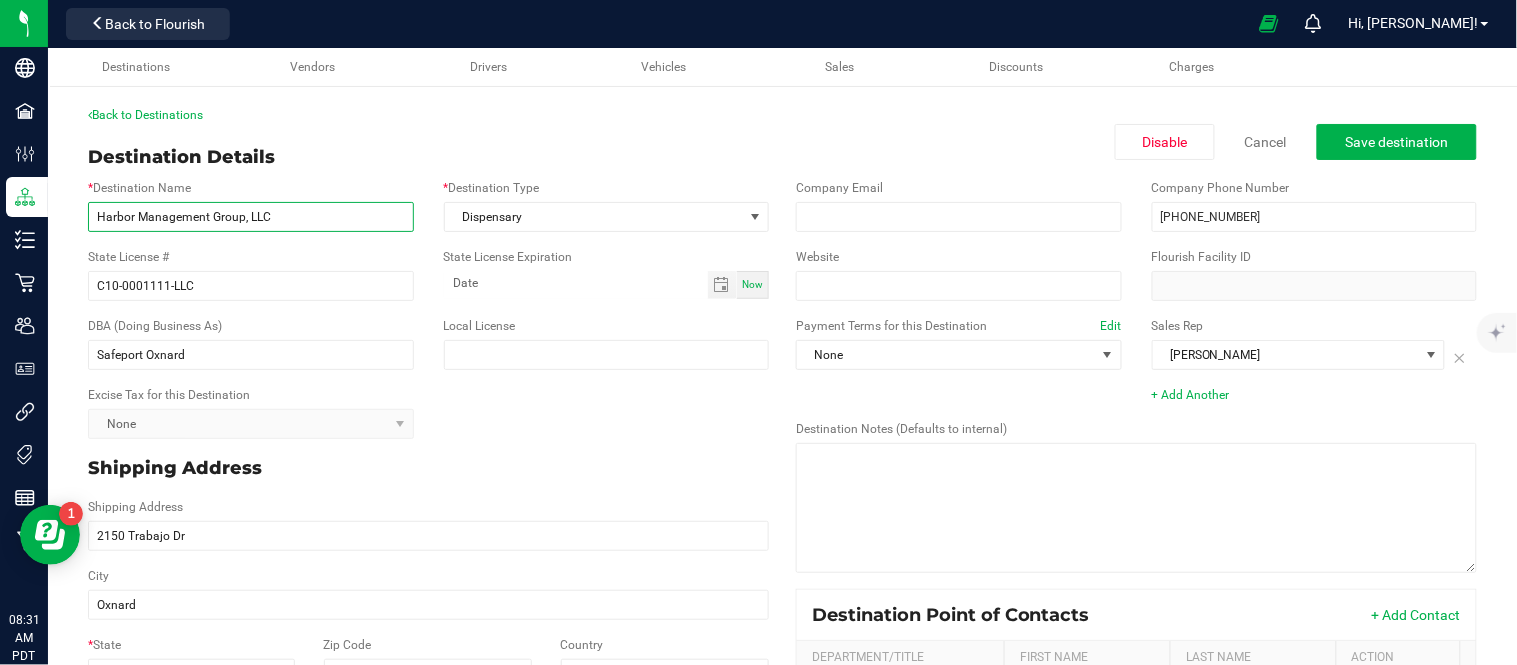click on "Harbor Management Group, LLC" at bounding box center (251, 217) 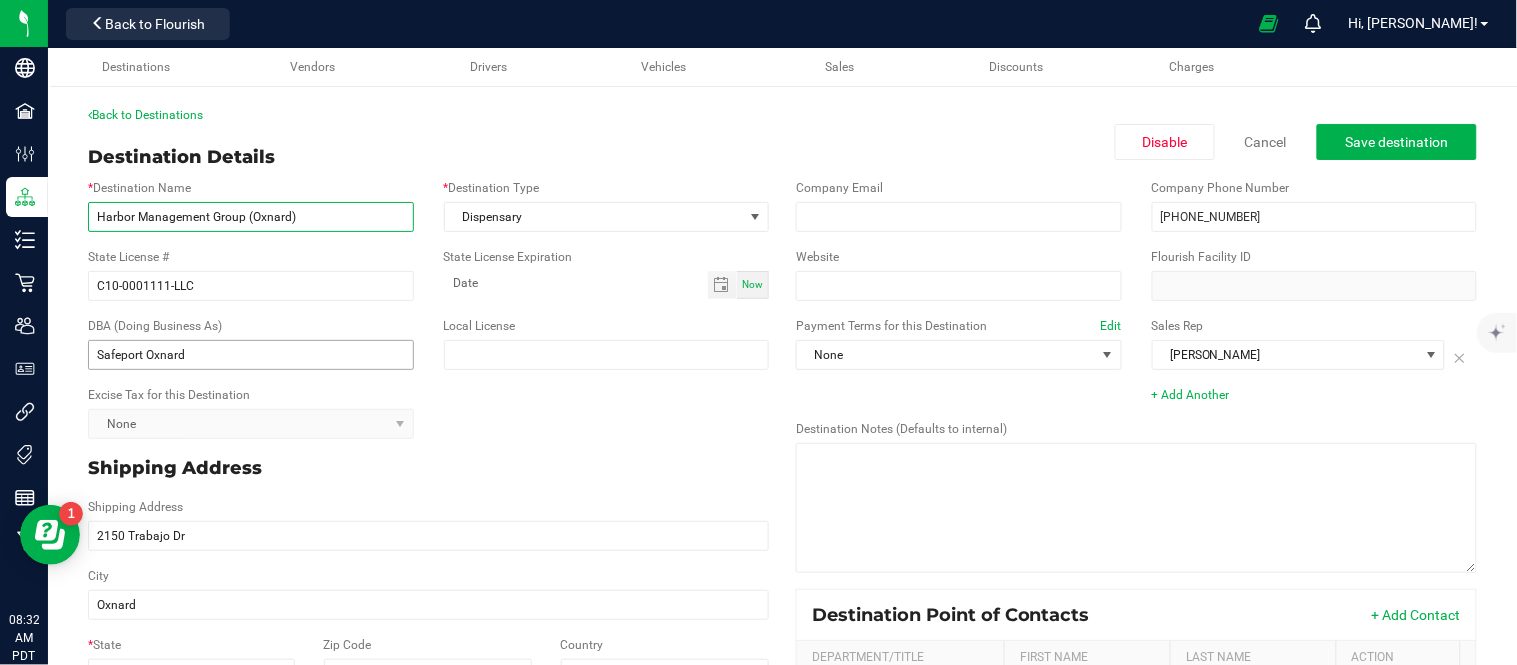 type on "Harbor Management Group (Oxnard)" 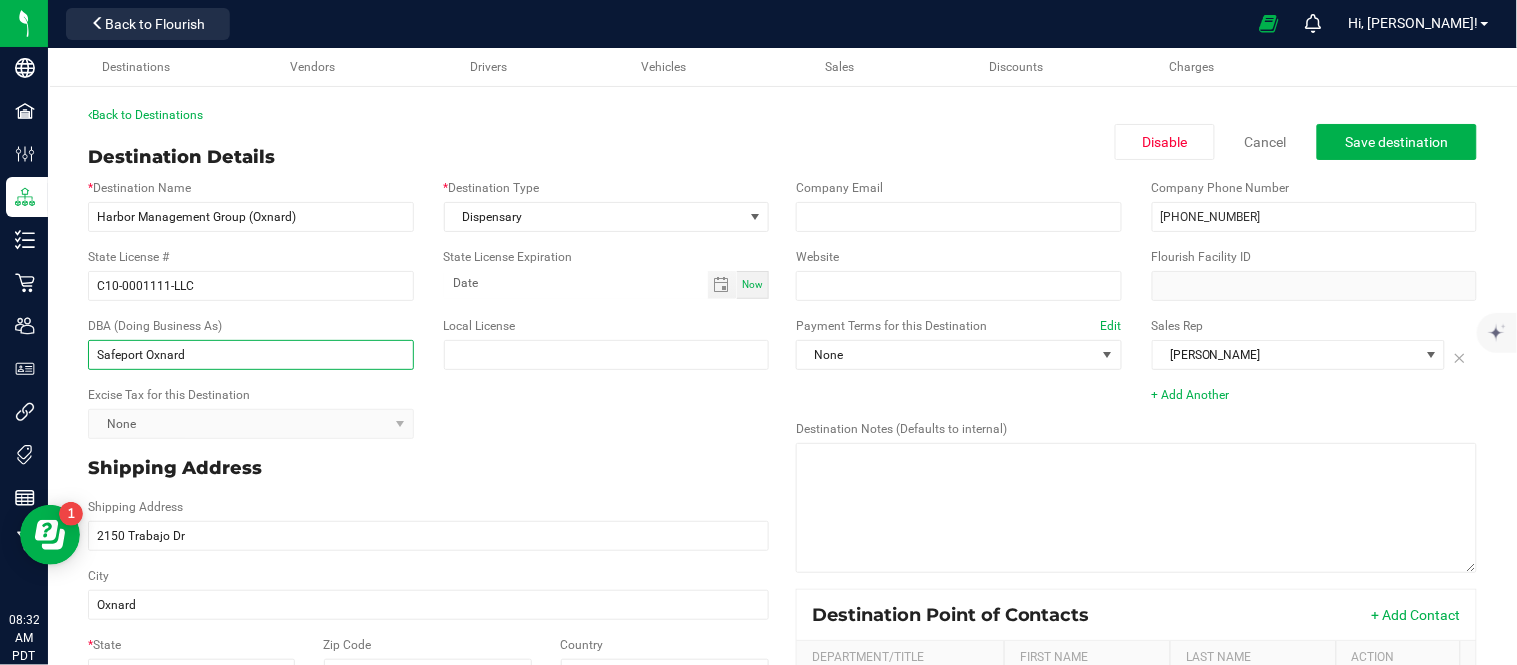 click on "Safeport Oxnard" at bounding box center (251, 355) 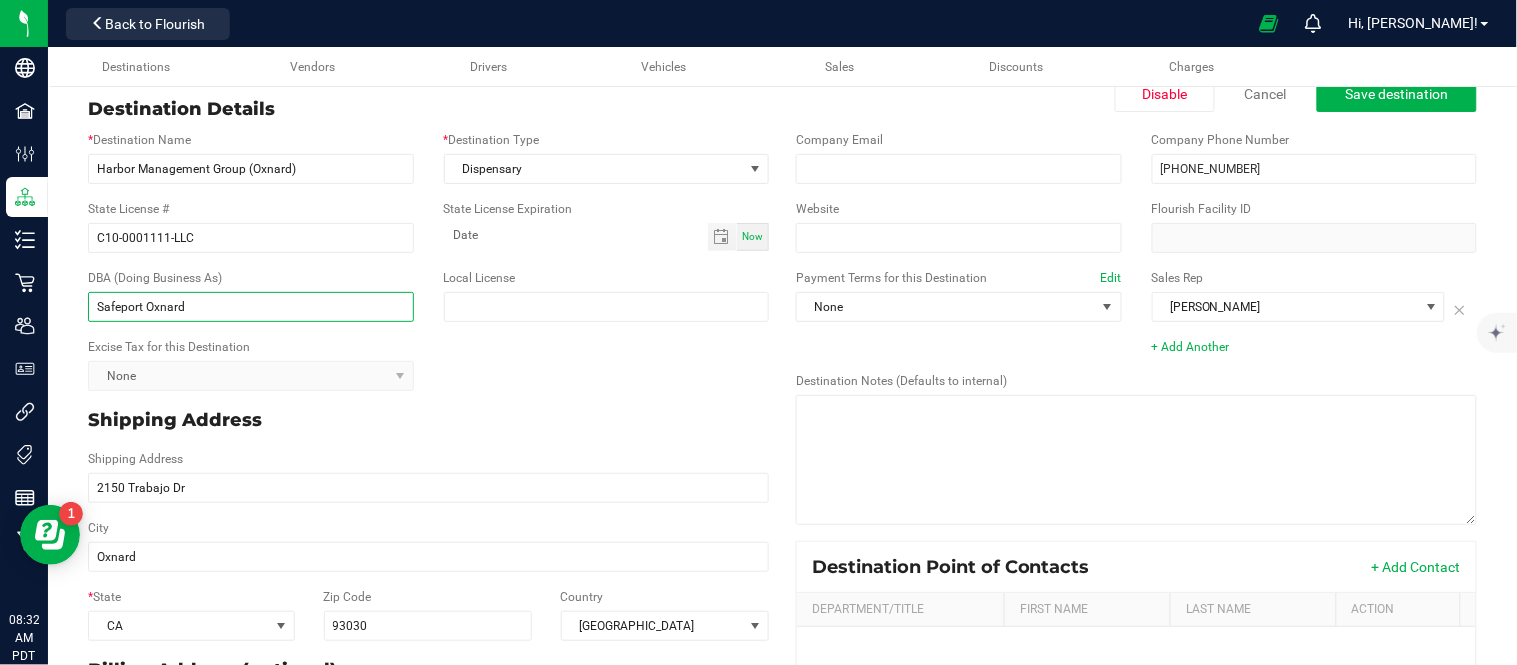 scroll, scrollTop: 0, scrollLeft: 0, axis: both 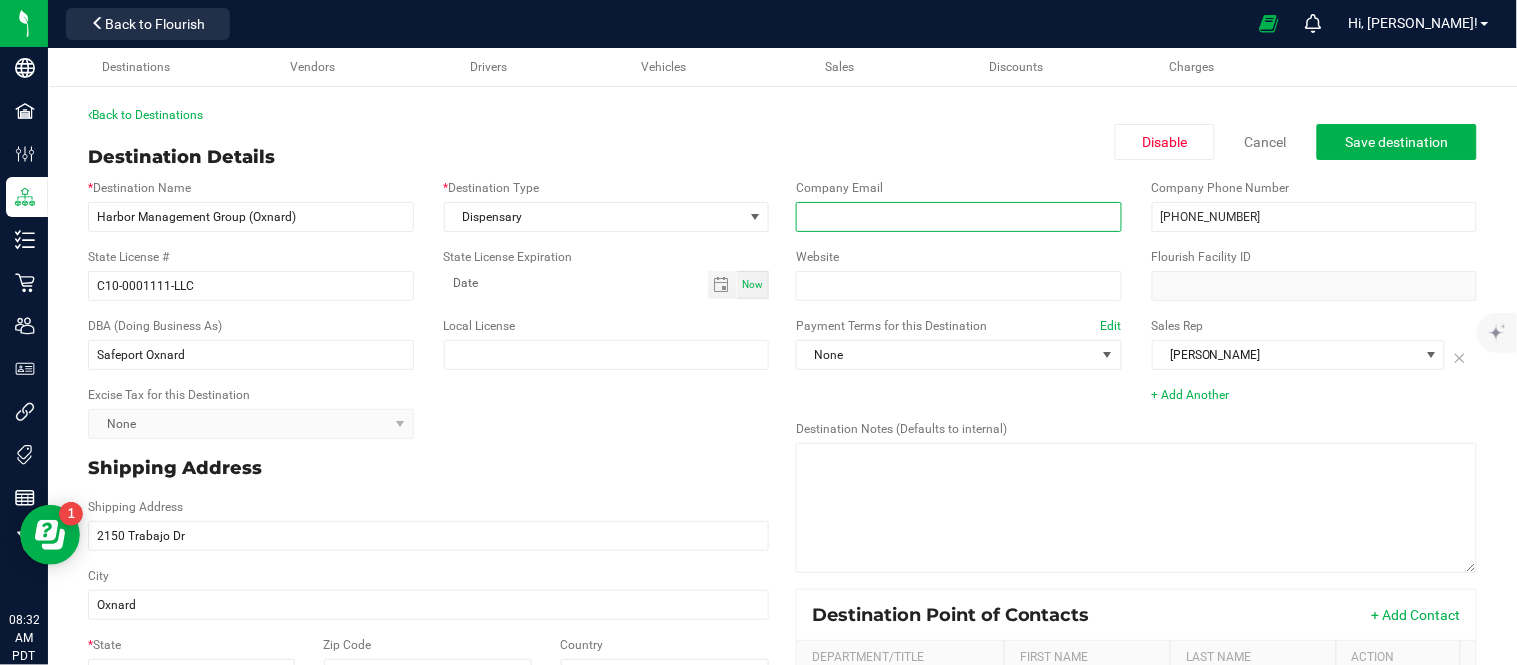 click at bounding box center (959, 217) 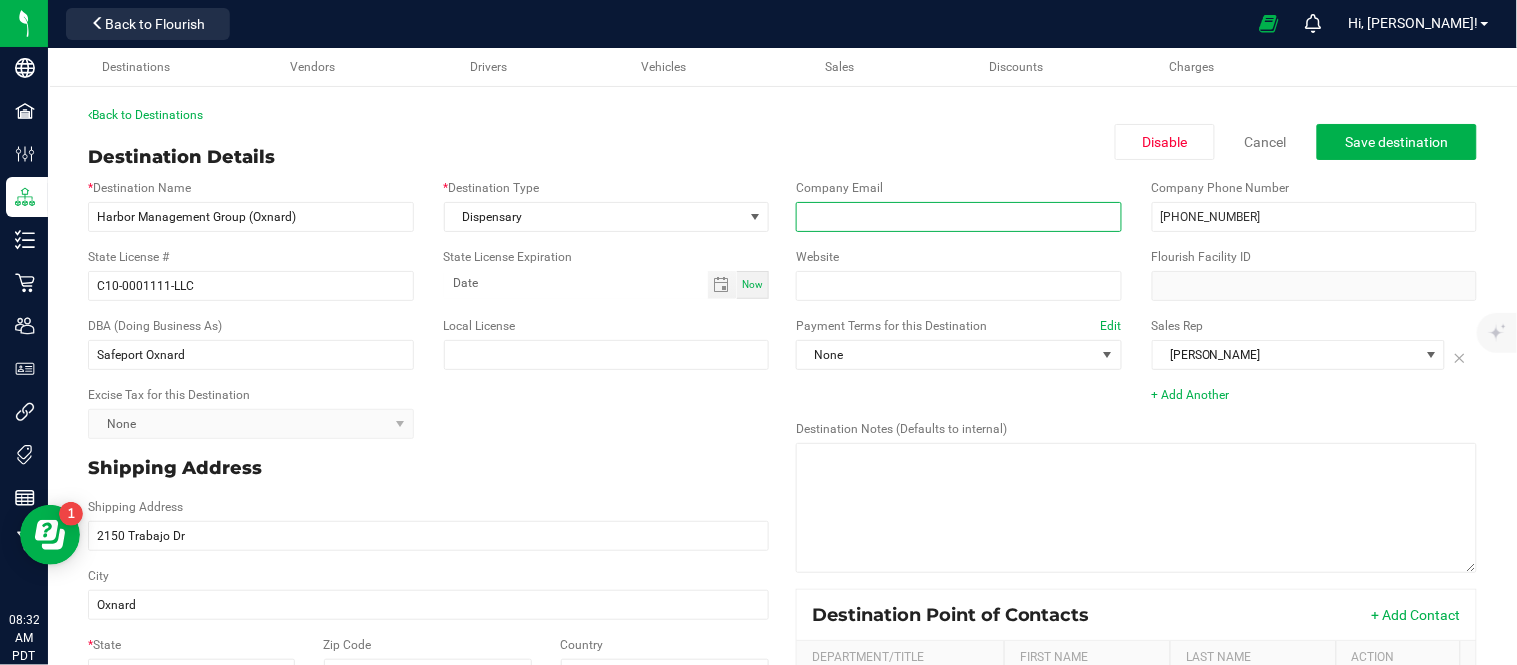 paste on "[PERSON_NAME][EMAIL_ADDRESS][DOMAIN_NAME]" 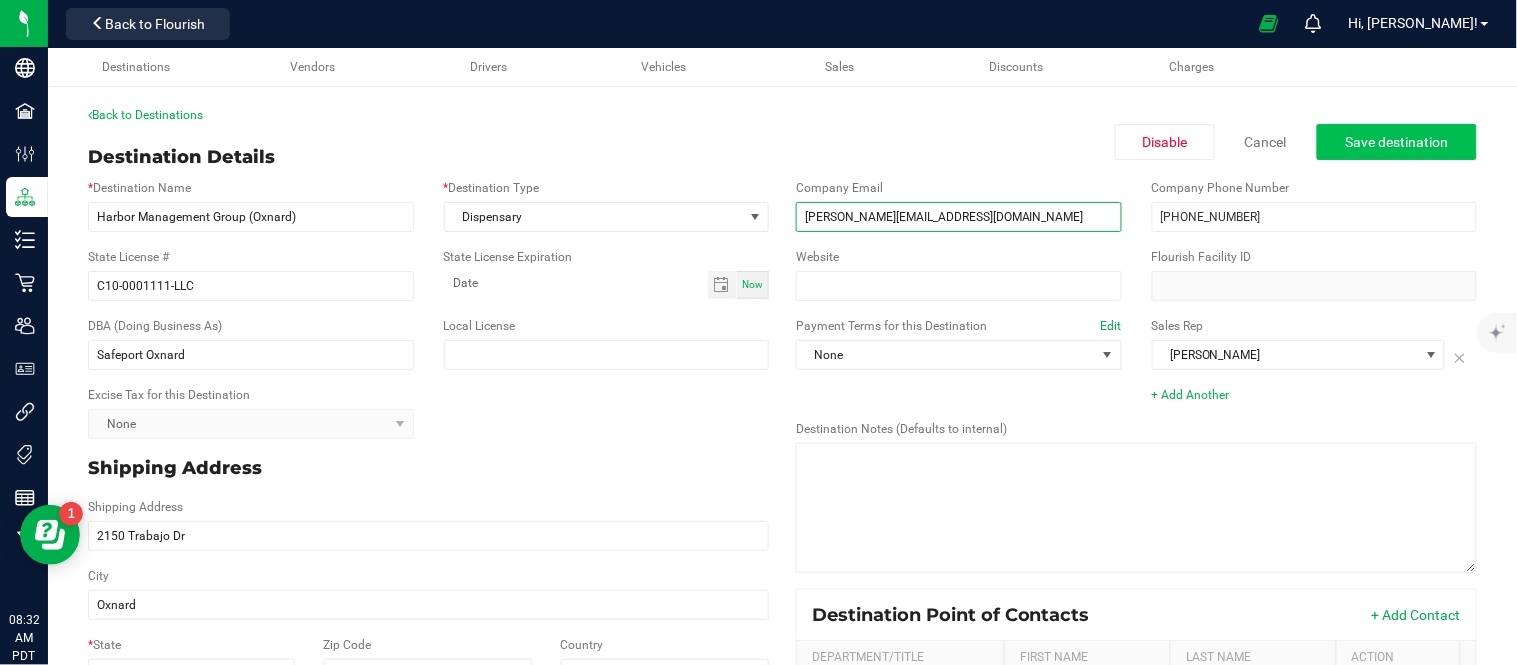 type on "[PERSON_NAME][EMAIL_ADDRESS][DOMAIN_NAME]" 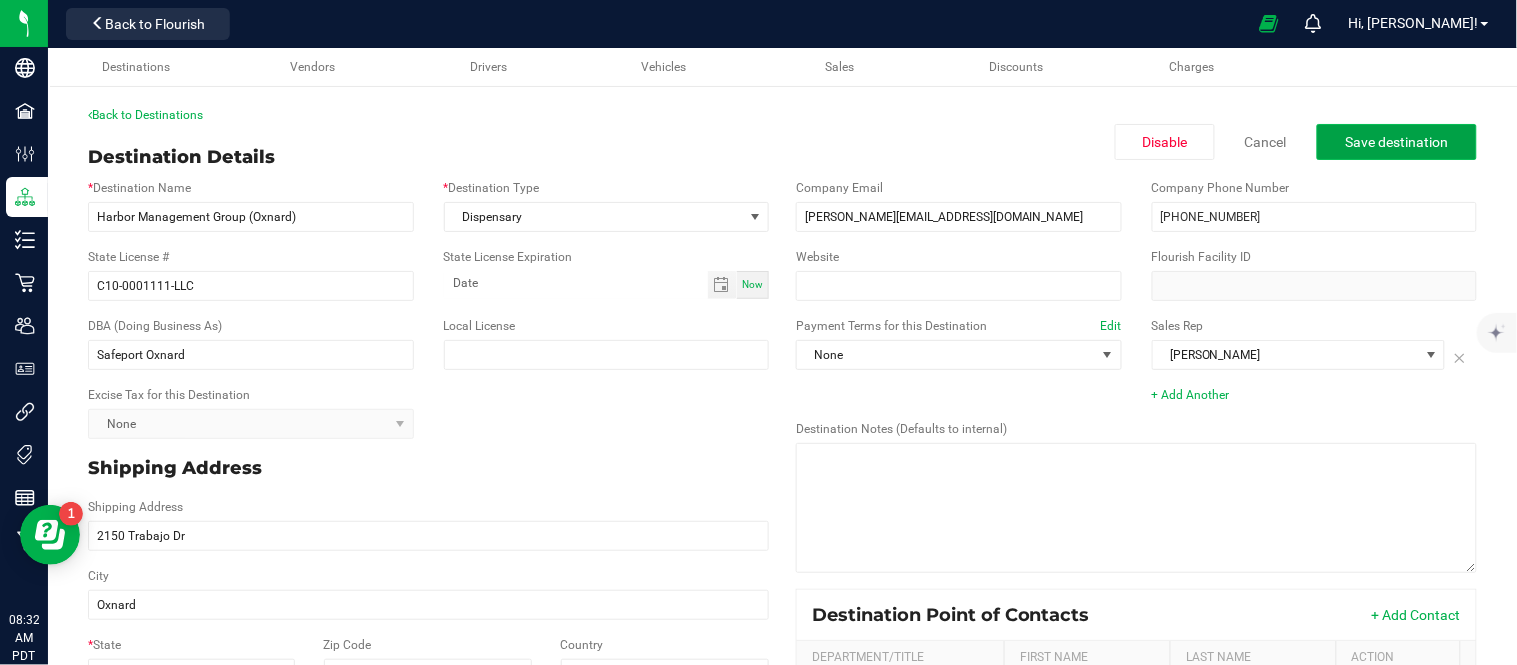 click on "Save destination" 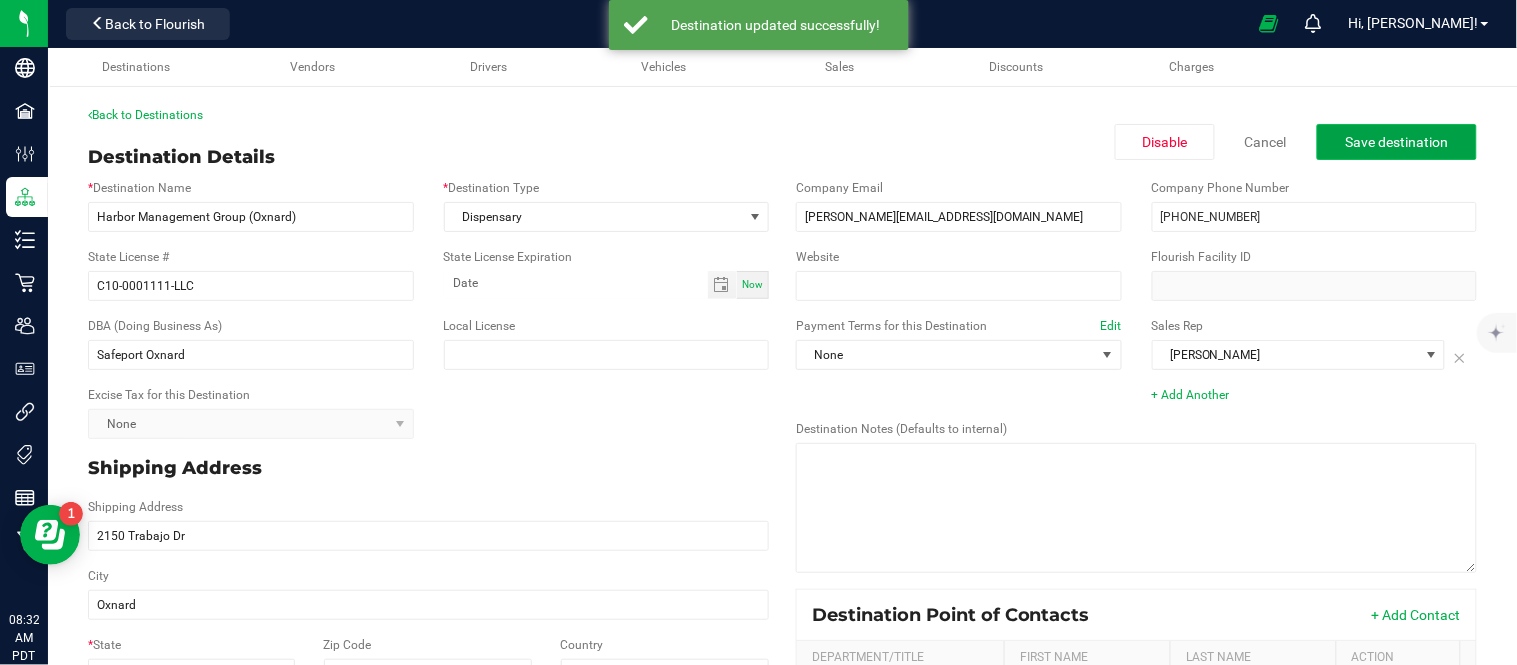 click on "Save destination" 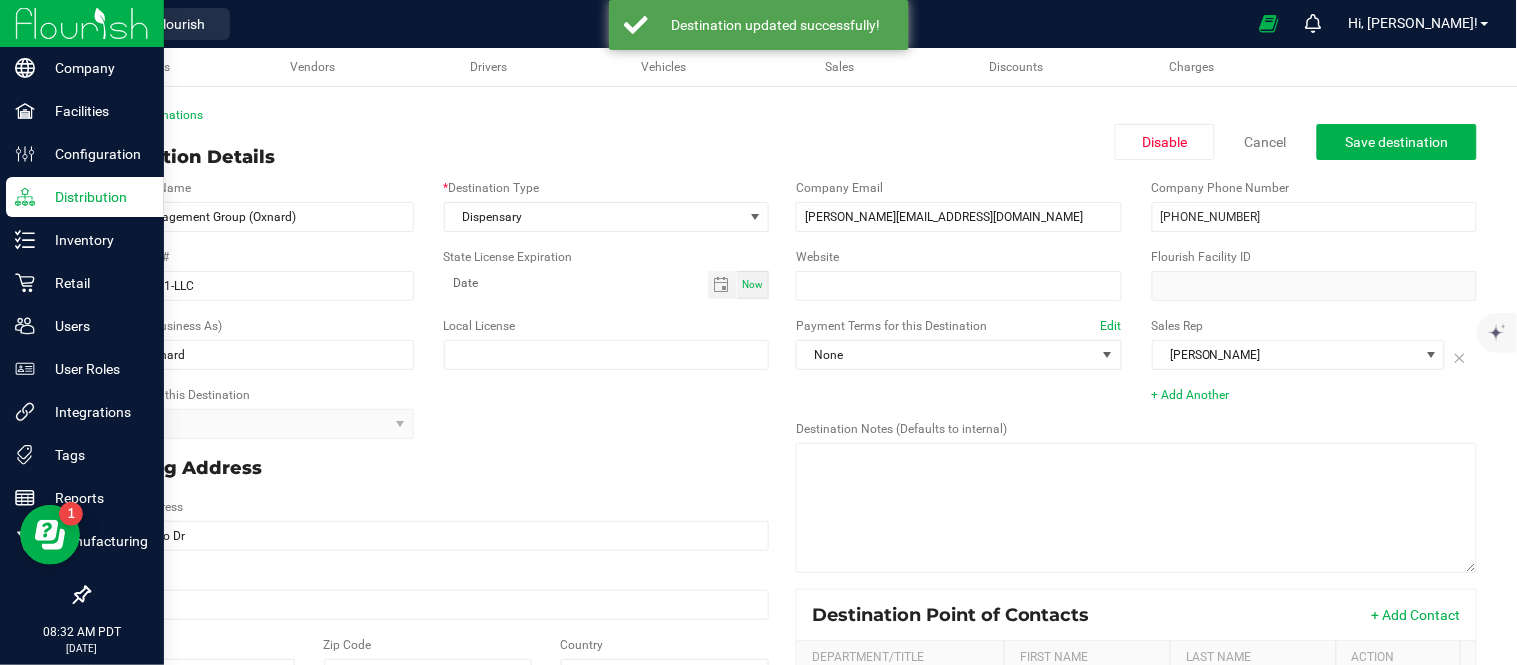 click on "Distribution" at bounding box center [95, 197] 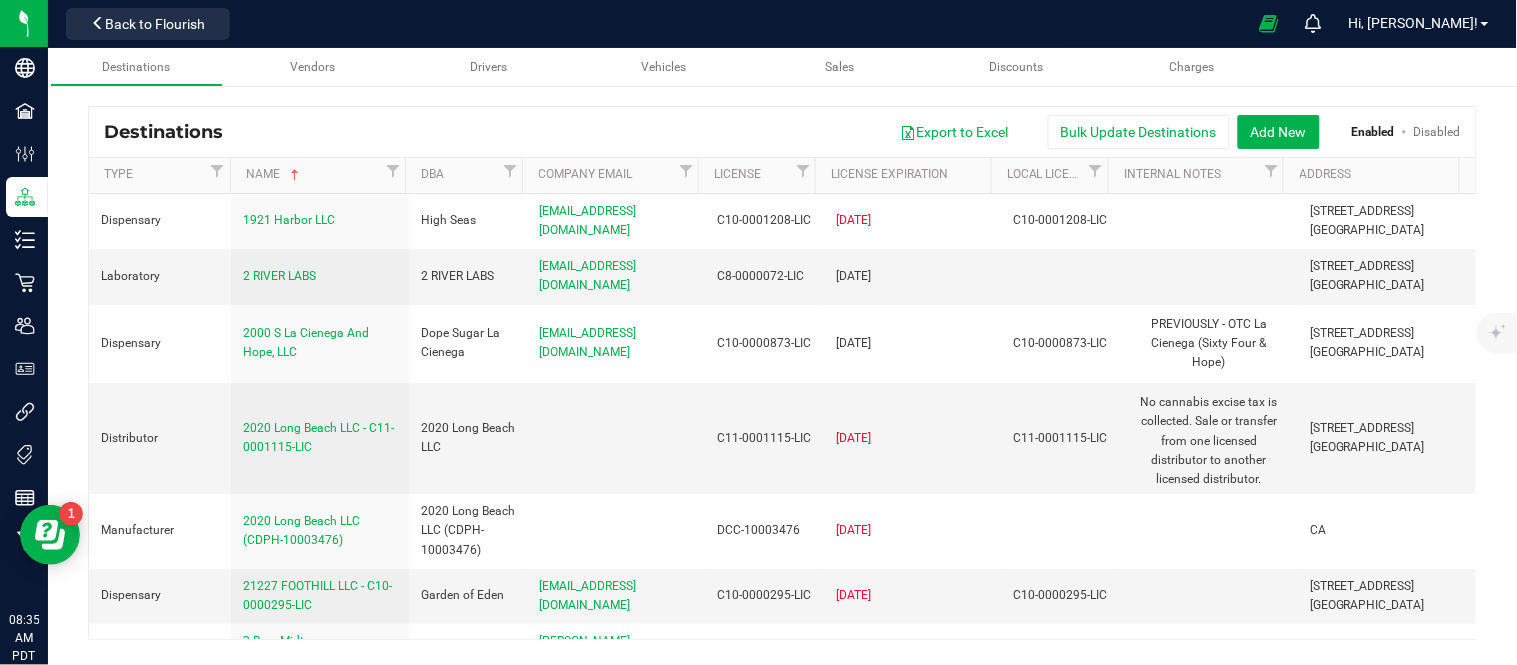 click on "Destinations
Export to Excel
Bulk Update Destinations
Add New
Enabled
Disabled
Type Name DBA Company Email License License Expiration Local License Internal Notes Address Dispensary
1921 Harbor LLC
High Seas
Devon@shophighseas.com
C10-0001208-LIC
2024-12-14
C10-0001208-LIC
1921 Harbor Blvd
Costa Mesa, CA 92627
Laboratory
2 RIVER LABS
2 RIVER LABS" at bounding box center (782, 373) 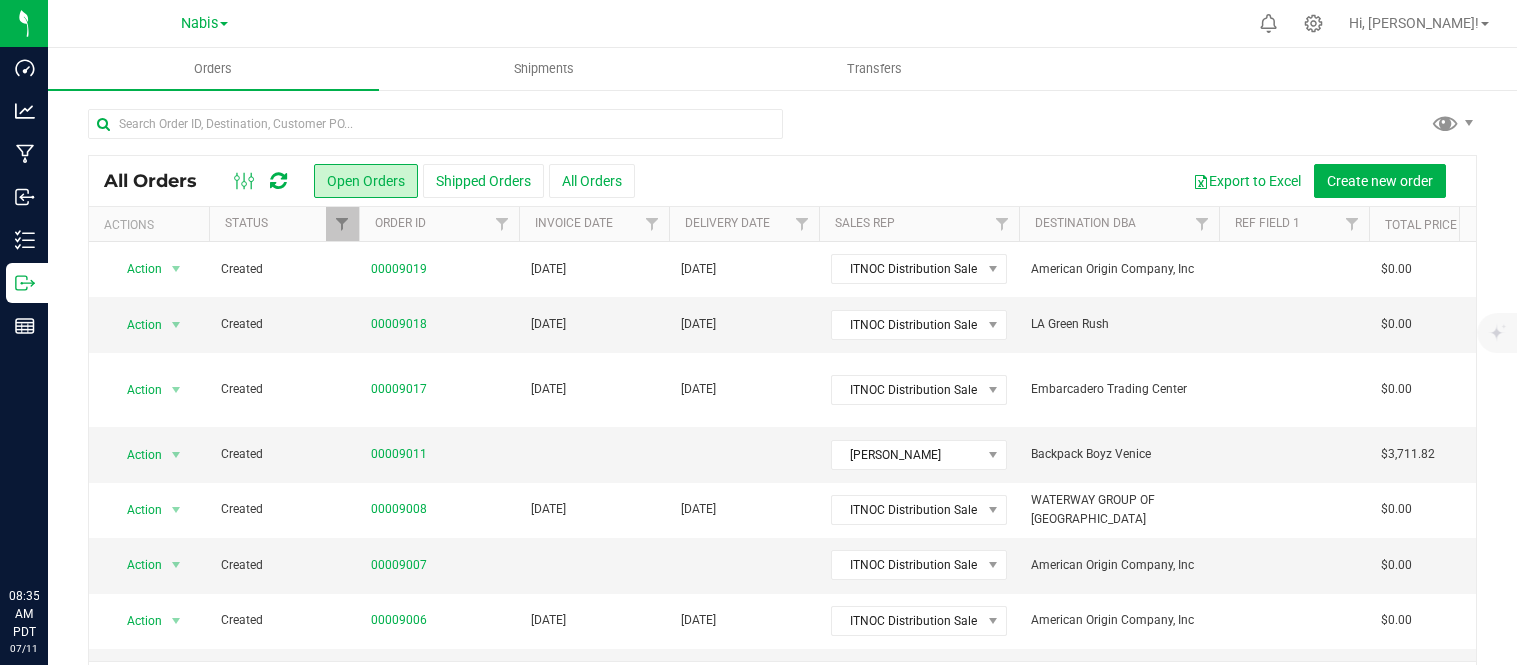 scroll, scrollTop: 0, scrollLeft: 0, axis: both 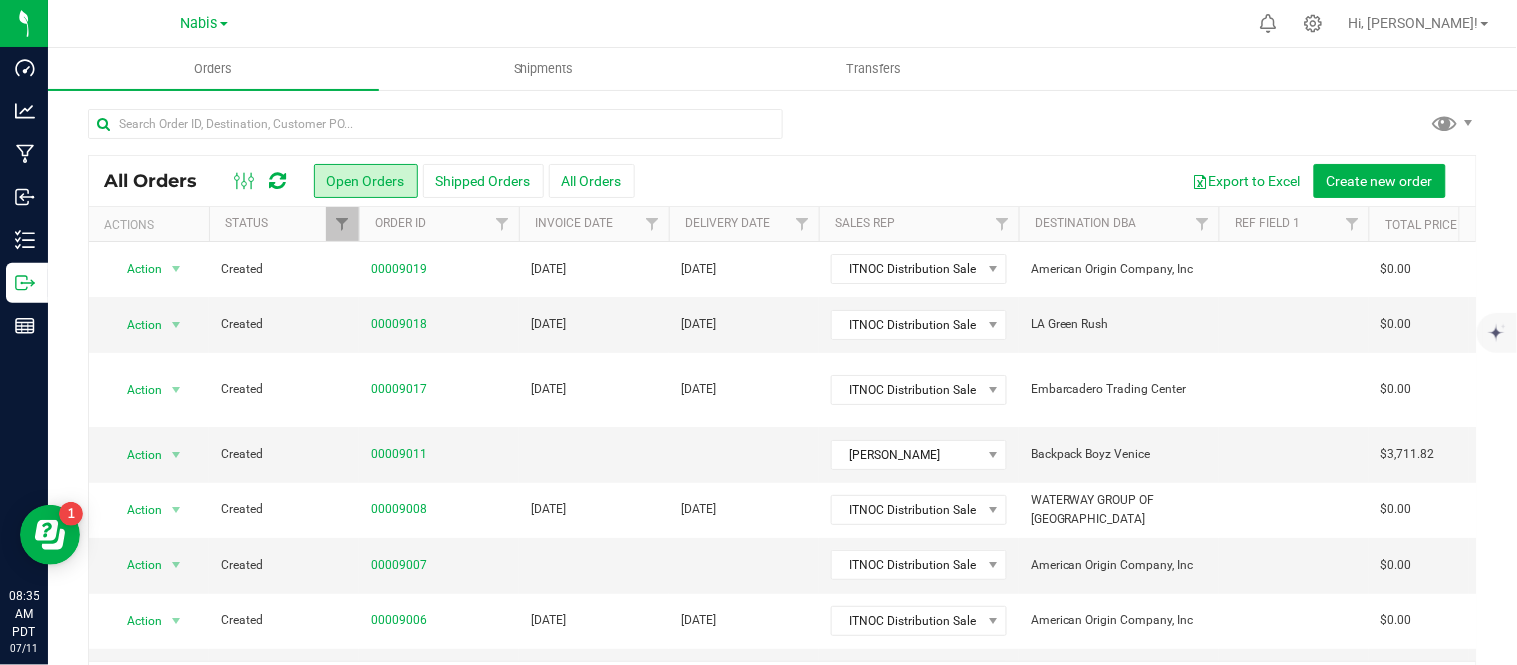 click on "Nabis" at bounding box center [199, 23] 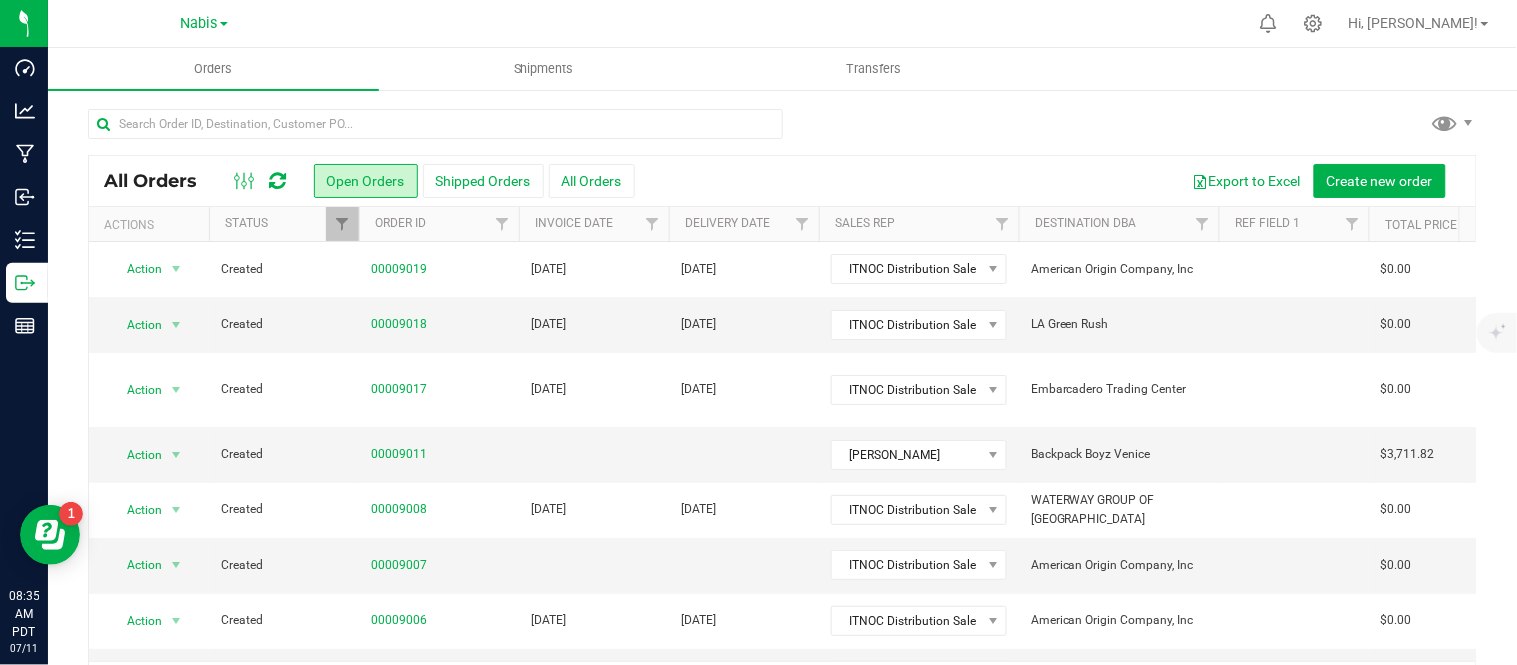 scroll, scrollTop: 0, scrollLeft: 0, axis: both 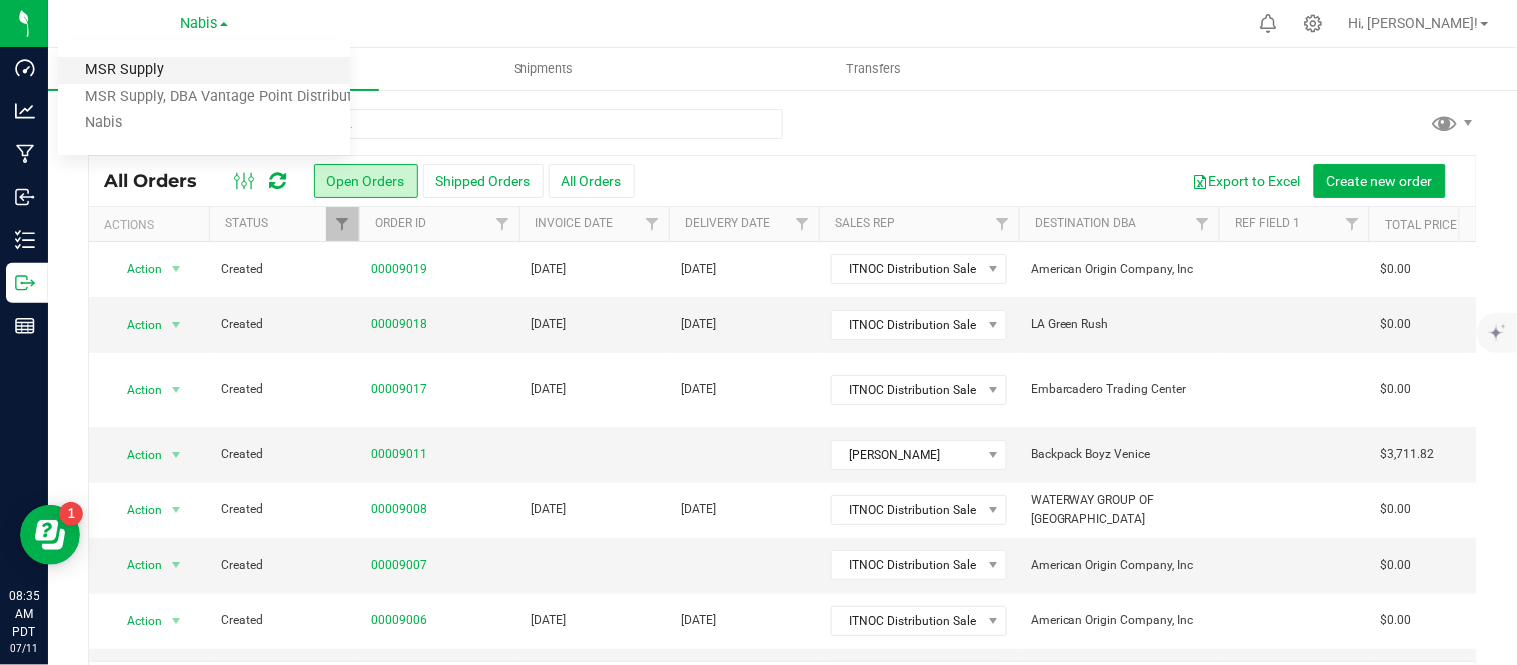 click on "MSR Supply" at bounding box center (204, 70) 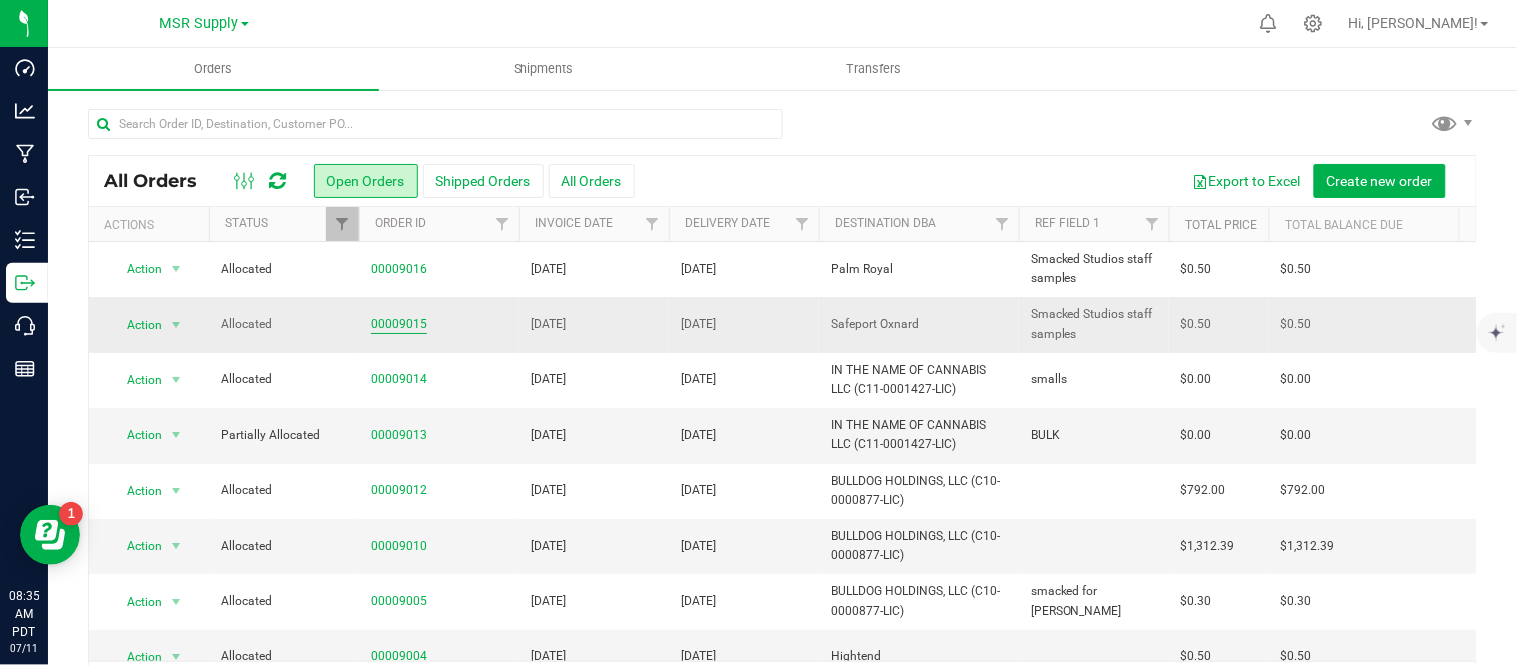 click on "00009015" at bounding box center (399, 324) 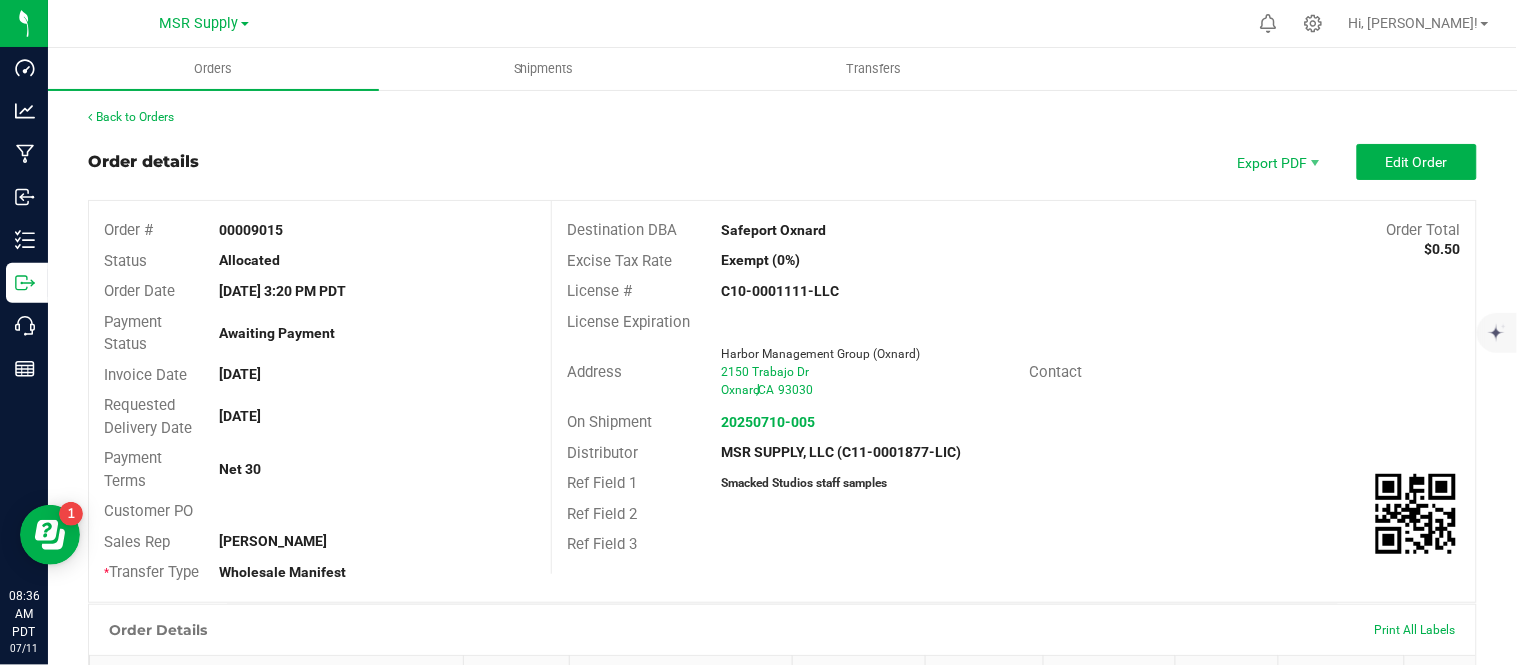 click on "License Expiration" at bounding box center (1014, 322) 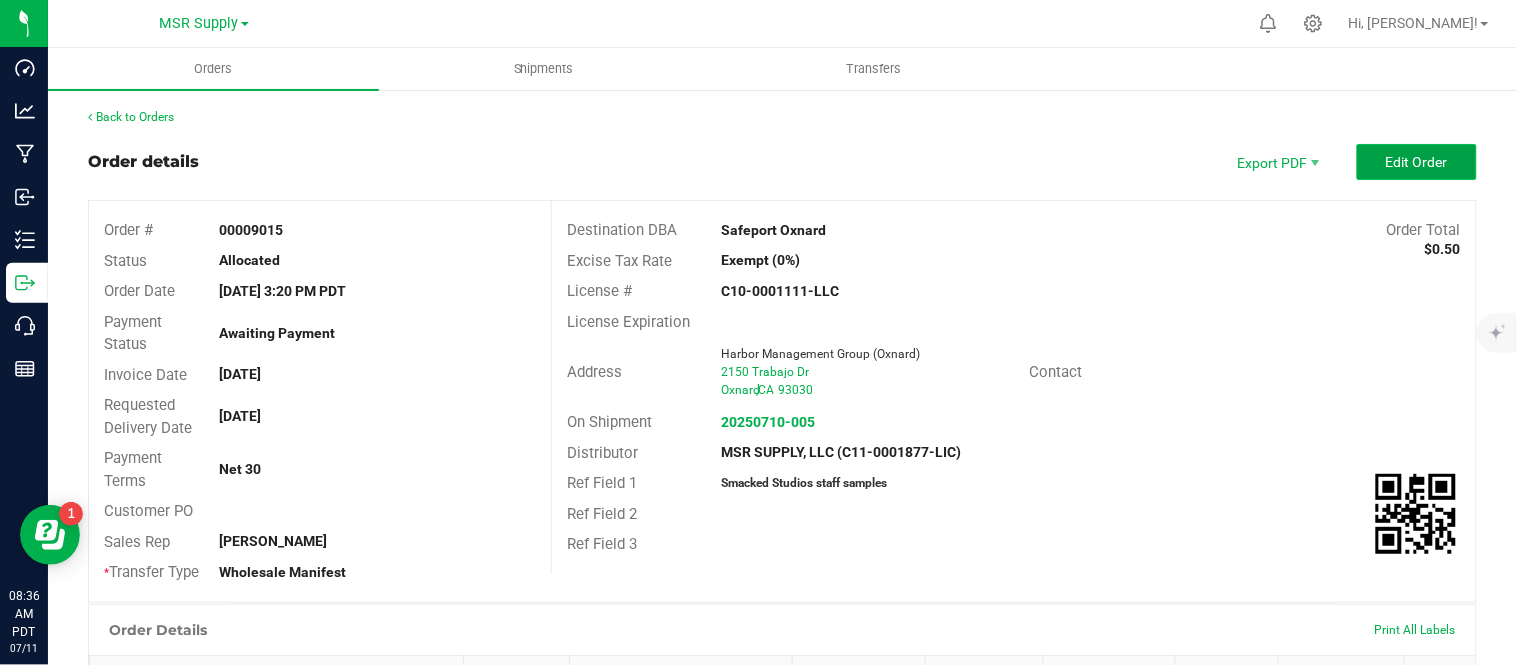 click on "Edit Order" at bounding box center [1417, 162] 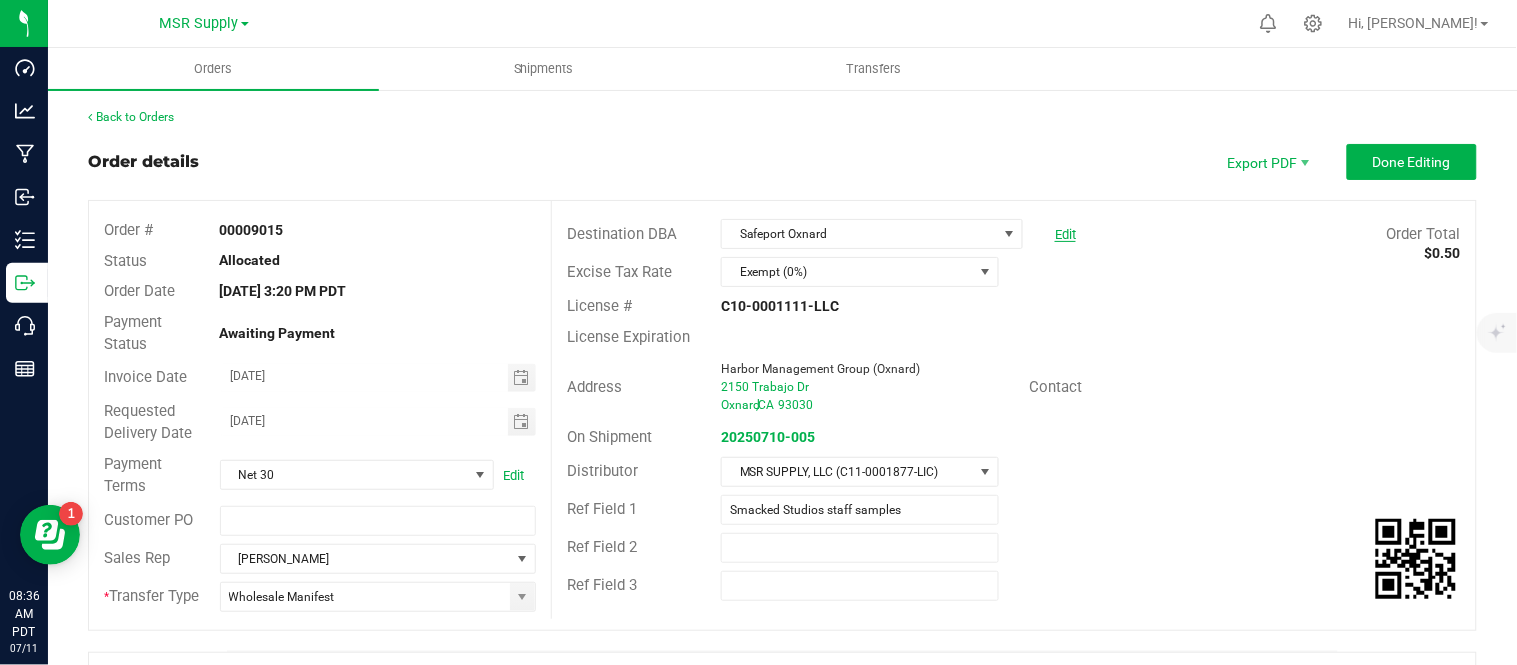 click on "Edit" at bounding box center (1065, 234) 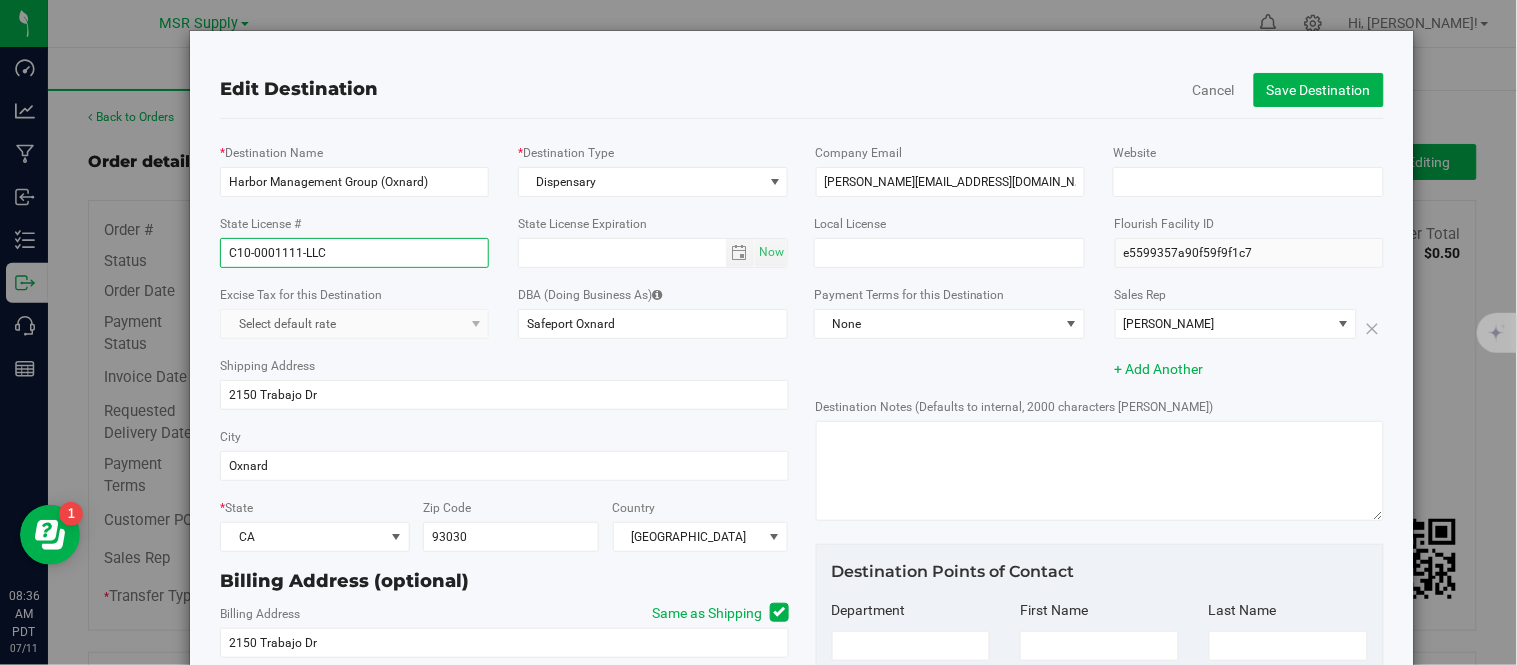 click on "C10-0001111-LLC" at bounding box center (354, 253) 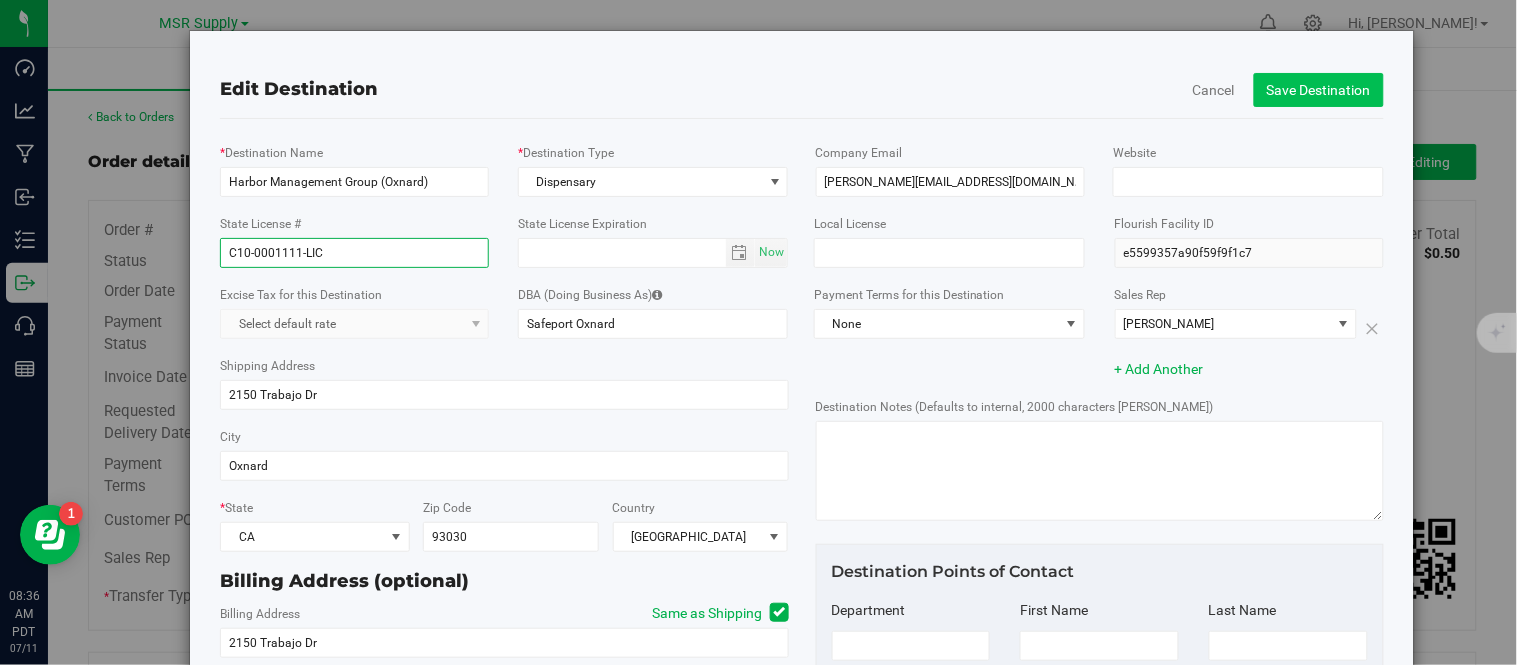 type on "C10-0001111-LIC" 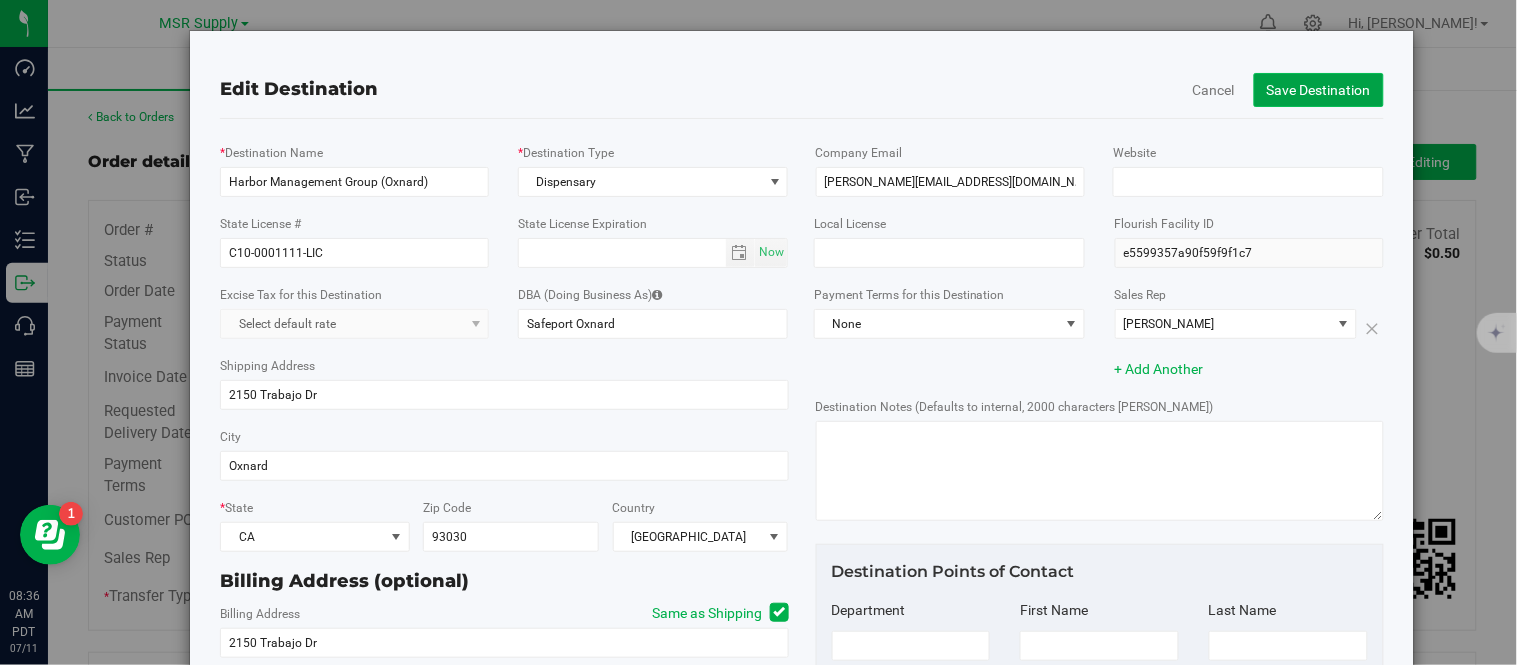 click on "Save Destination" at bounding box center [1319, 90] 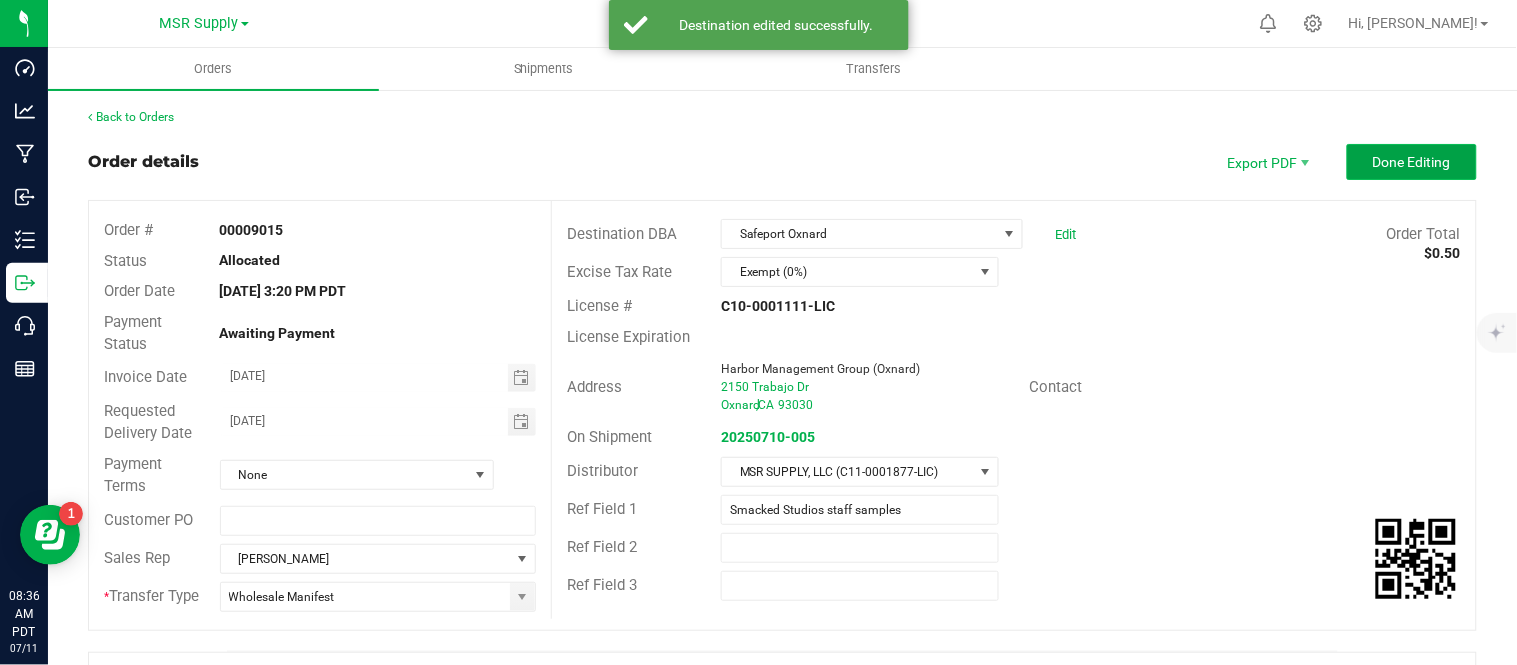 click on "Done Editing" at bounding box center (1412, 162) 